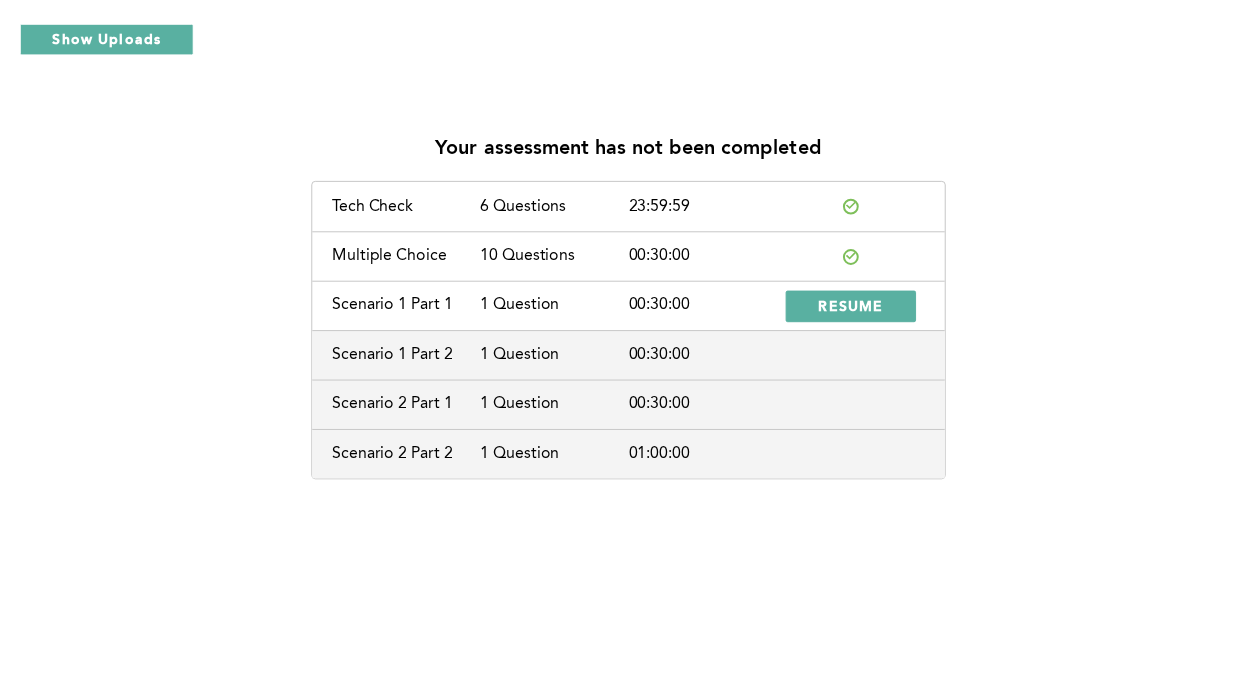 scroll, scrollTop: 0, scrollLeft: 0, axis: both 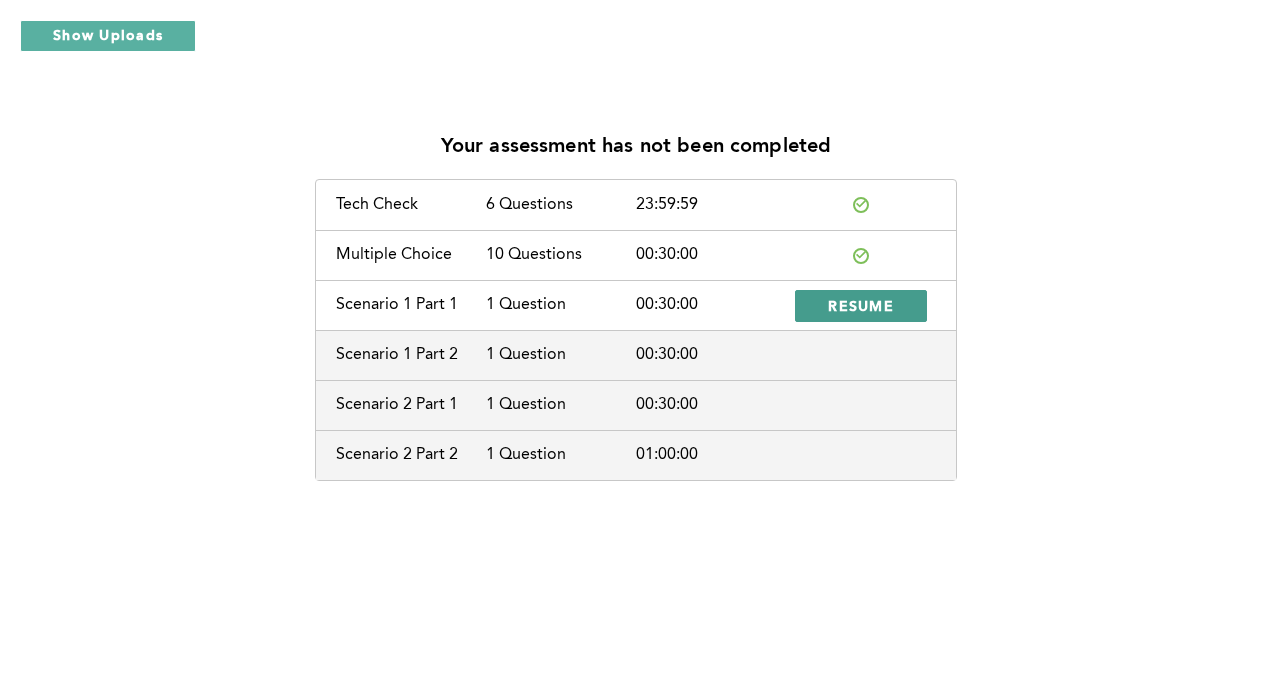 click on "RESUME" at bounding box center (861, 305) 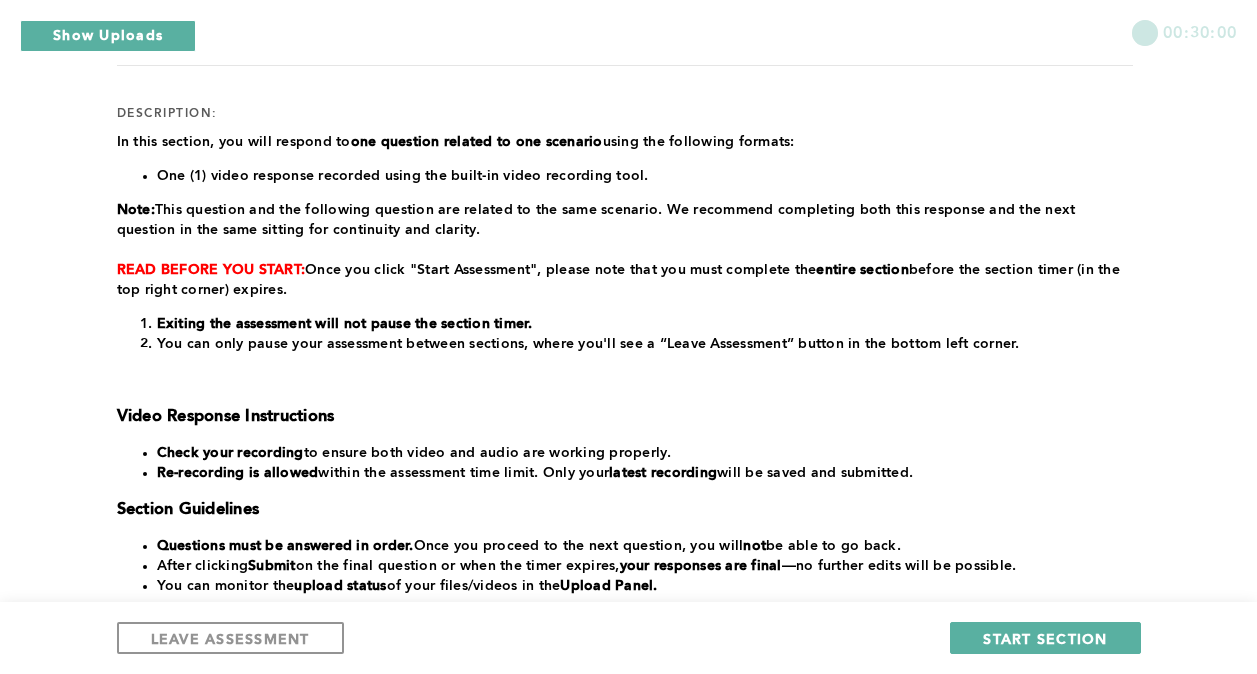 scroll, scrollTop: 200, scrollLeft: 0, axis: vertical 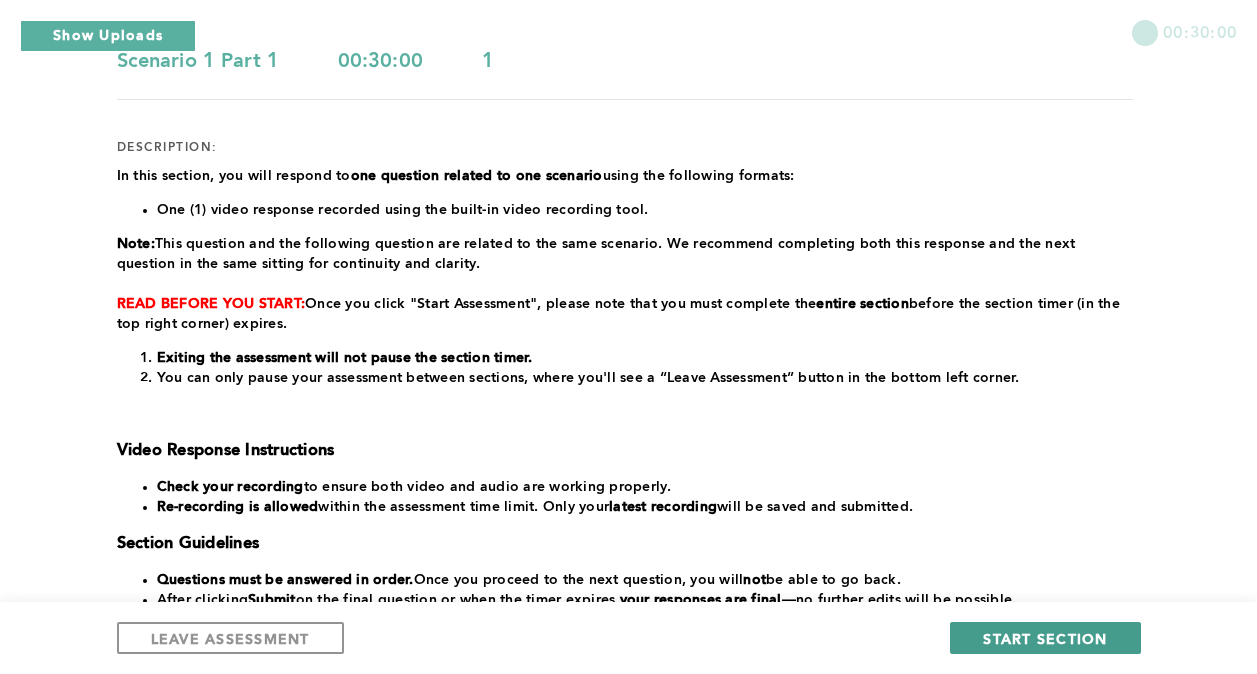 click on "START SECTION" at bounding box center (1045, 638) 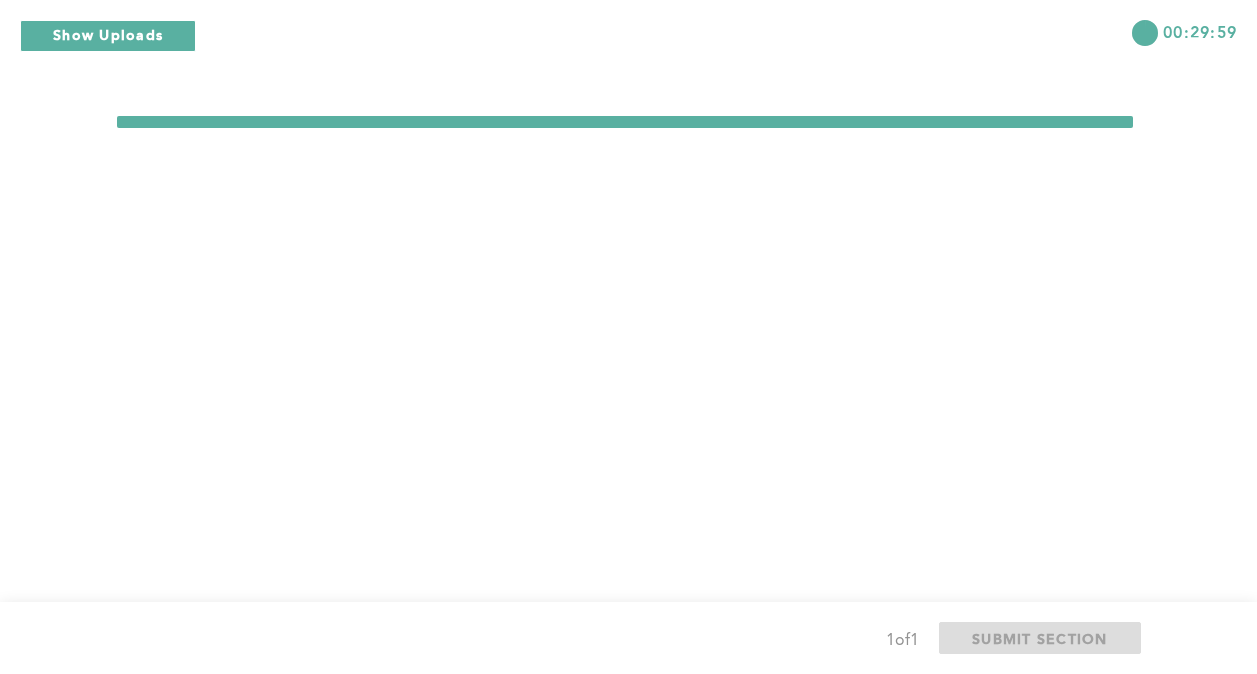 scroll, scrollTop: 0, scrollLeft: 0, axis: both 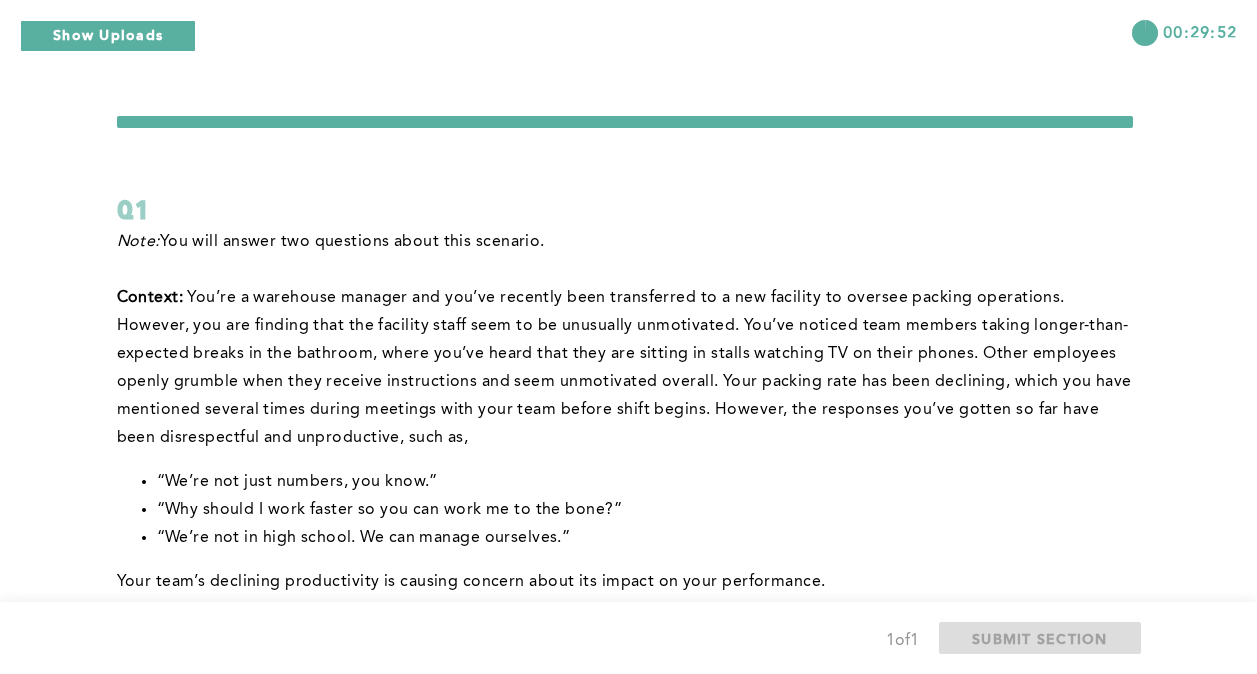 click on "﻿Context:  You’re a warehouse manager and you’ve recently been transferred to a new facility to oversee packing operations. However, you are finding that the facility staff seem to be unusually unmotivated. You’ve noticed team members taking longer-than-expected breaks in the bathroom, where you’ve heard that they are sitting in stalls watching TV on their phones. Other employees openly grumble when they receive instructions and seem unmotivated overall. Your packing rate has been declining, which you have mentioned several times during meetings with your team before shift begins. However, the responses you’ve gotten so far have been disrespectful and unproductive, such as," at bounding box center (625, 368) 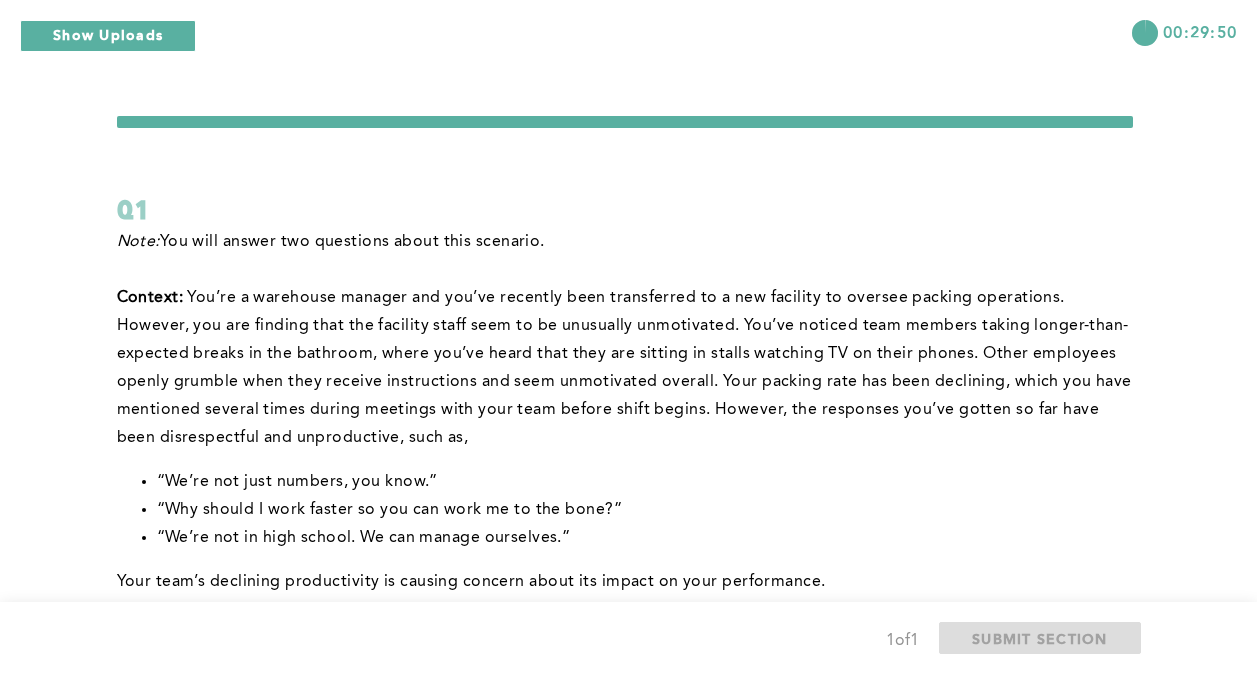 click at bounding box center (625, 270) 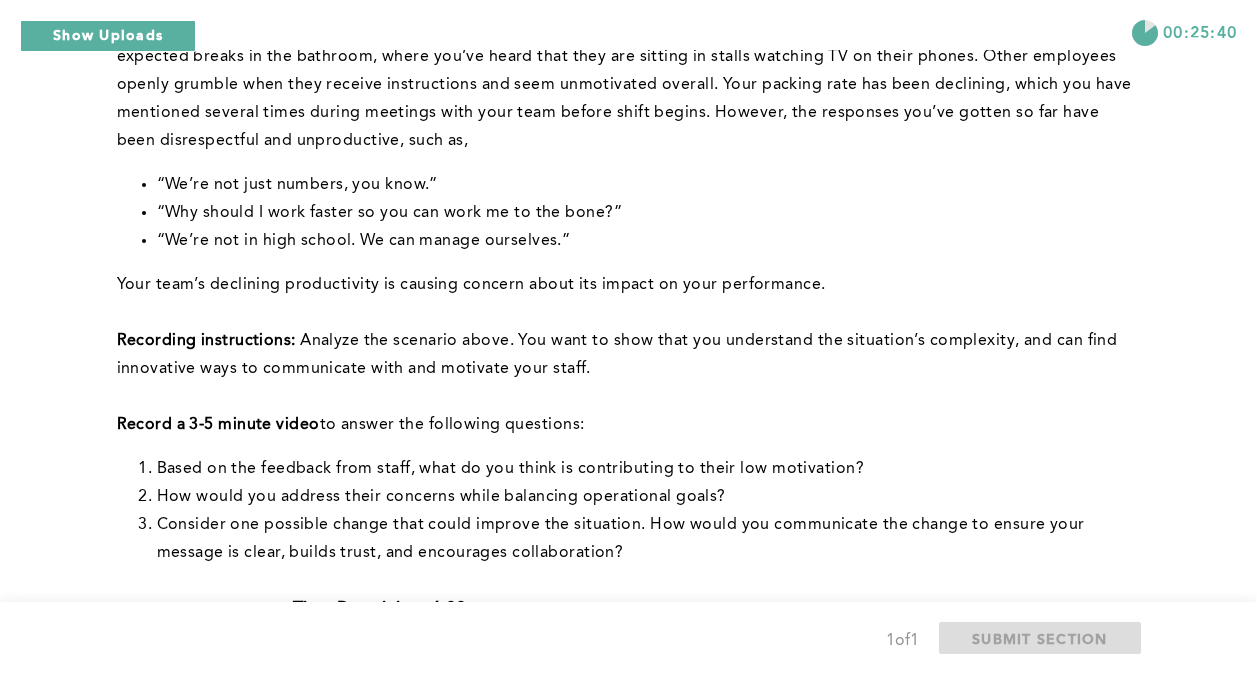 scroll, scrollTop: 298, scrollLeft: 0, axis: vertical 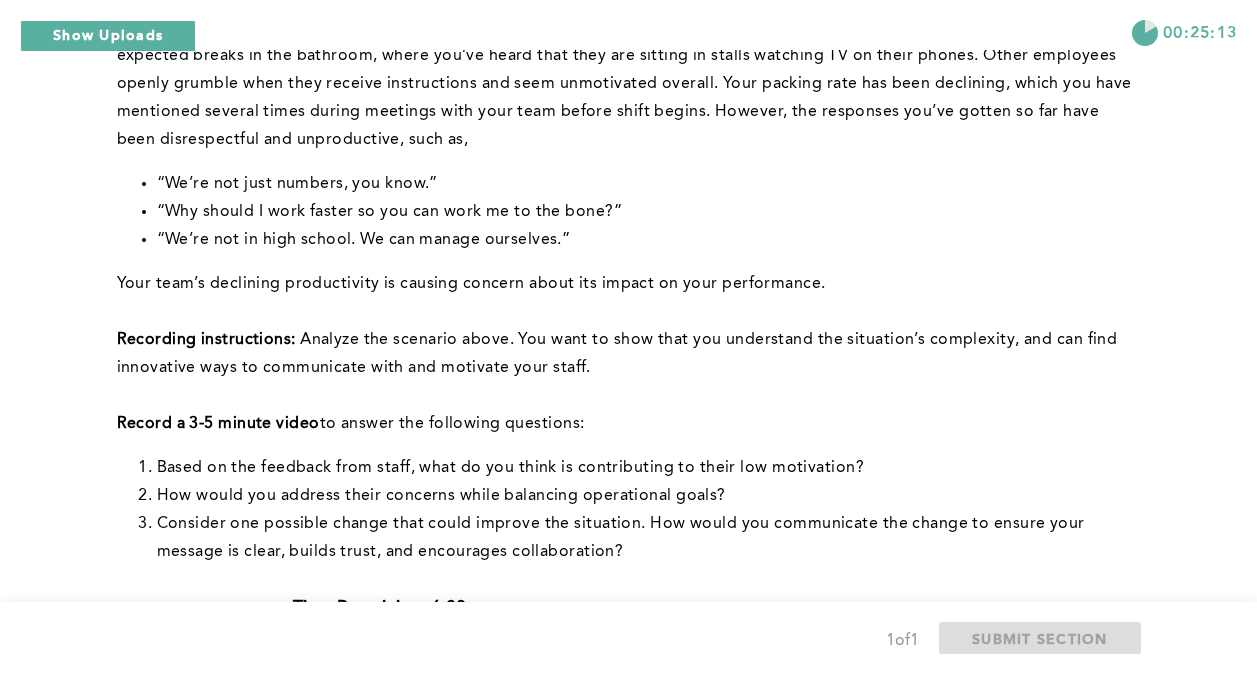 click on "“Why should I work faster so you can work me to the bone?”" at bounding box center [645, 212] 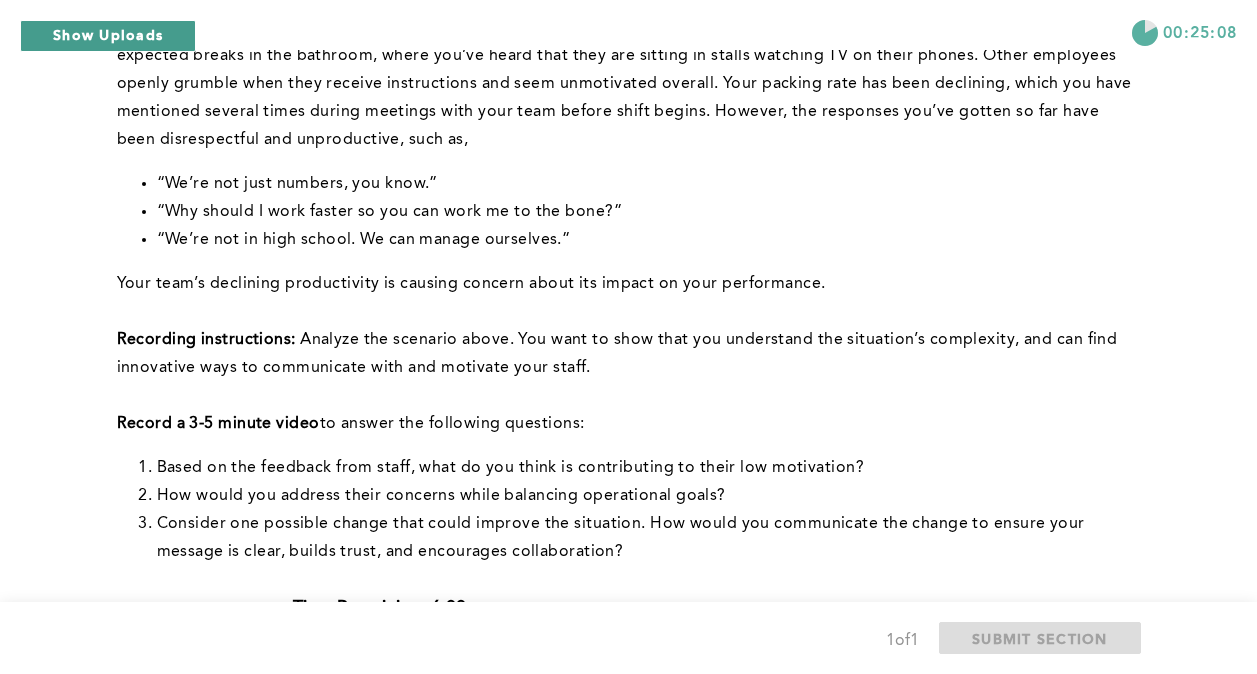 click on "Show Uploads" at bounding box center (108, 36) 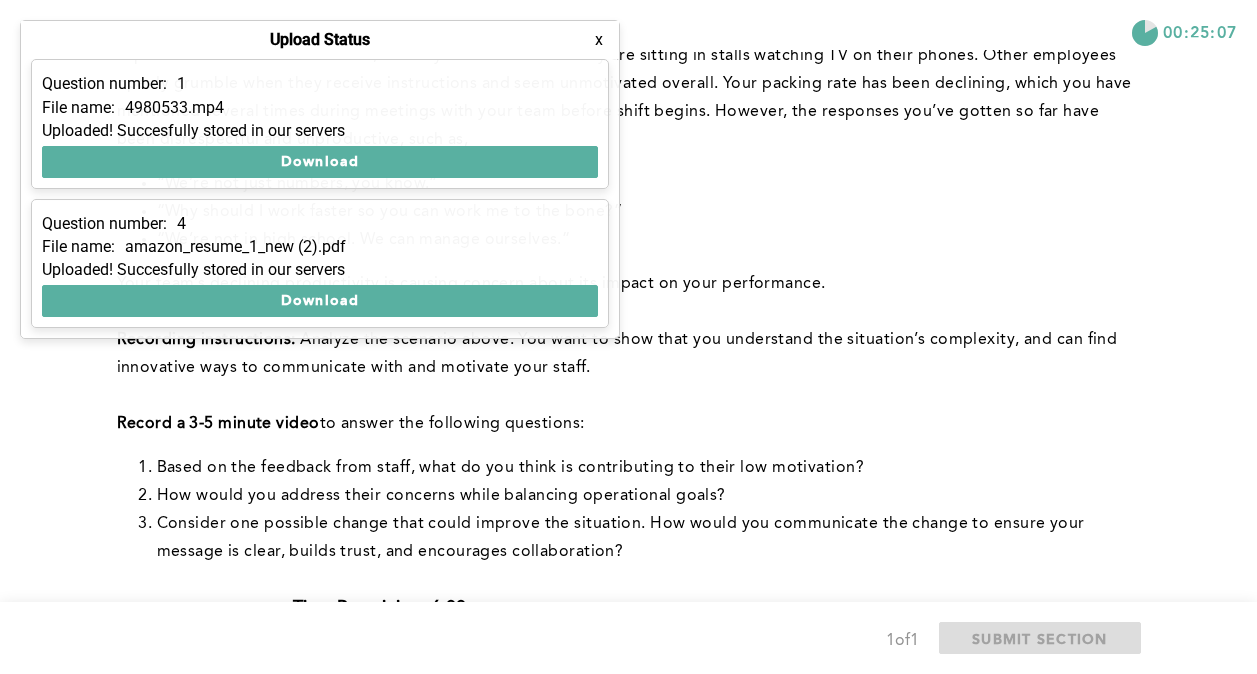 click on "Upload Status x" at bounding box center [320, 40] 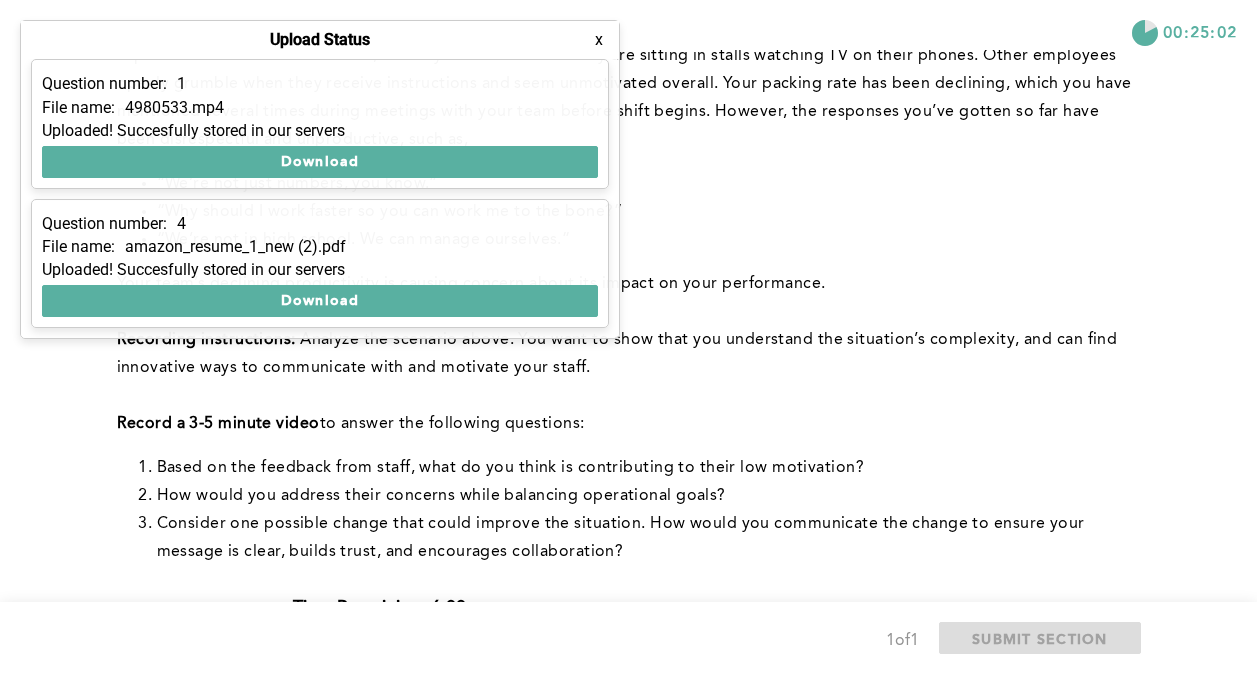 click on "00:25:02 Q1 Note: You will answer two questions about this scenario. ﻿Context: You’re a warehouse manager and you’ve recently been transferred to a new facility to oversee packing operations. However, you are finding that the facility staff seem to be unusually unmotivated. You’ve noticed team members taking longer-than-expected breaks in the bathroom, where you’ve heard that they are sitting in stalls watching TV on their phones. Other employees openly grumble when they receive instructions and seem unmotivated overall. Your packing rate has been declining, which you have mentioned several times during meetings with your team before shift begins. However, the responses you’ve gotten so far have been disrespectful and unproductive, such as, “We’re not just numbers, you know.” “Why should I work faster so you can work me to the bone?” “We’re not in high school. We can manage ourselves.” Your team’s declining productivity is causing concern about its impact on your performance. 1" at bounding box center [628, 510] 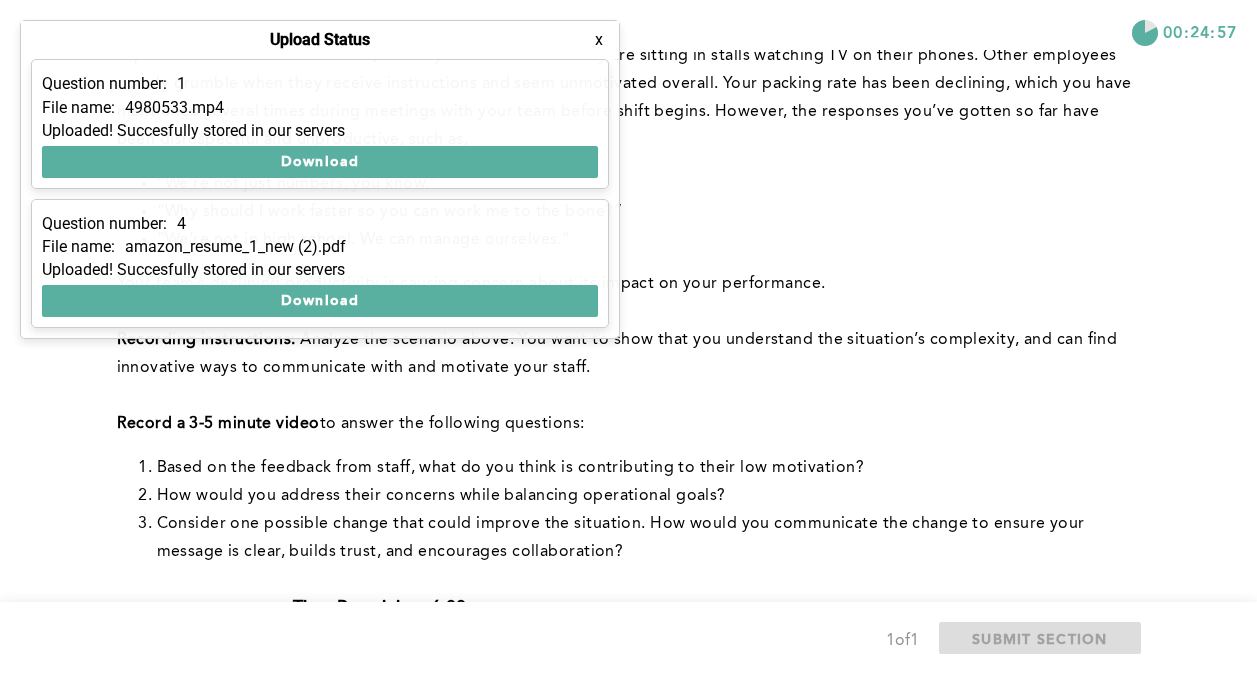 click on "“Why should I work faster so you can work me to the bone?”" at bounding box center [645, 212] 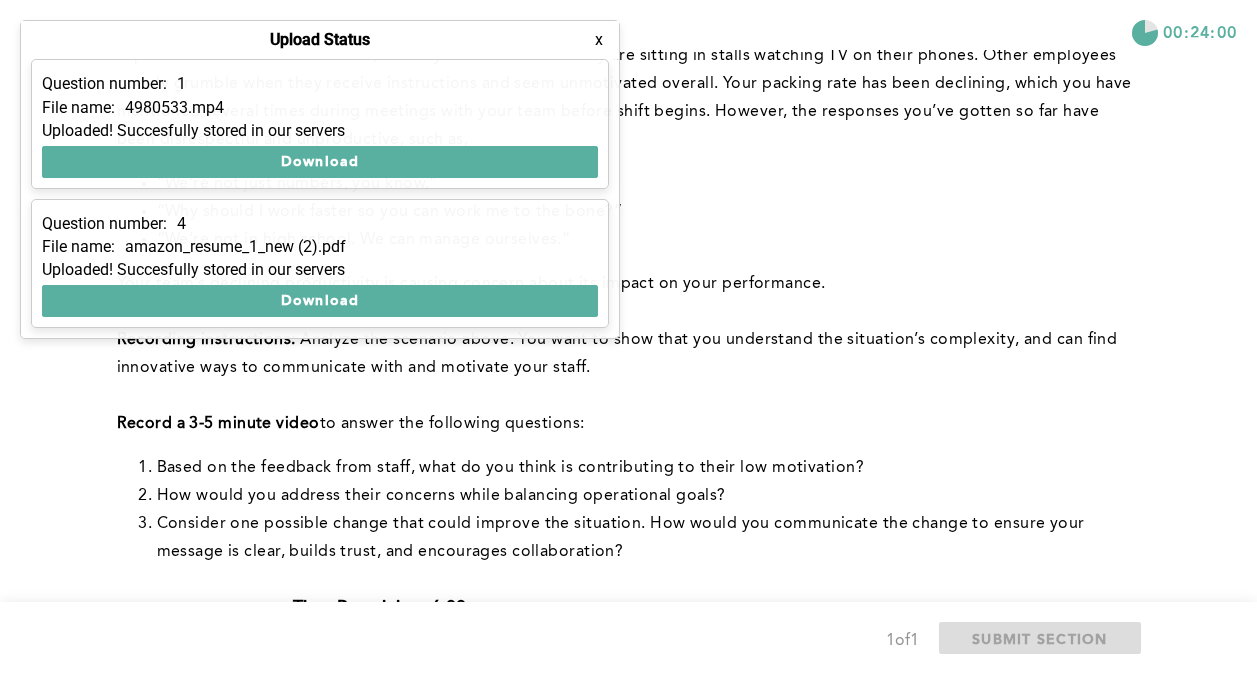 scroll, scrollTop: 303, scrollLeft: 0, axis: vertical 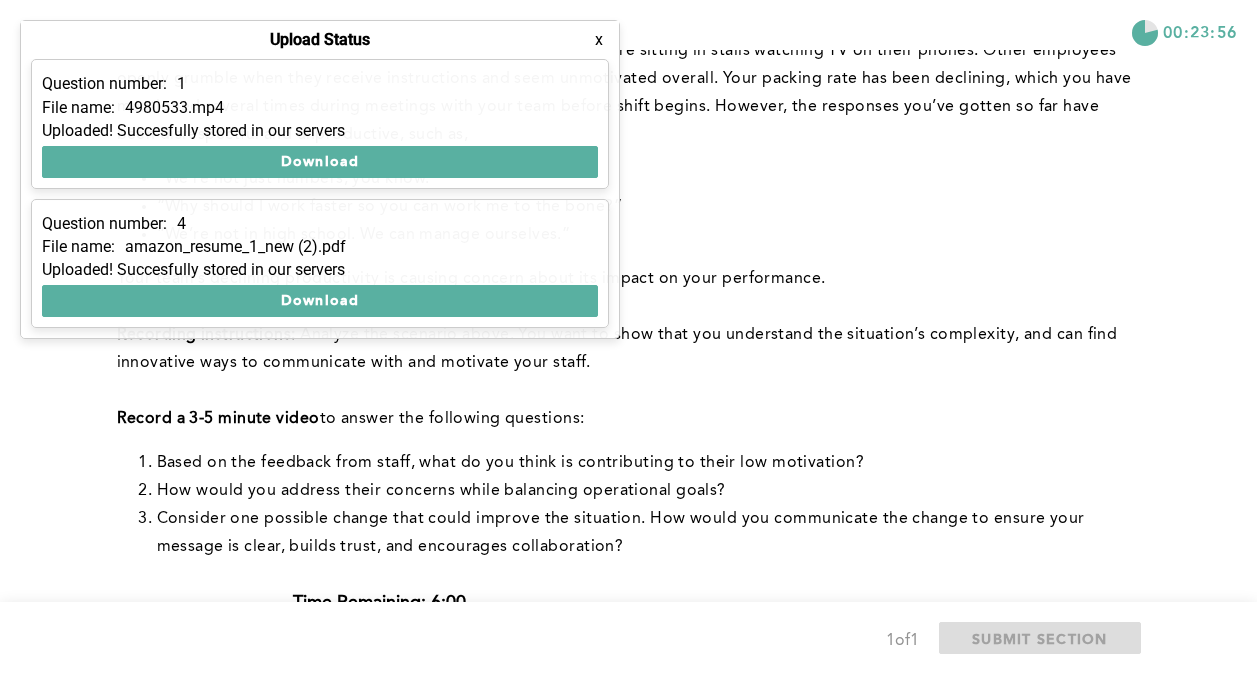 click on "x" at bounding box center [599, 40] 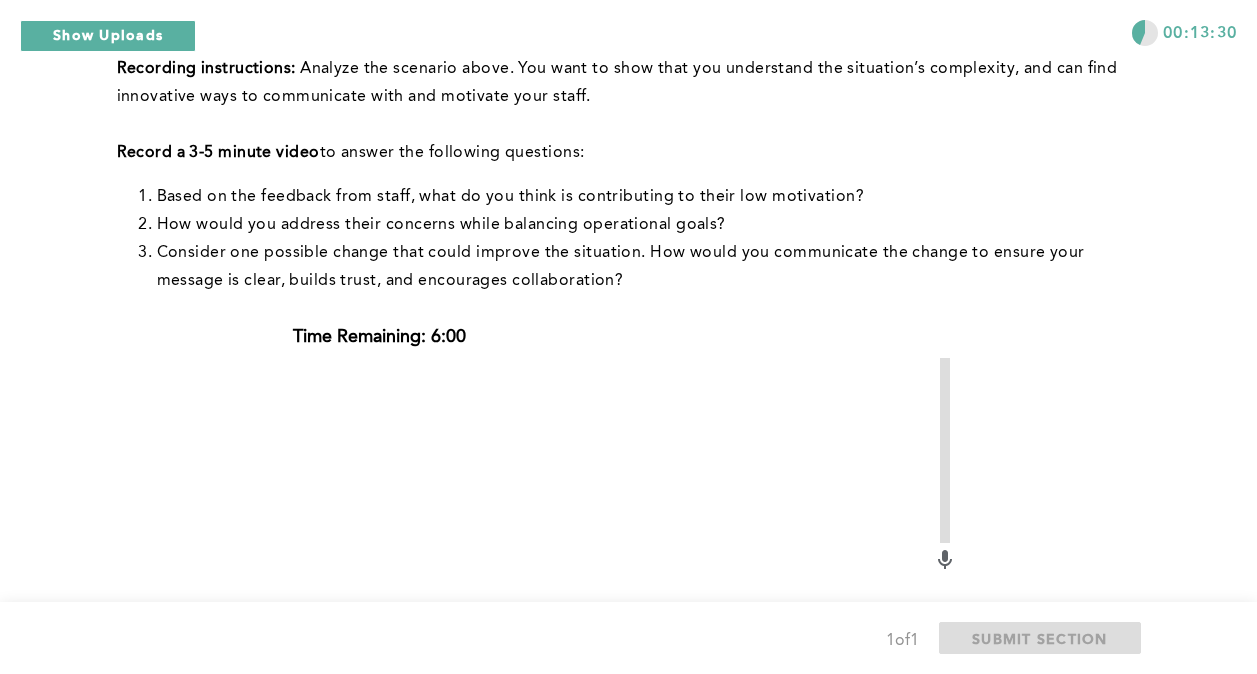scroll, scrollTop: 669, scrollLeft: 0, axis: vertical 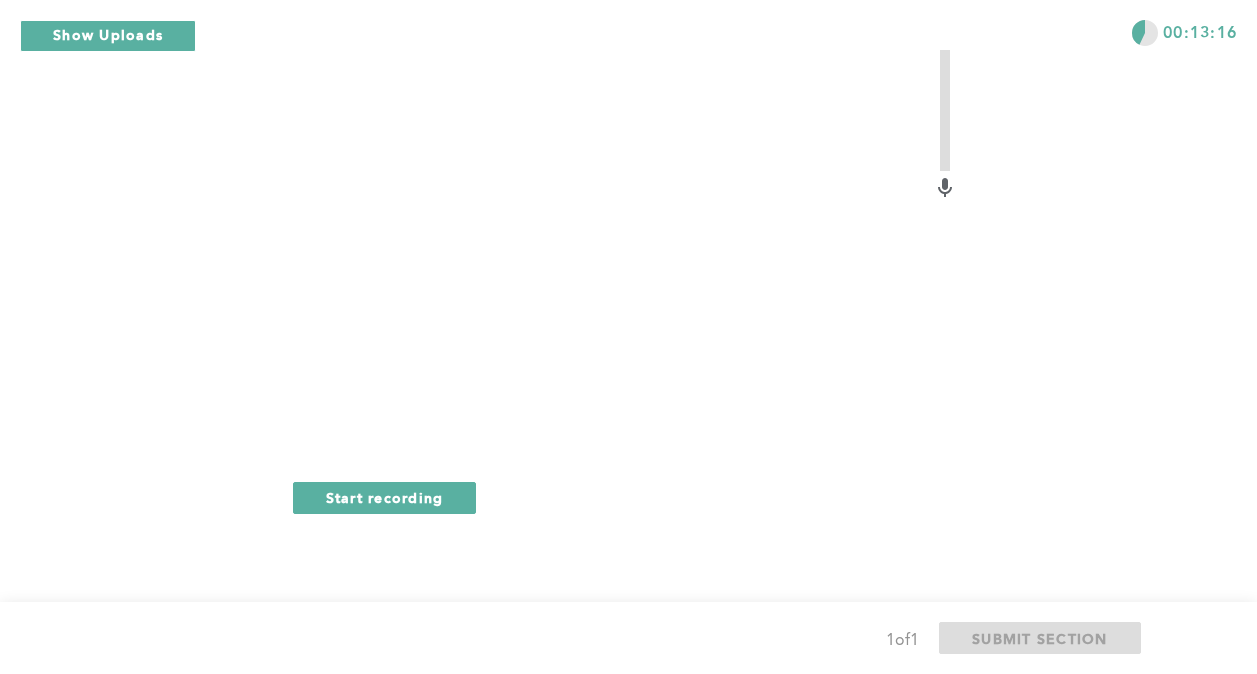 click on "00:13:16 Q1 Note: You will answer two questions about this scenario. ﻿Context: You’re a warehouse manager and you’ve recently been transferred to a new facility to oversee packing operations. However, you are finding that the facility staff seem to be unusually unmotivated. You’ve noticed team members taking longer-than-expected breaks in the bathroom, where you’ve heard that they are sitting in stalls watching TV on their phones. Other employees openly grumble when they receive instructions and seem unmotivated overall. Your packing rate has been declining, which you have mentioned several times during meetings with your team before shift begins. However, the responses you’ve gotten so far have been disrespectful and unproductive, such as, “We’re not just numbers, you know.” “Why should I work faster so you can work me to the bone?” “We’re not in high school. We can manage ourselves.” Your team’s declining productivity is causing concern about its impact on your performance. 1" at bounding box center (628, -133) 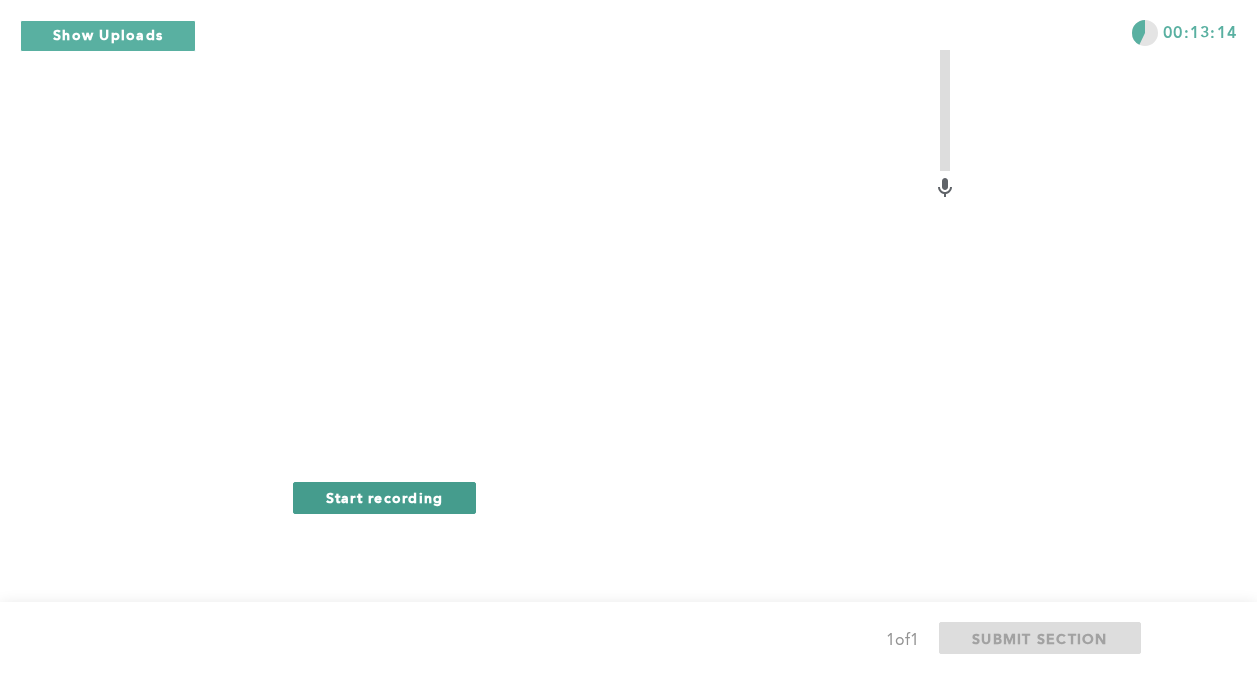 click on "Start recording" at bounding box center [385, 497] 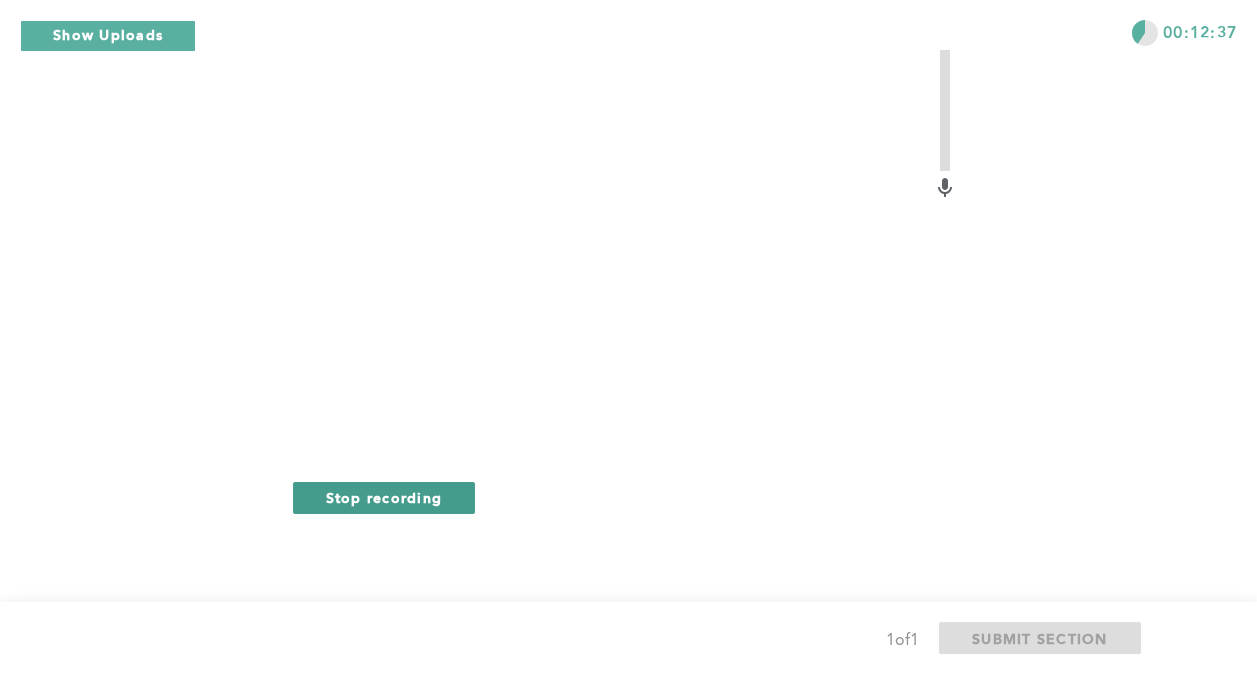click on "Stop recording" at bounding box center [384, 498] 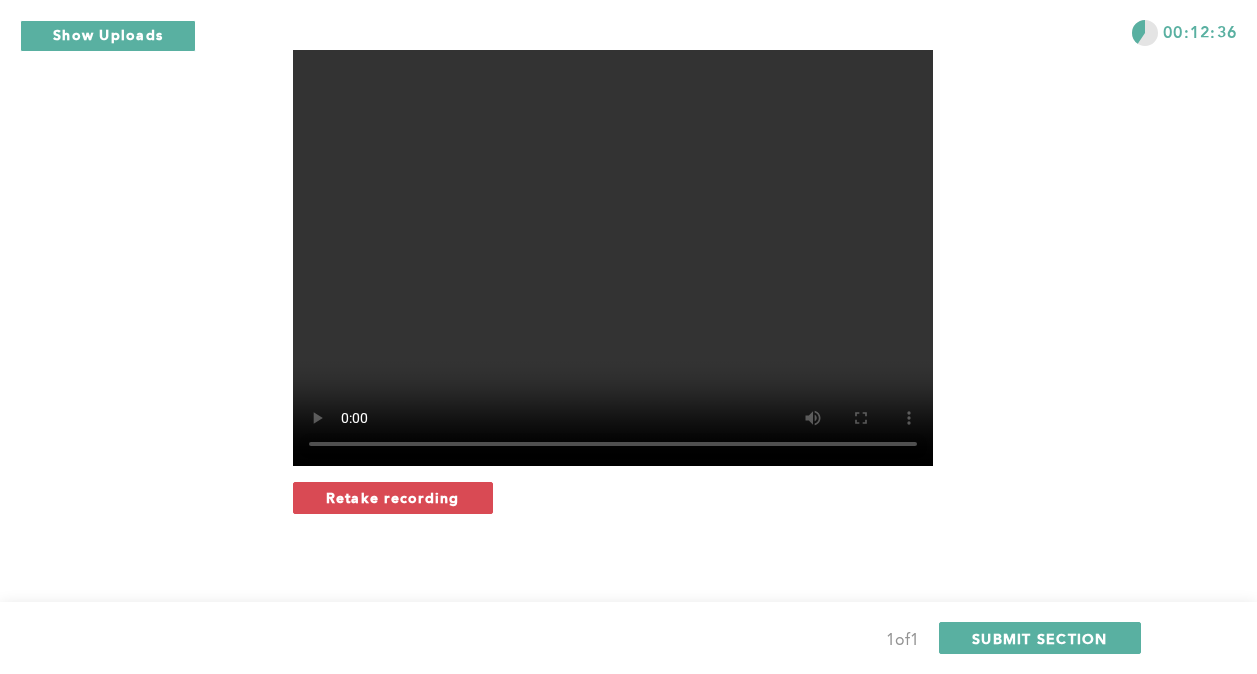 drag, startPoint x: 442, startPoint y: 503, endPoint x: 530, endPoint y: 474, distance: 92.65527 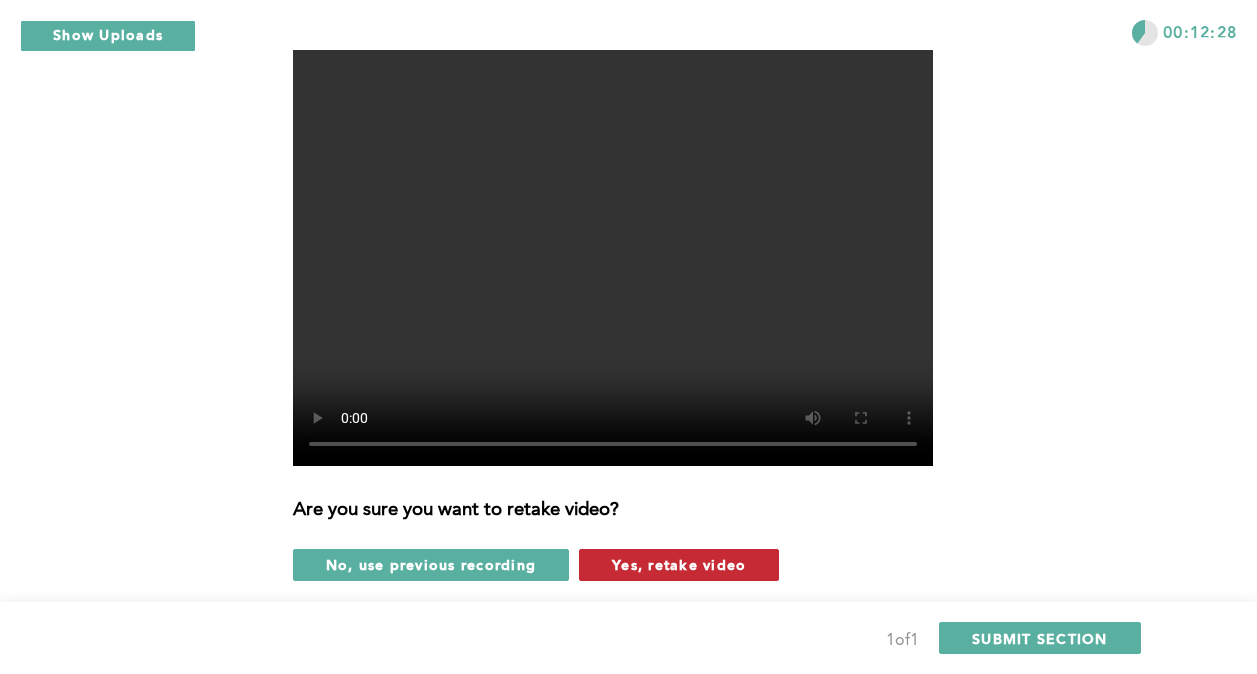 click on "Yes, retake video" at bounding box center (679, 564) 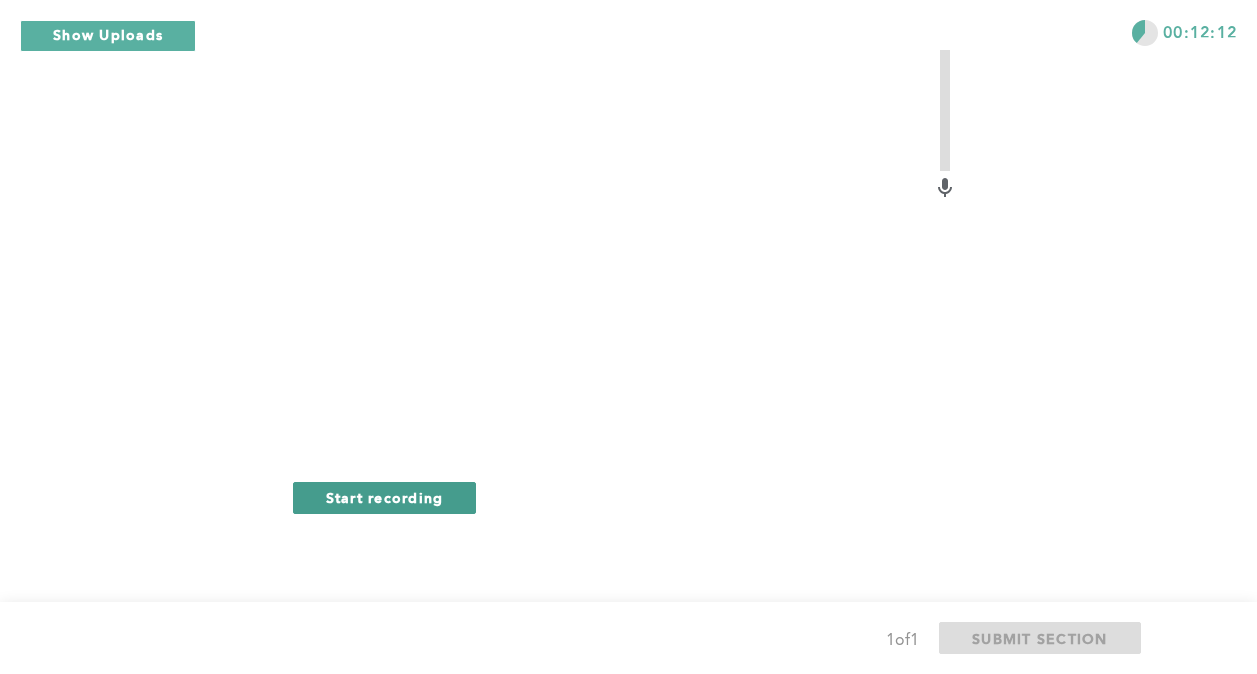 click on "Start recording" at bounding box center (385, 497) 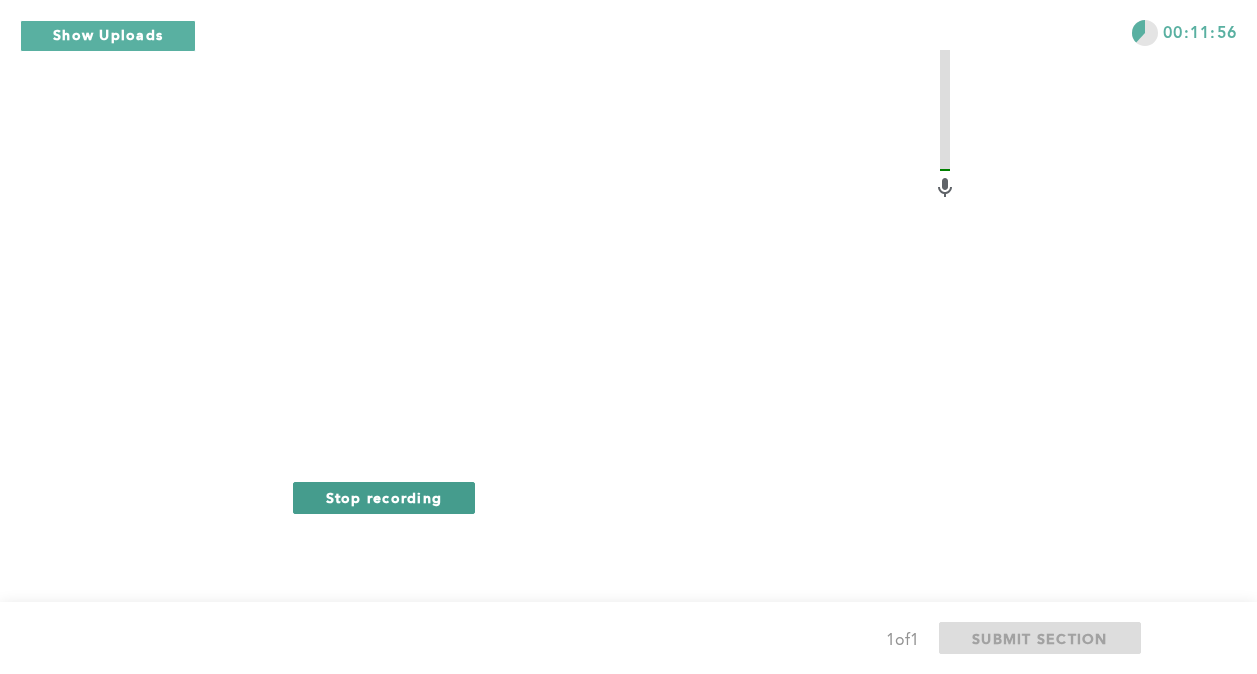 click on "Stop recording" at bounding box center [384, 498] 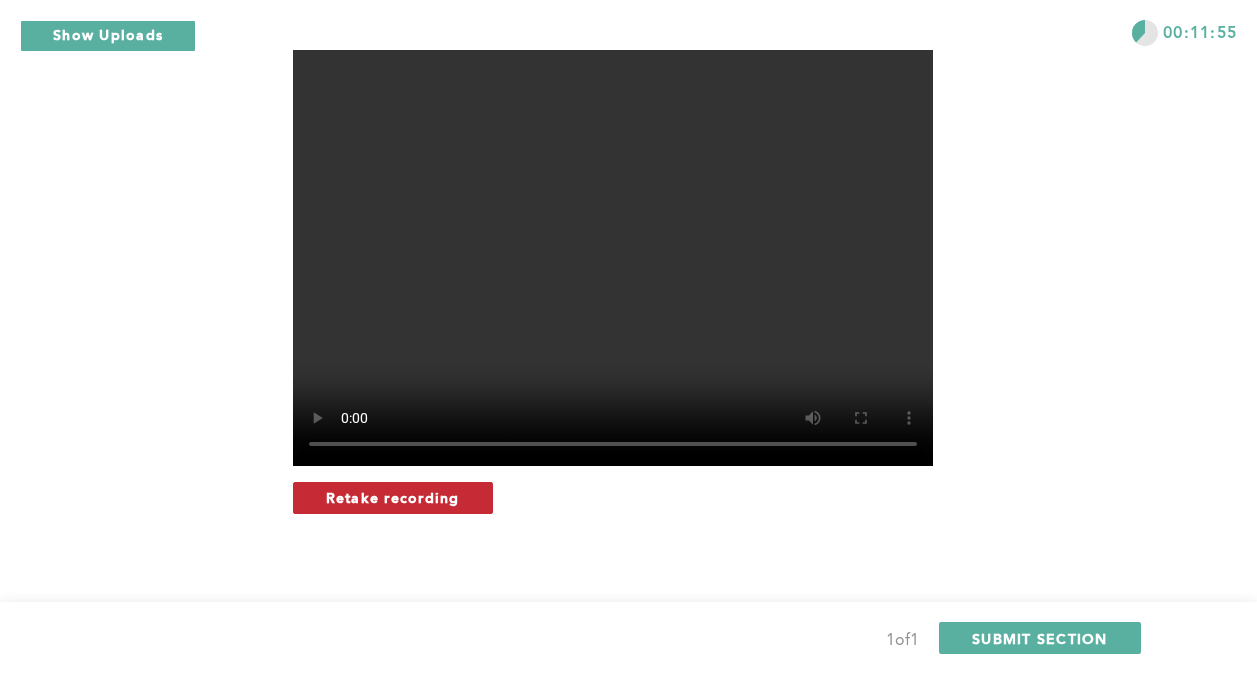 click on "Retake recording" at bounding box center (393, 497) 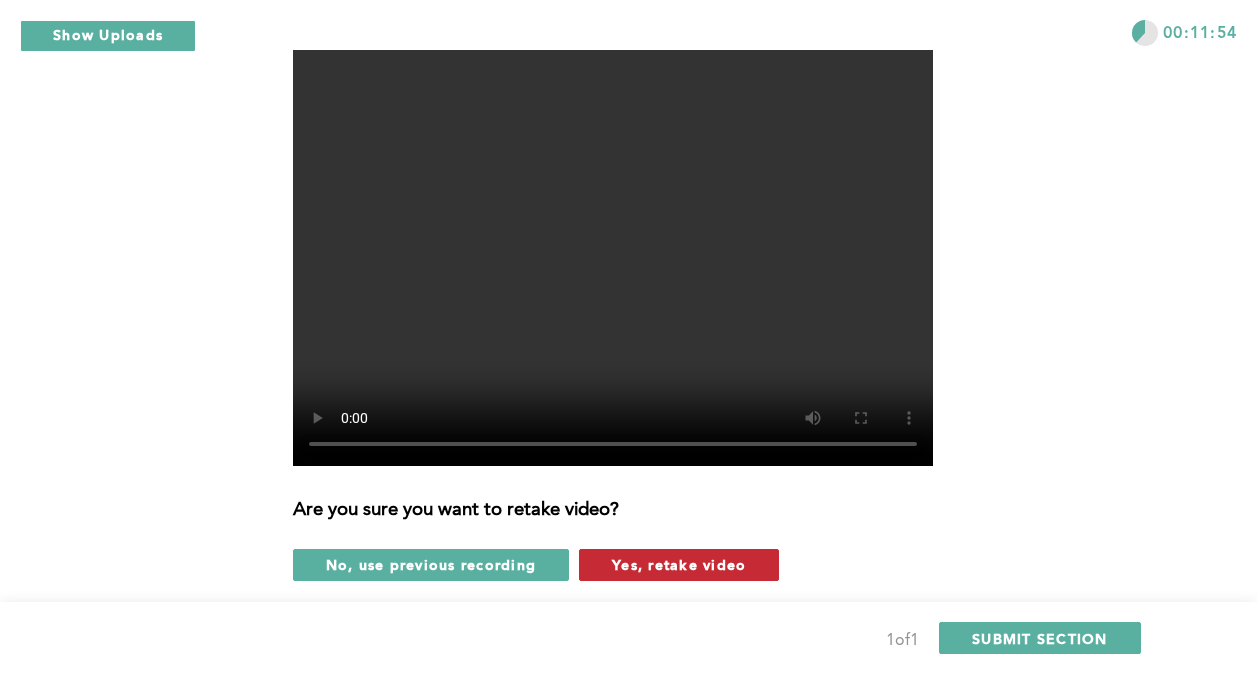 click on "Yes, retake video" at bounding box center (679, 564) 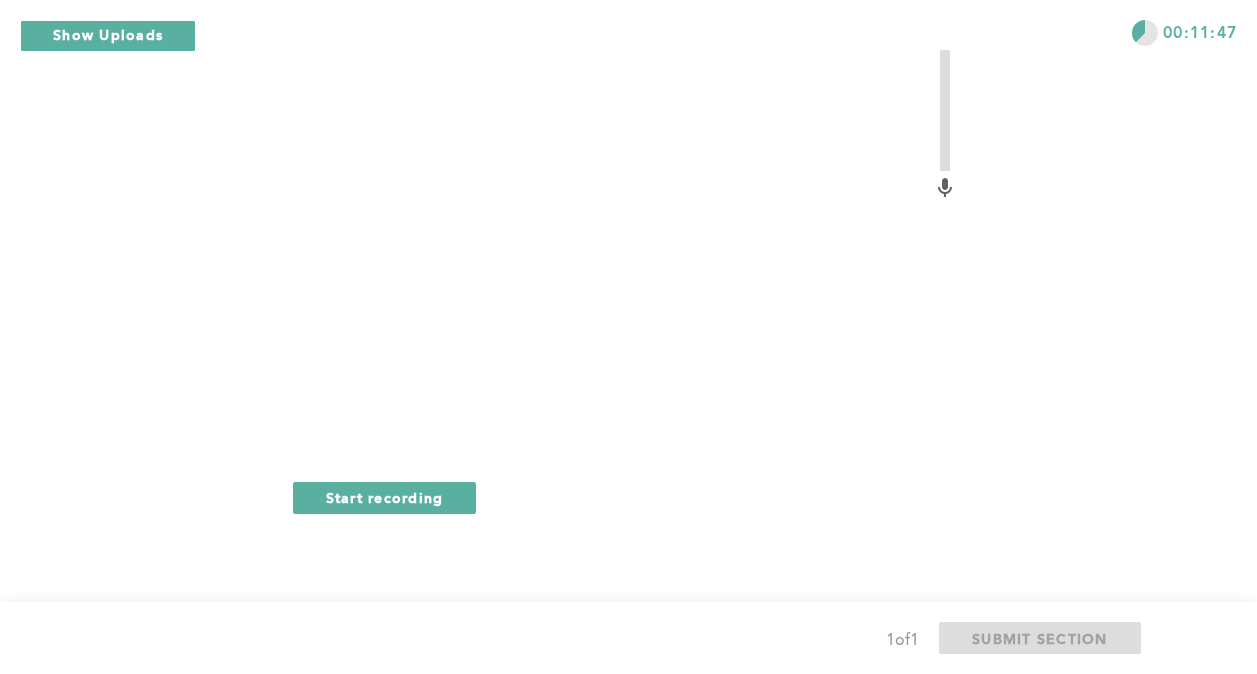 drag, startPoint x: 892, startPoint y: 673, endPoint x: 204, endPoint y: 560, distance: 697.218 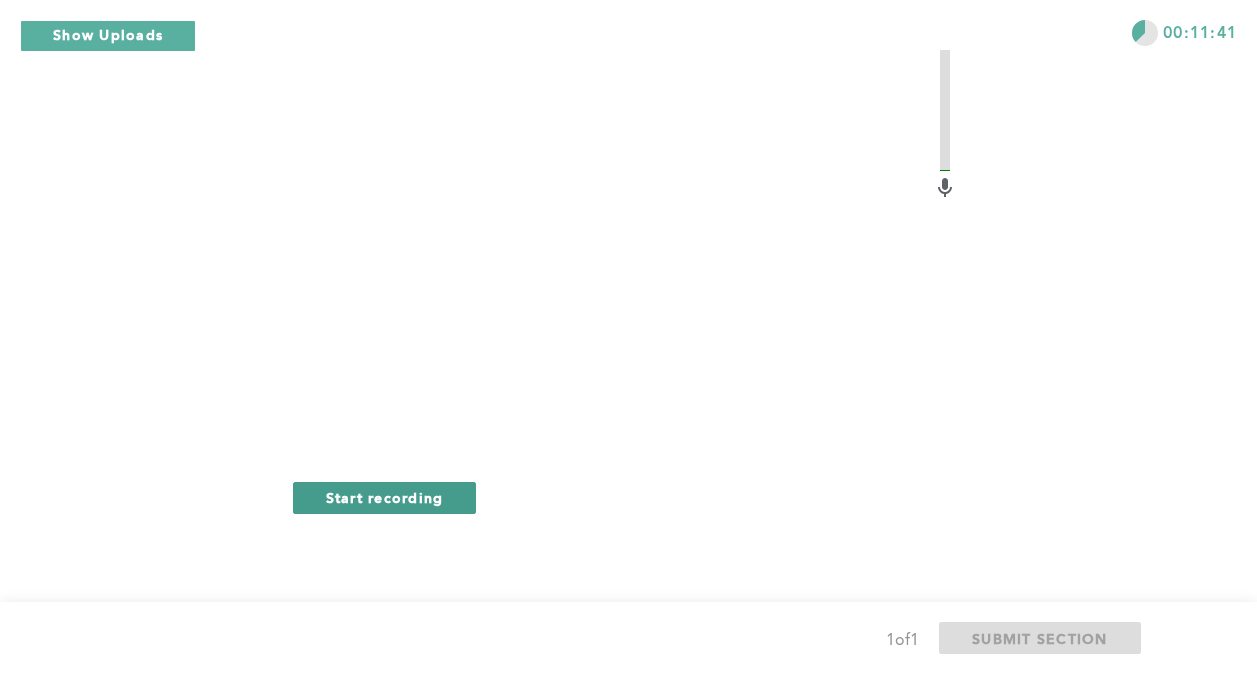 click on "Start recording" at bounding box center [385, 498] 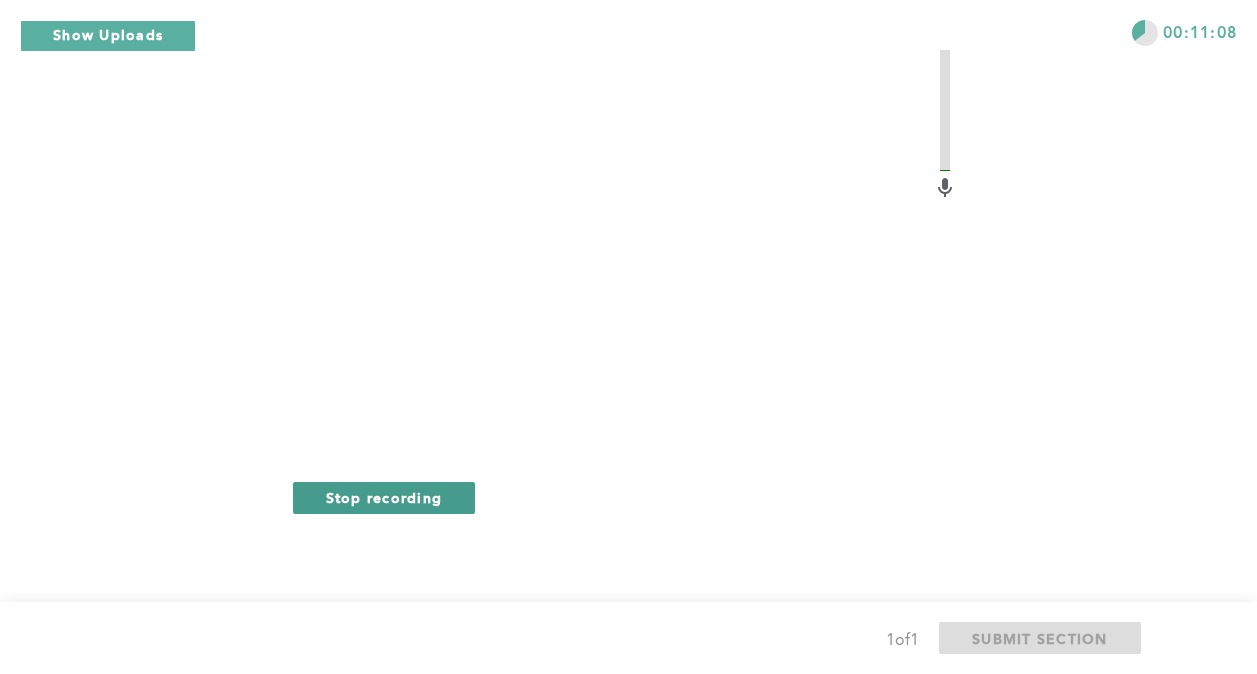 click on "Stop recording" at bounding box center (384, 497) 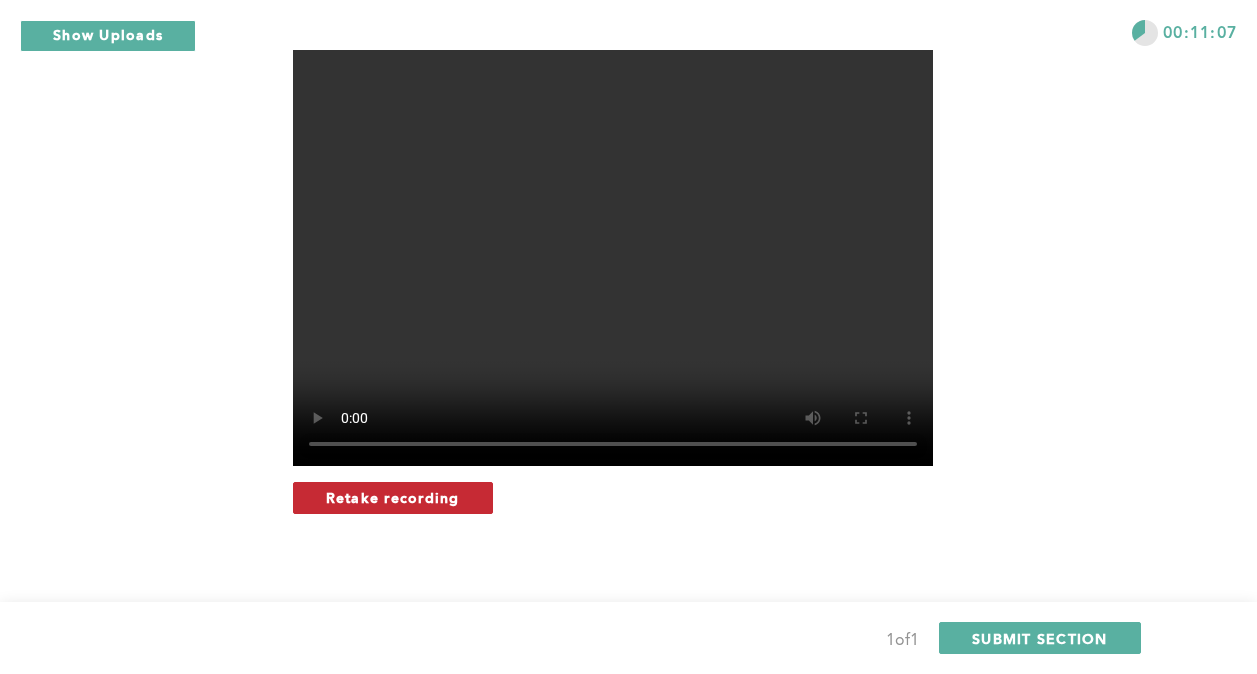 click on "Retake recording" at bounding box center (393, 497) 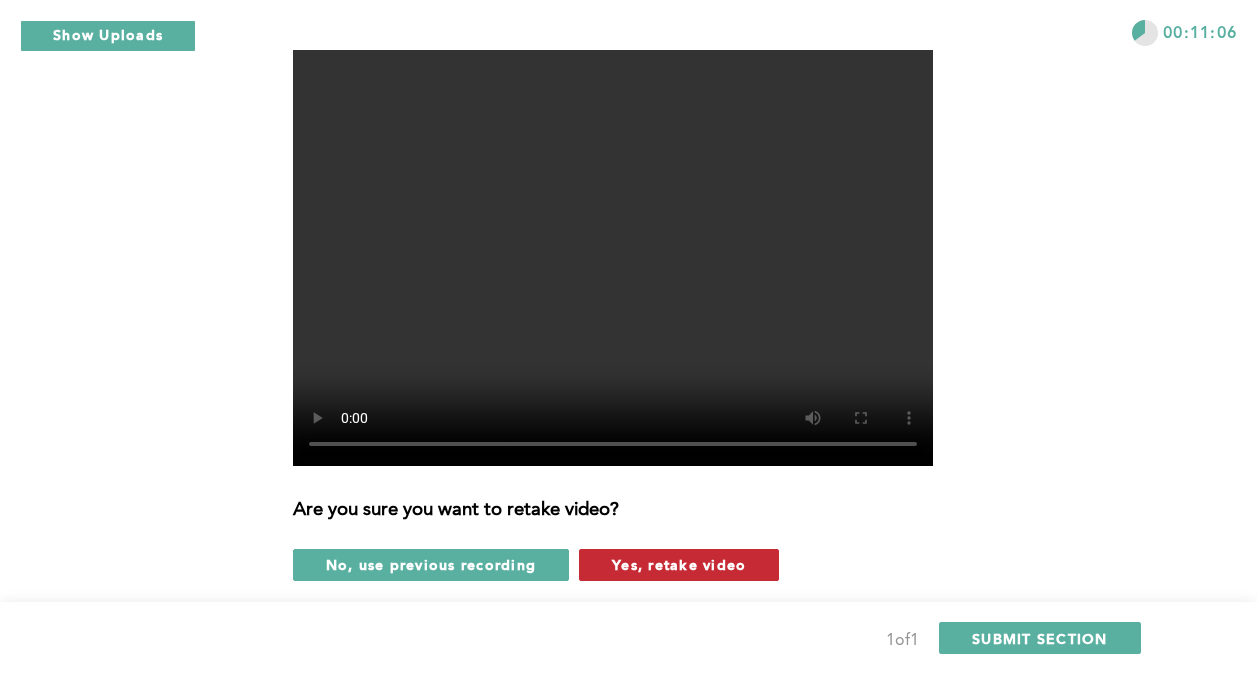 click on "Yes, retake video" at bounding box center (679, 564) 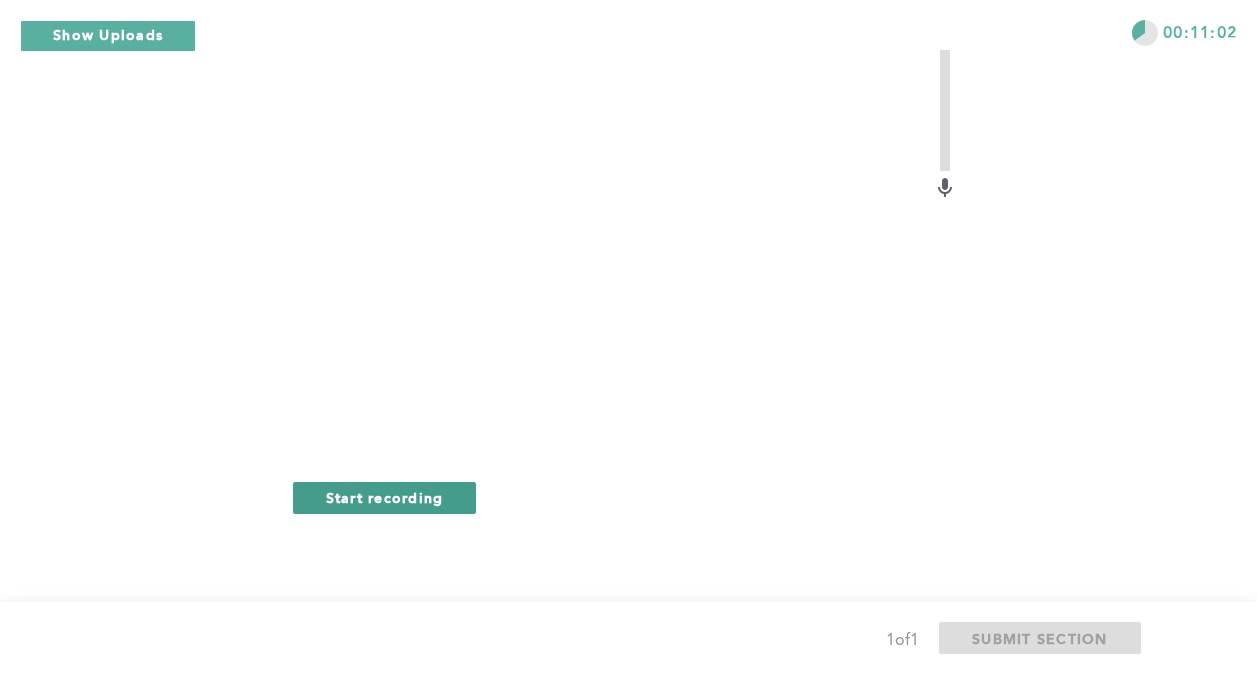 click on "Start recording" at bounding box center [385, 497] 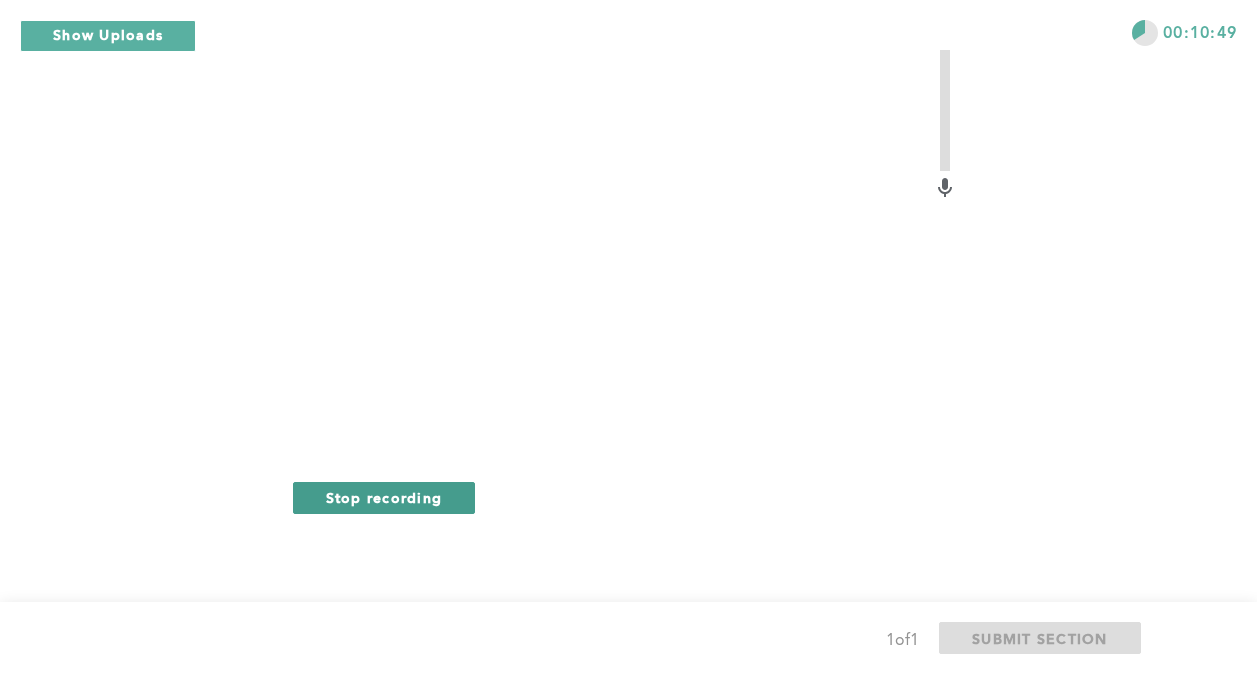 click on "Stop recording" at bounding box center [384, 497] 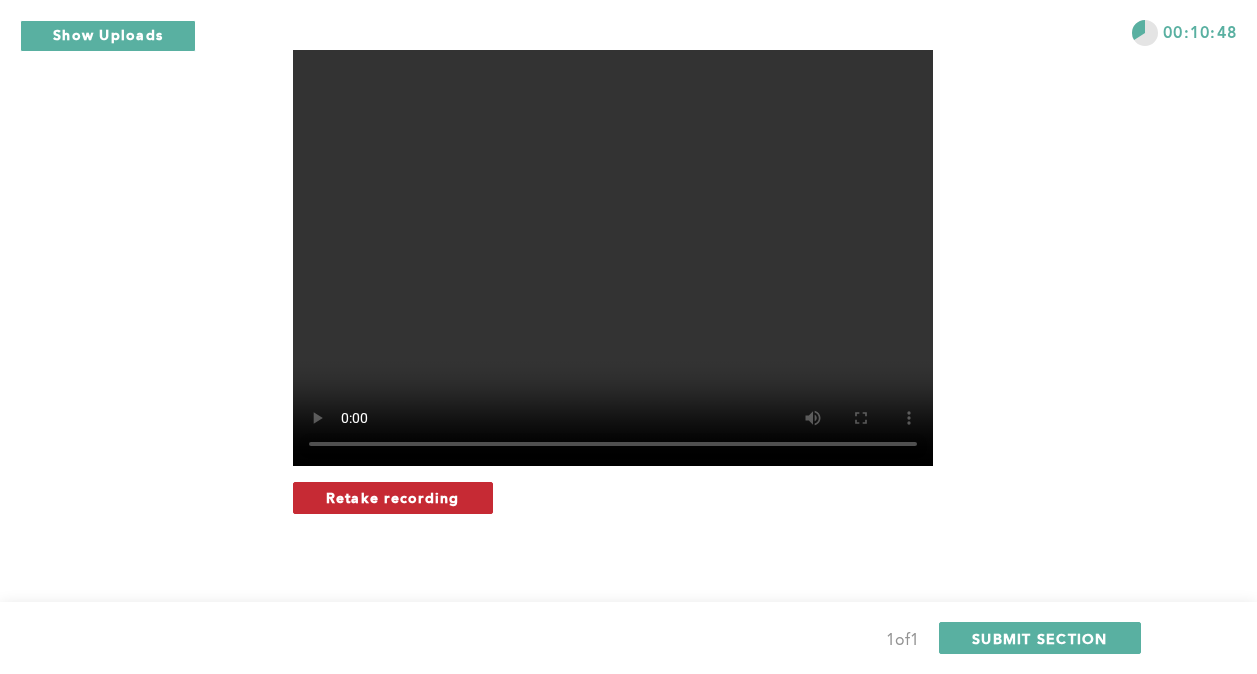 click on "Retake recording" at bounding box center (393, 497) 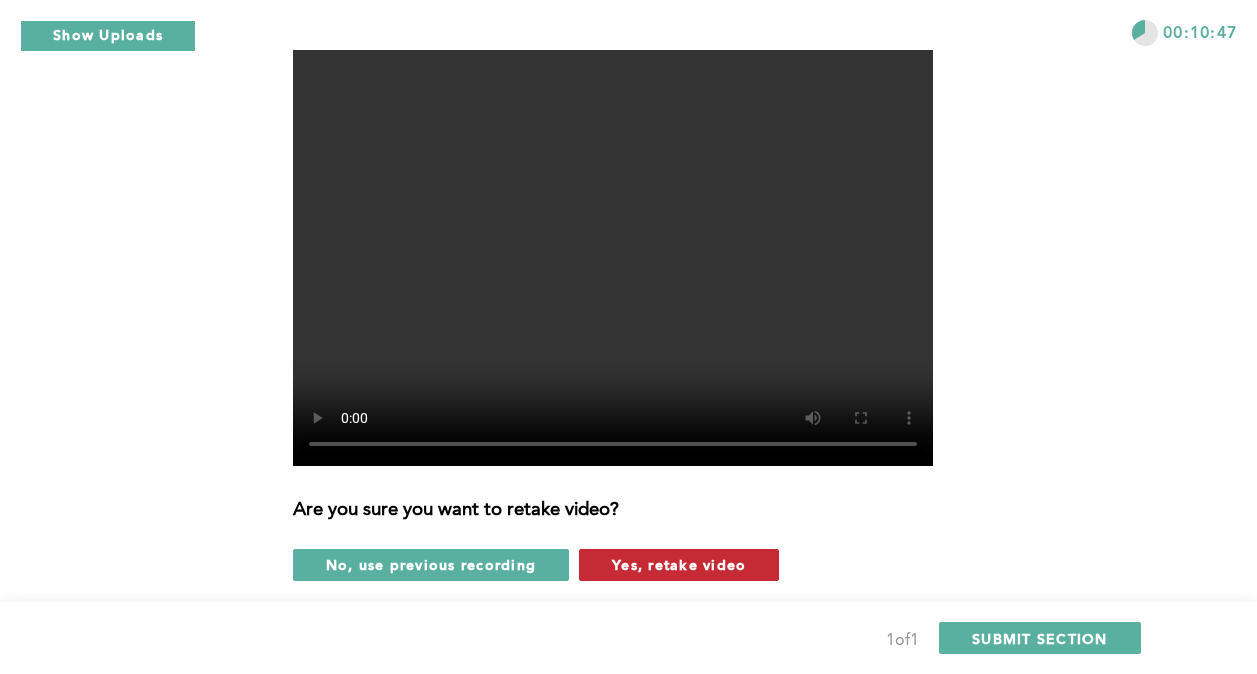 click on "Yes, retake video" at bounding box center [679, 565] 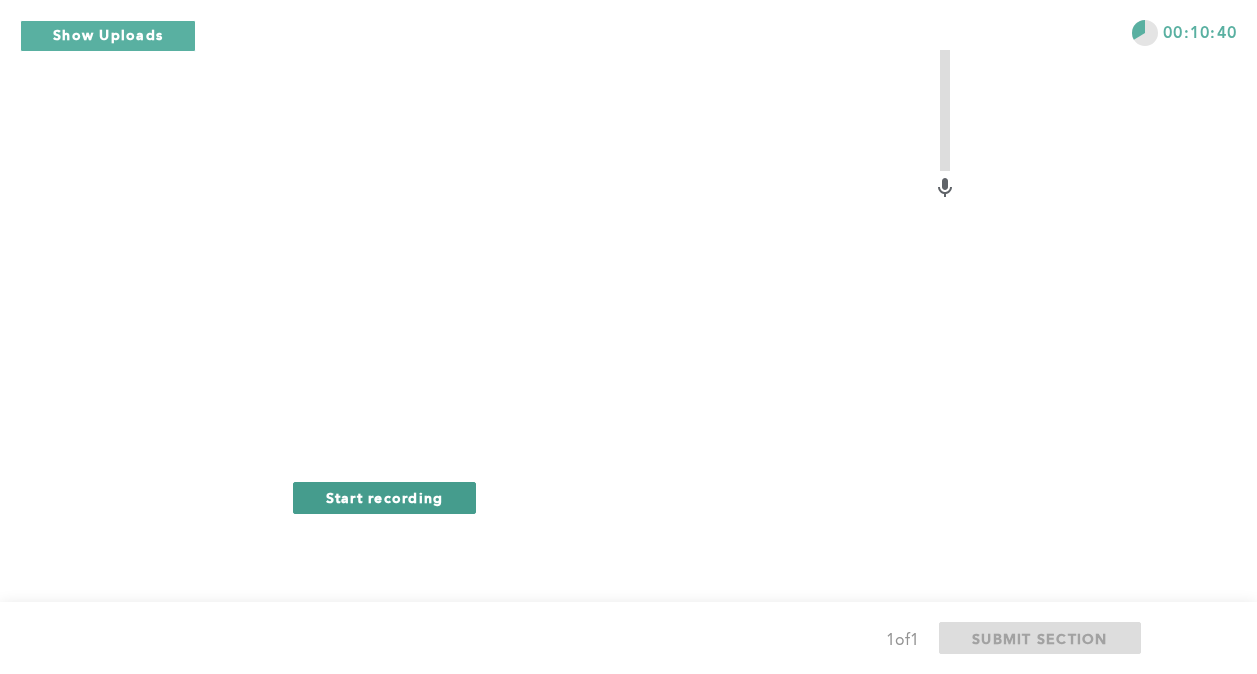 click on "Start recording" at bounding box center [385, 497] 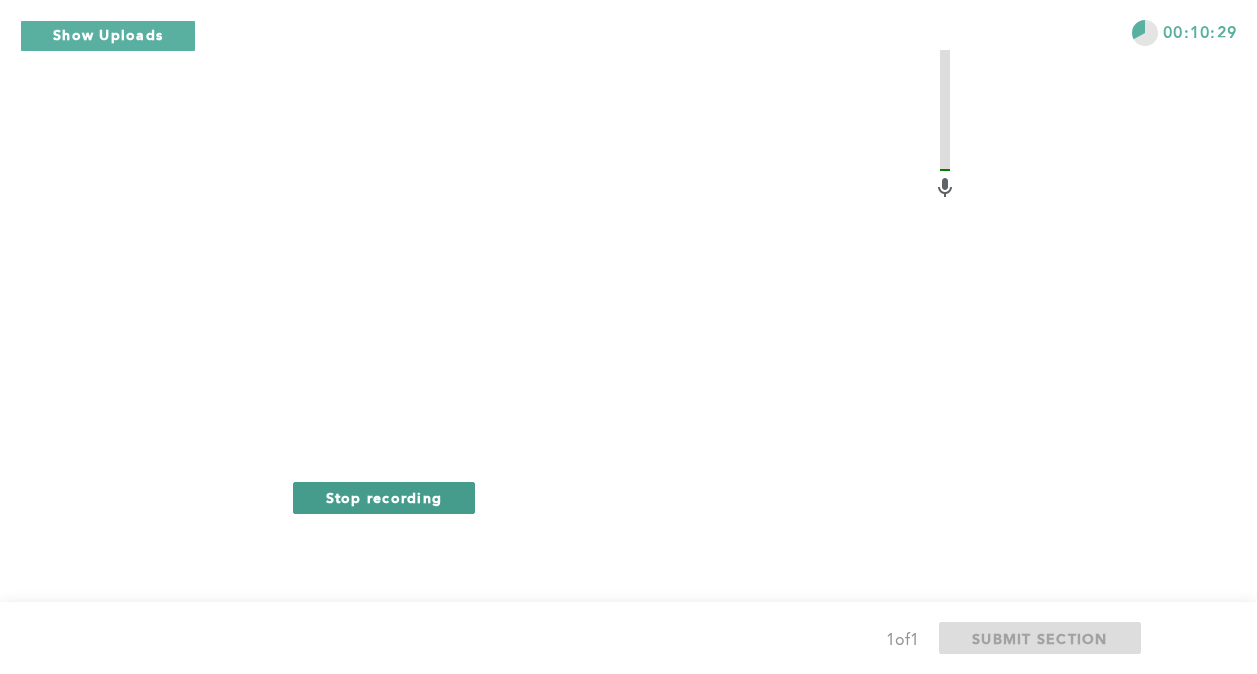 click on "Stop recording" at bounding box center (384, 498) 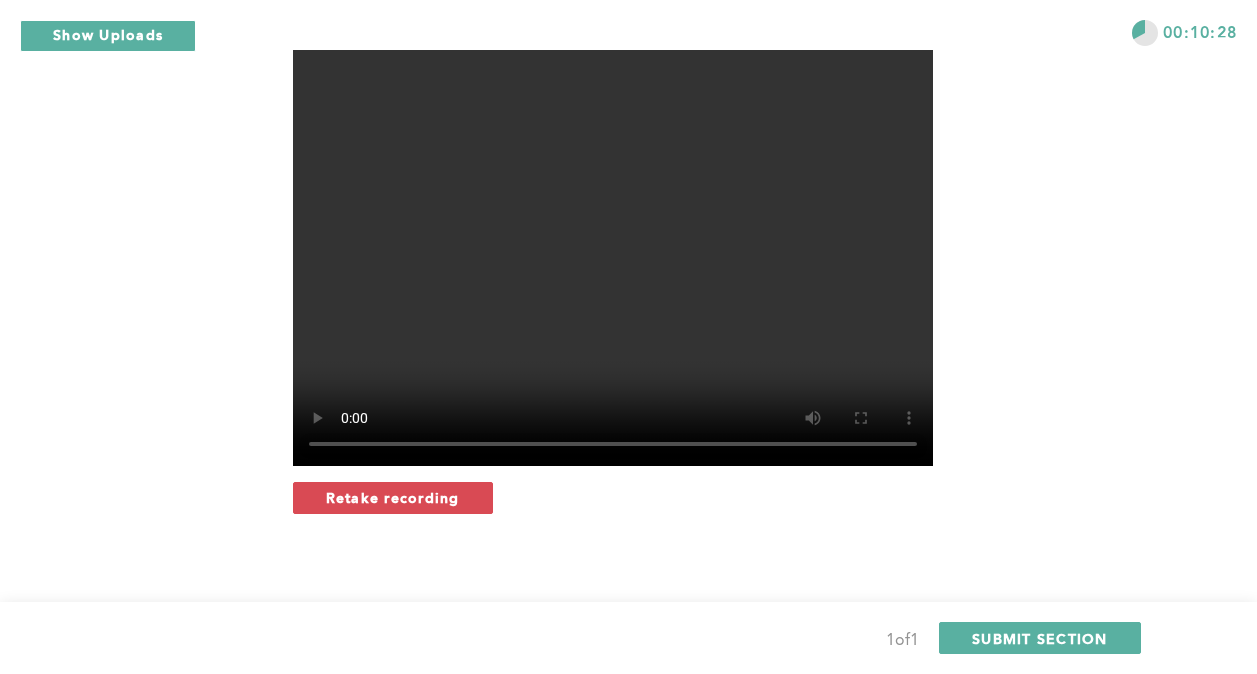 click on "Retake recording" at bounding box center (393, 498) 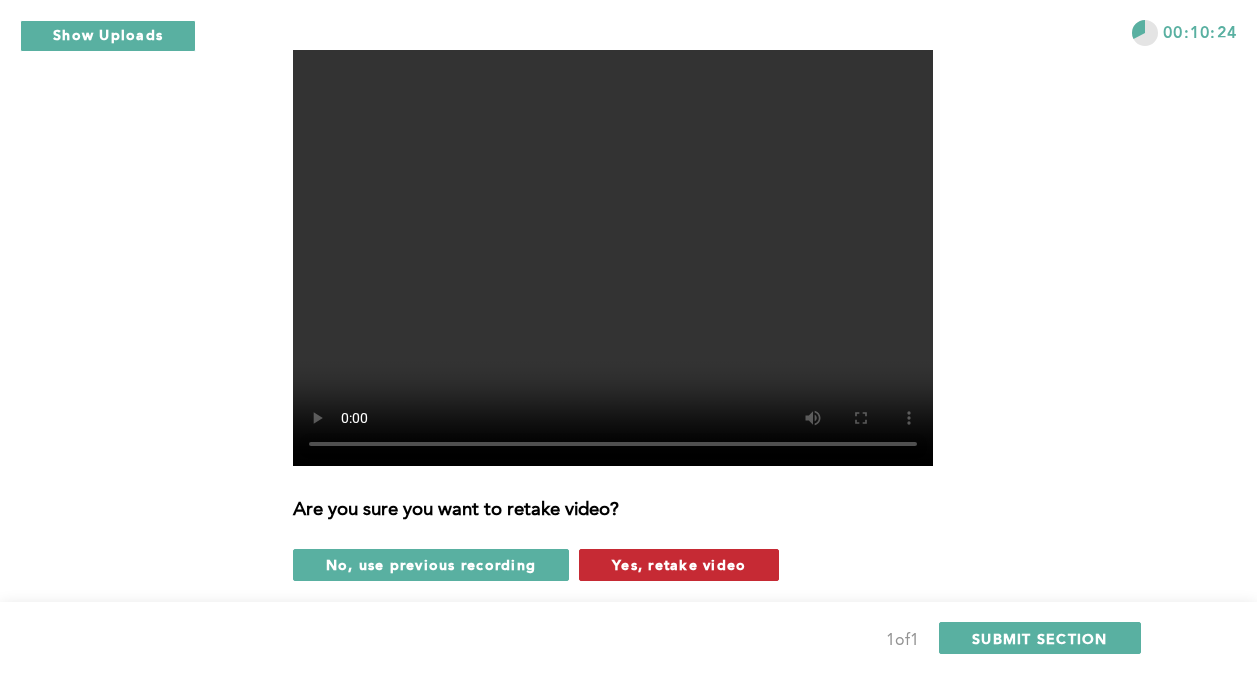 click on "Yes, retake video" at bounding box center [679, 564] 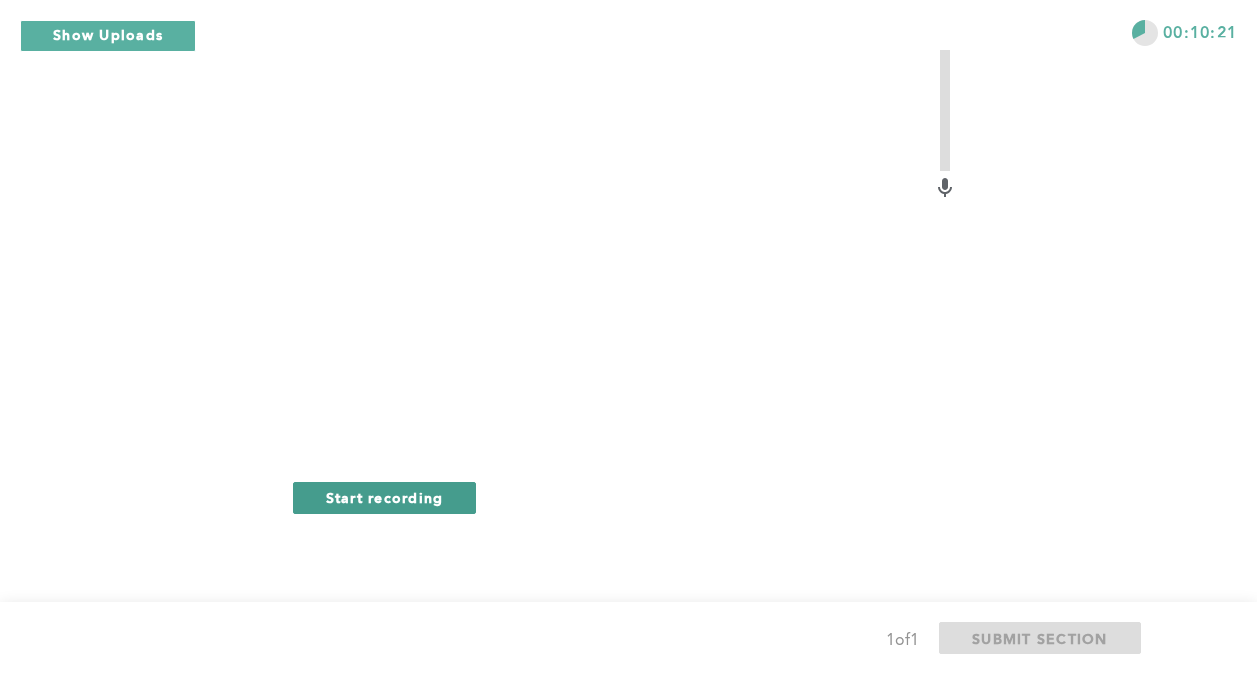 click on "Start recording" at bounding box center [385, 497] 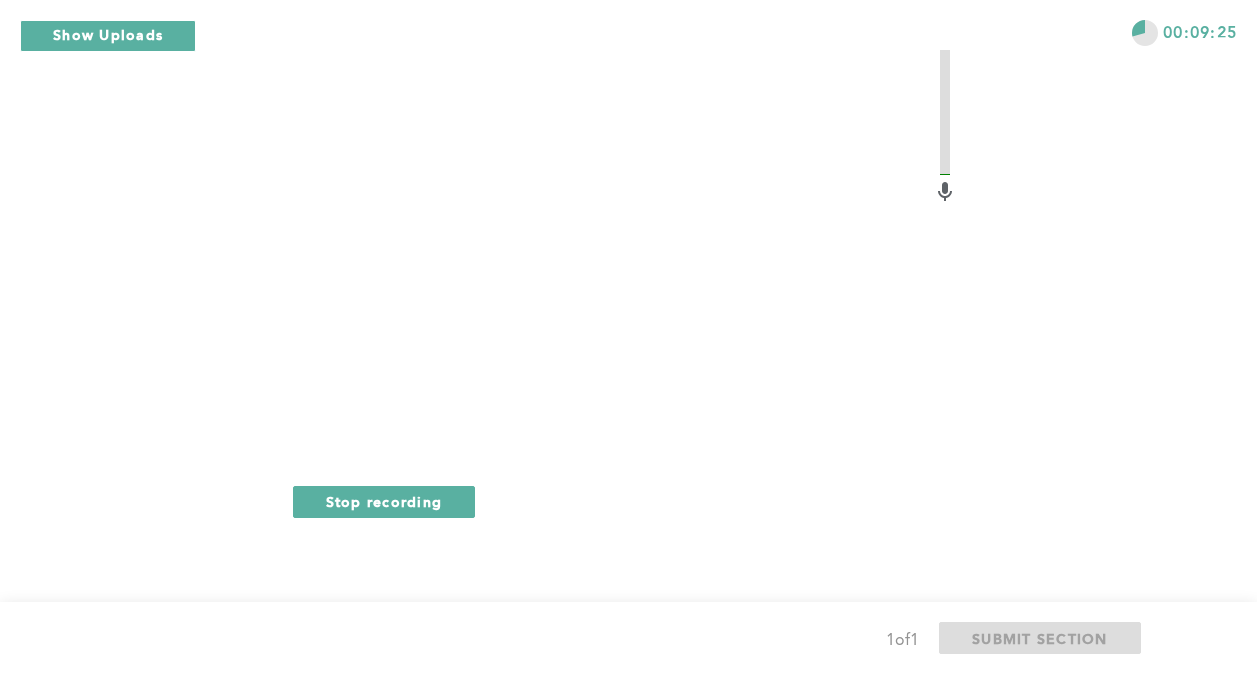 scroll, scrollTop: 941, scrollLeft: 0, axis: vertical 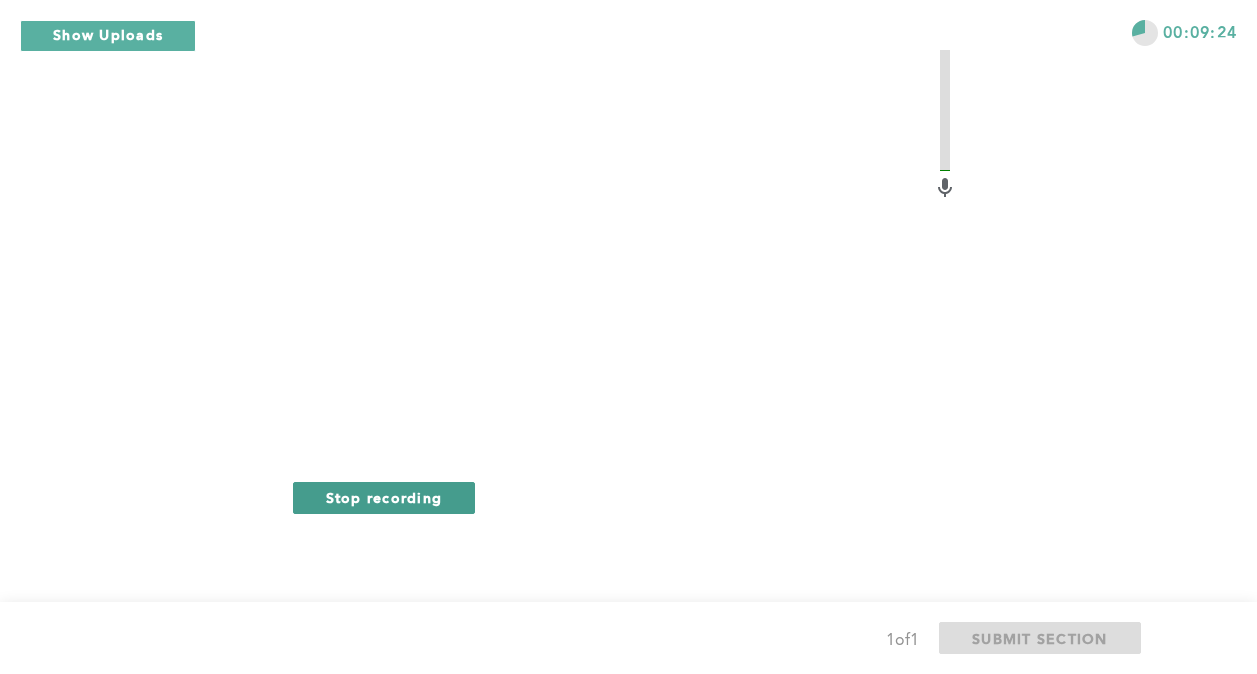 click on "Stop recording" at bounding box center (384, 498) 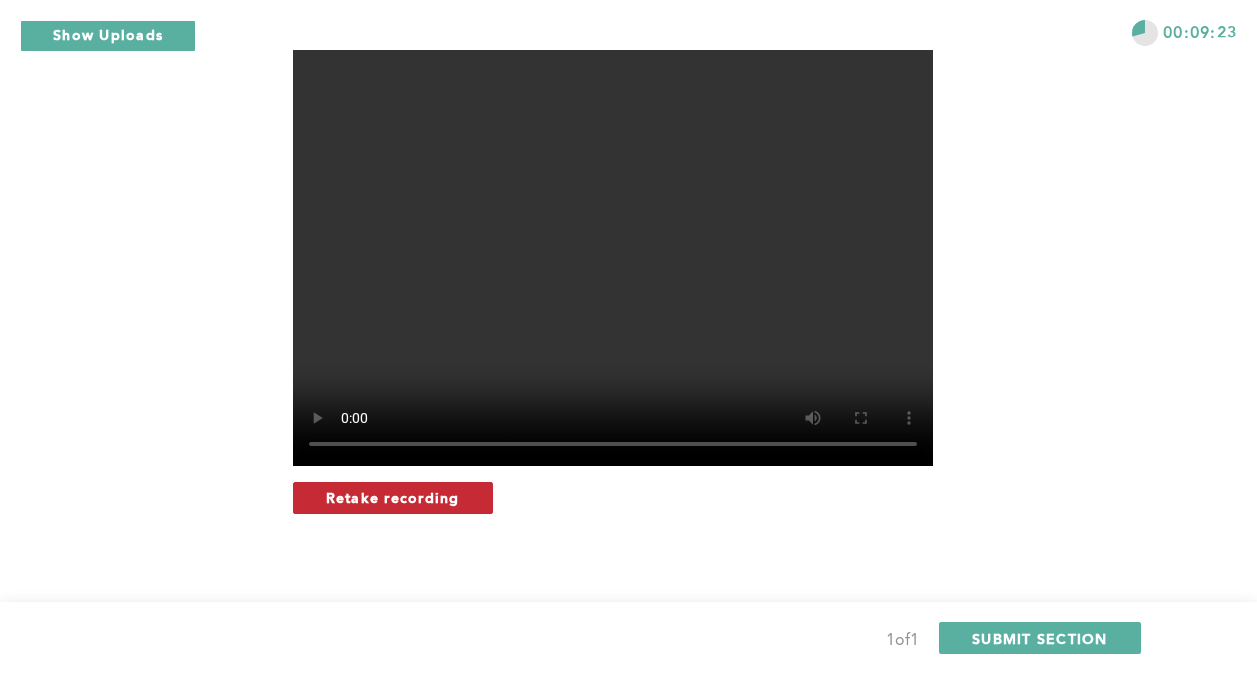 click on "Retake recording" at bounding box center (393, 497) 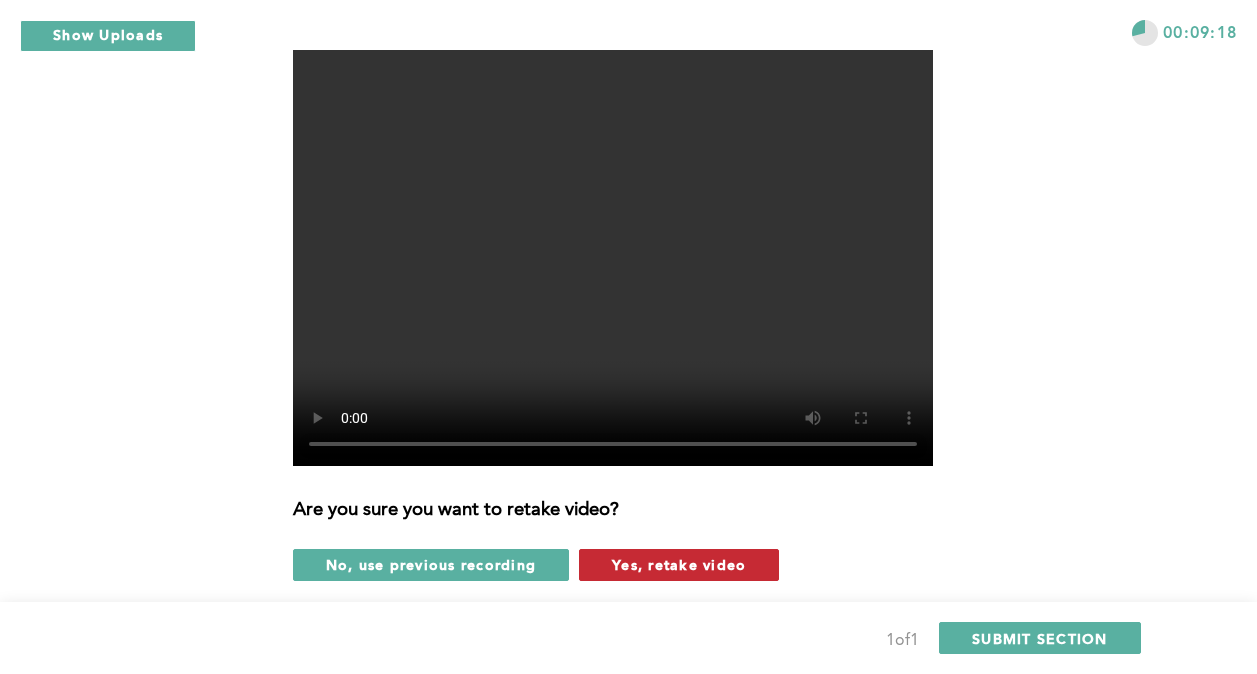 click on "Yes, retake video" at bounding box center [679, 564] 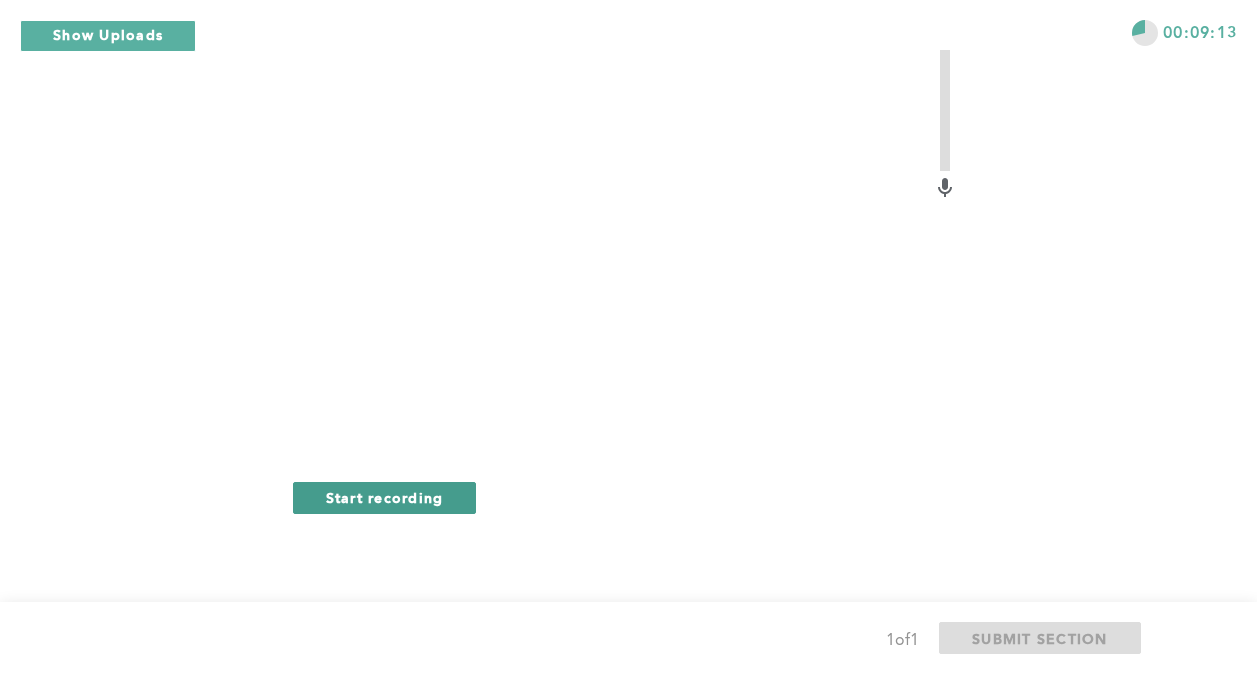 click on "Start recording" at bounding box center [385, 497] 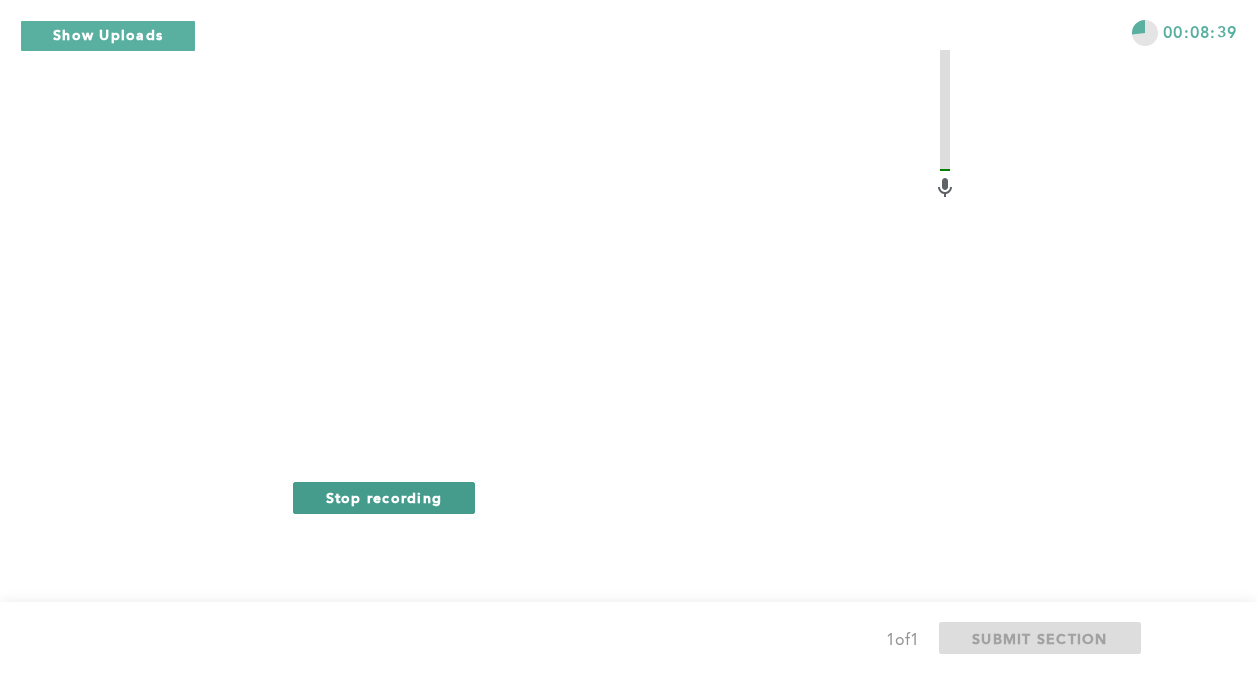 click on "Stop recording" at bounding box center (384, 497) 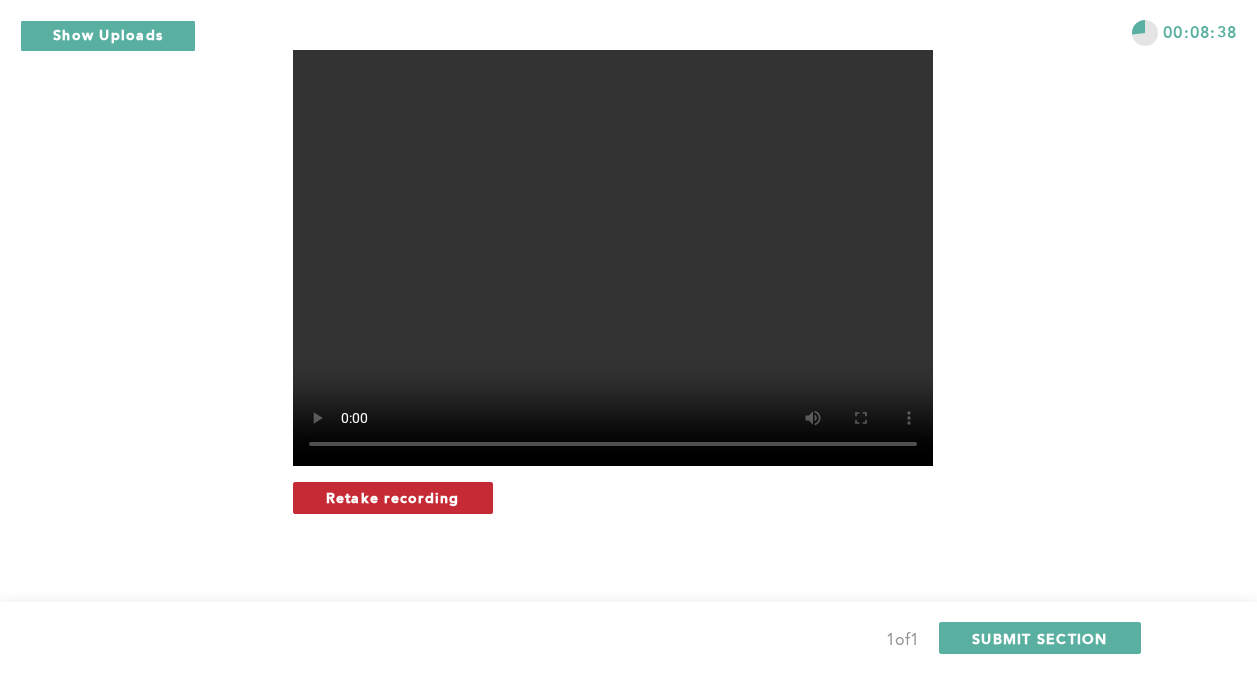 click on "Retake recording" at bounding box center (393, 498) 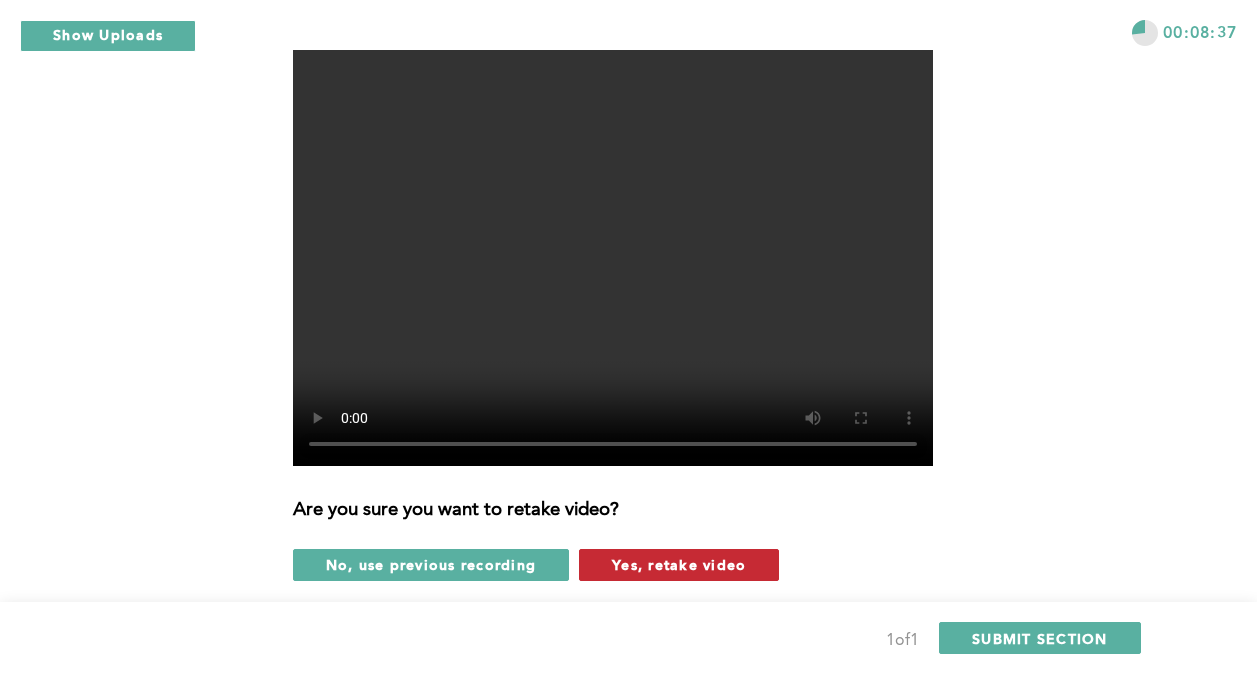 click on "Yes, retake video" at bounding box center [679, 564] 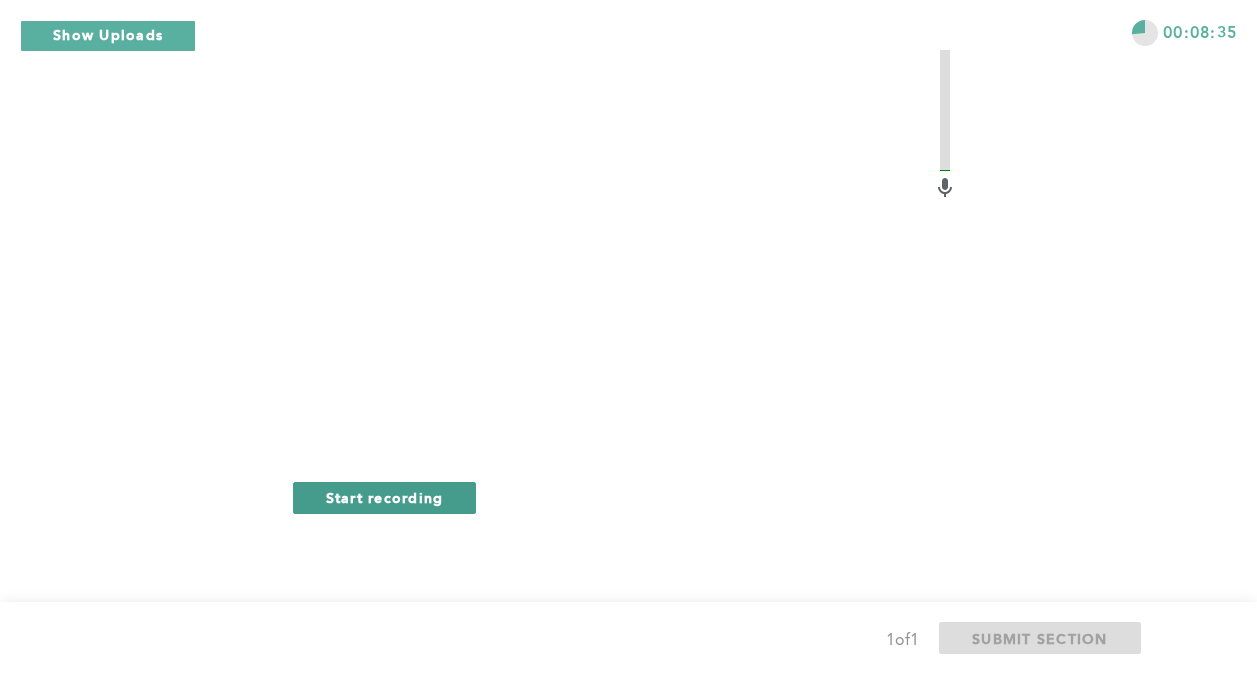 click on "Start recording" at bounding box center [385, 498] 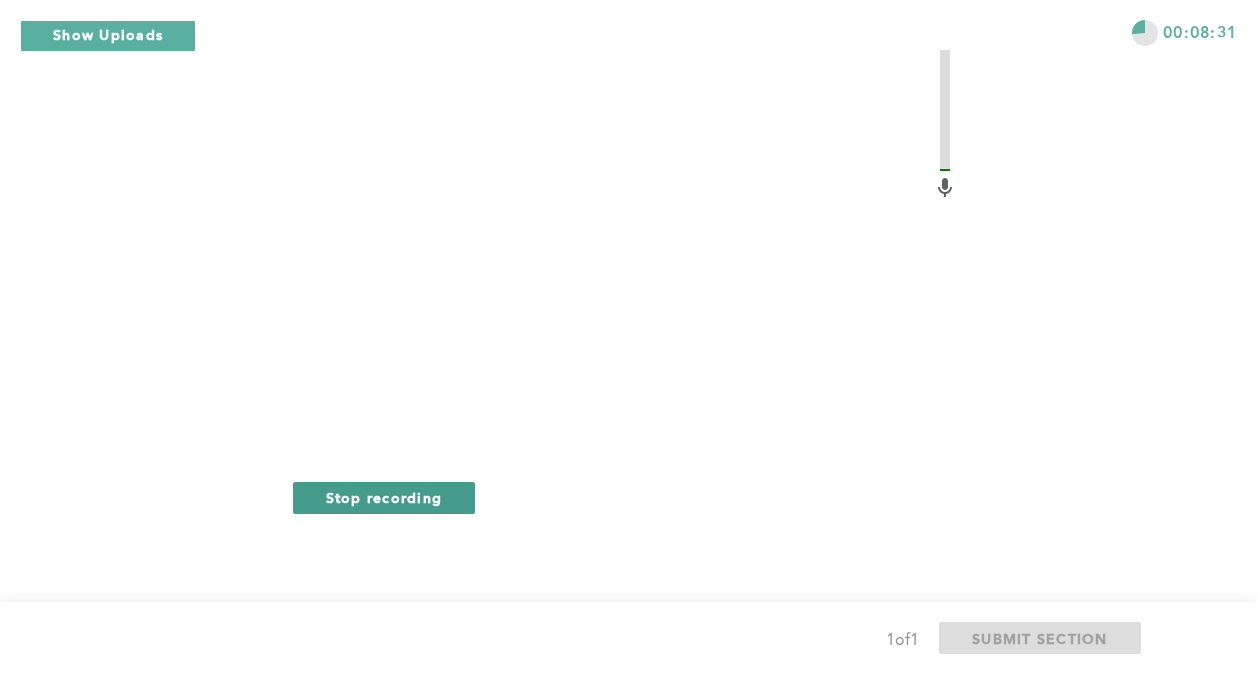 click on "Stop recording" at bounding box center [384, 497] 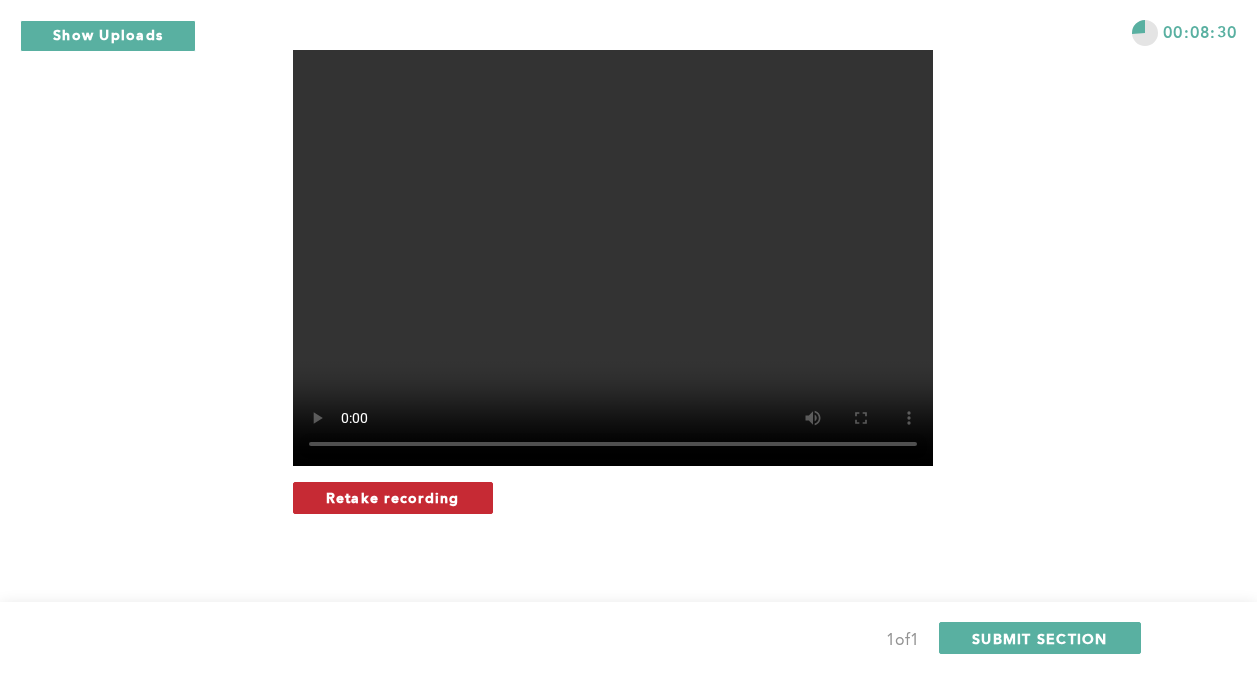 click on "Retake recording" at bounding box center (393, 497) 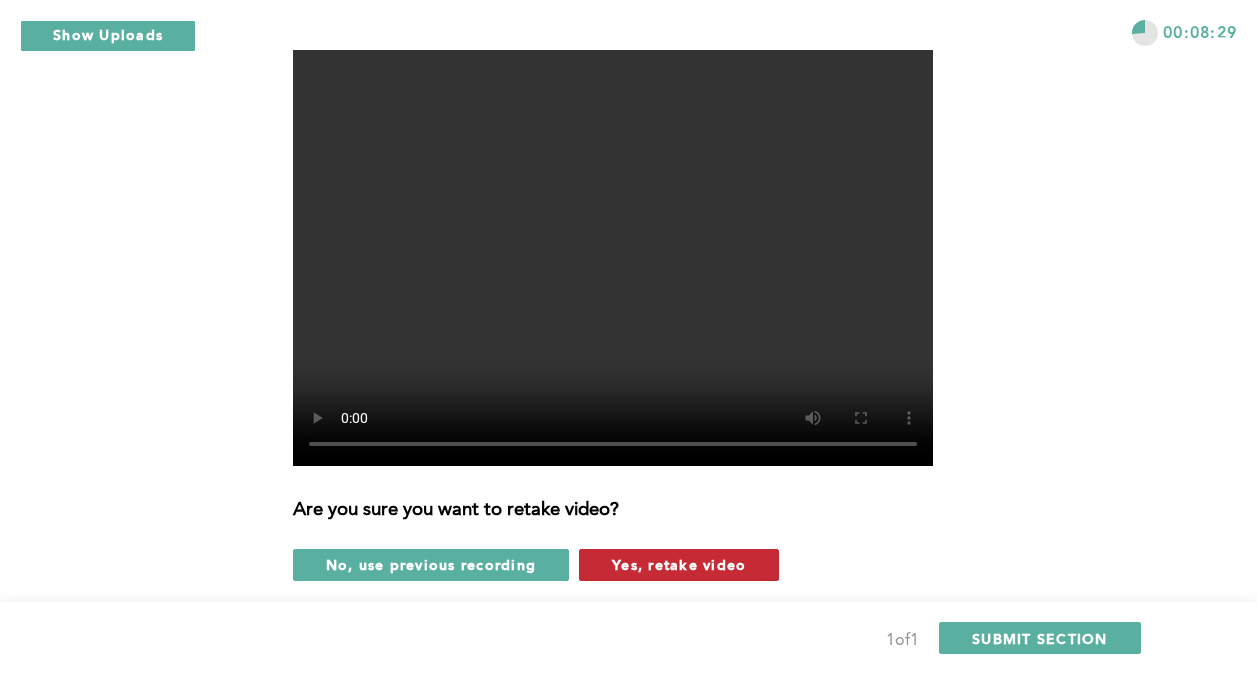 click on "Yes, retake video" at bounding box center (679, 564) 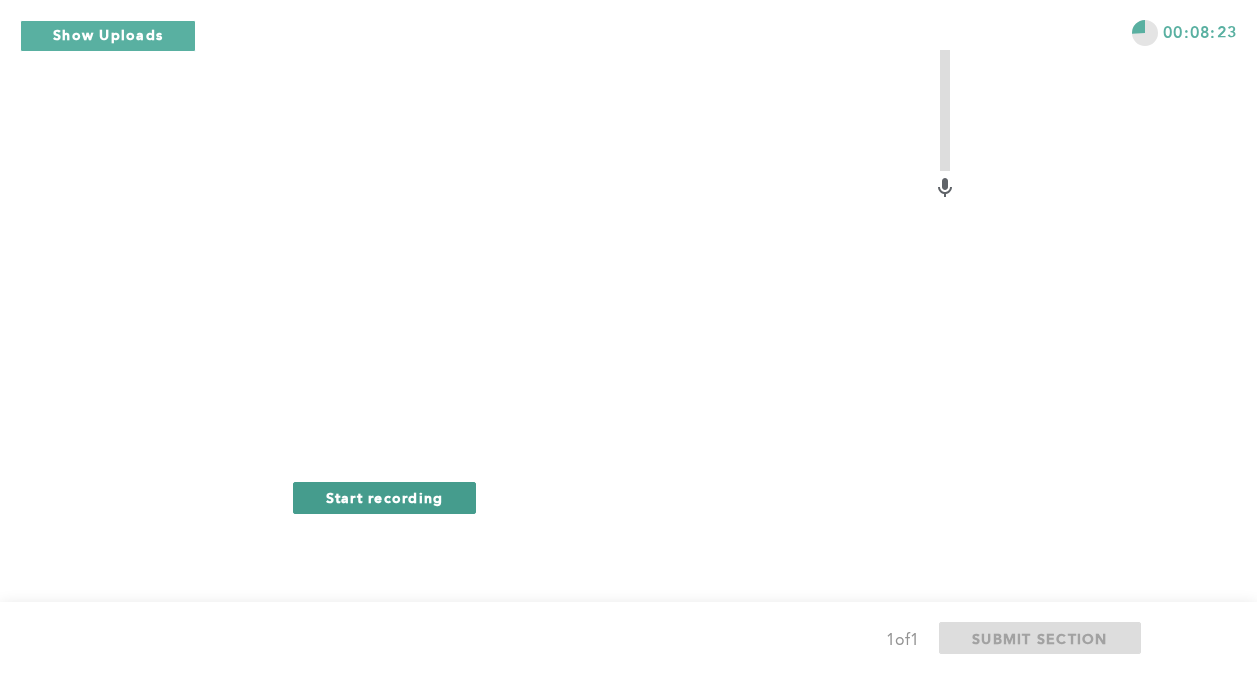 click on "Start recording" at bounding box center (385, 498) 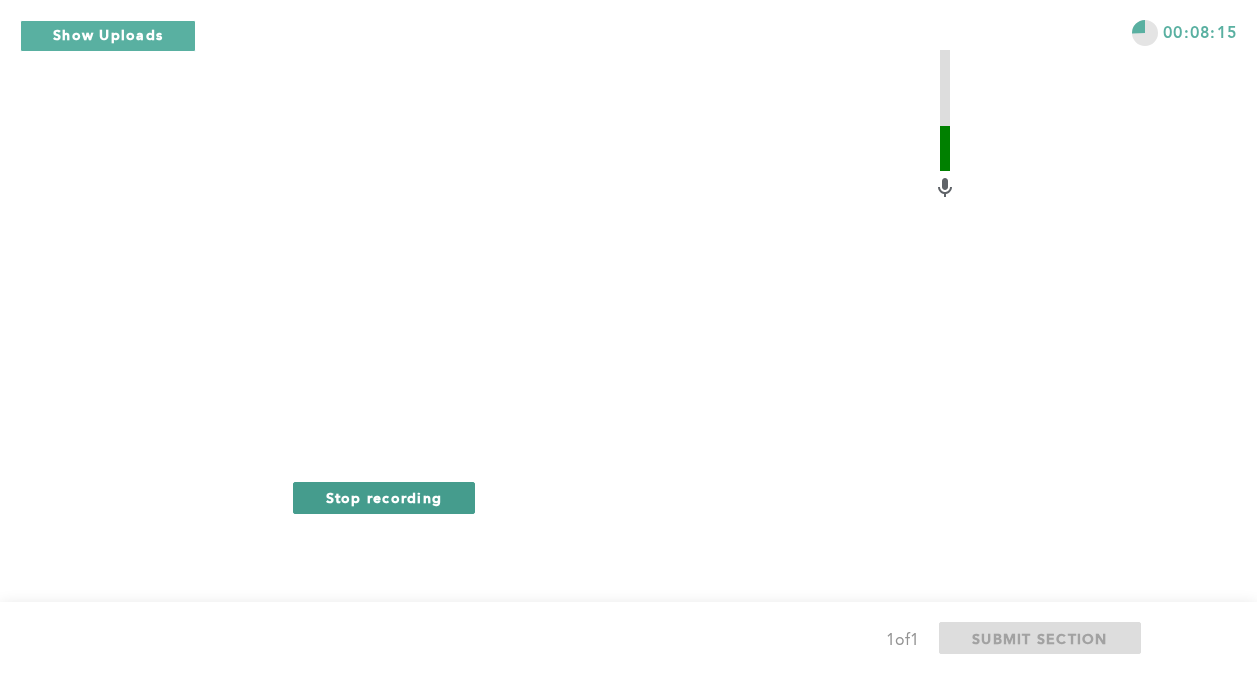 click on "Stop recording" at bounding box center [384, 498] 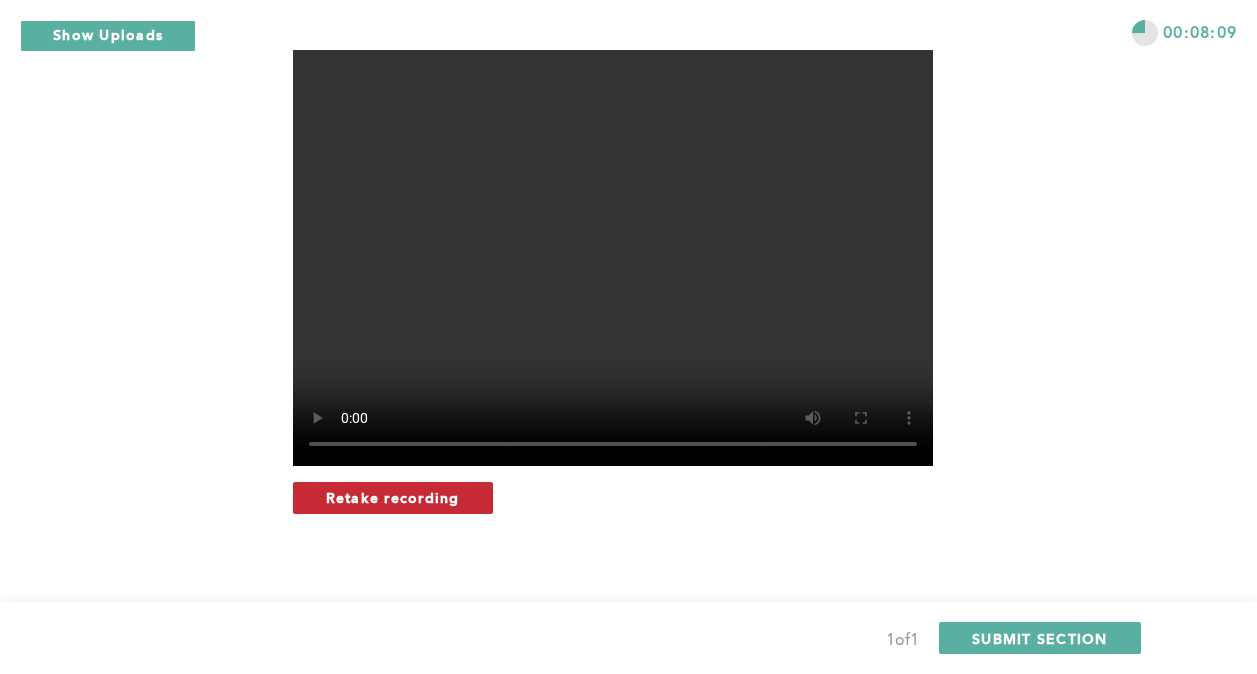 click on "Retake recording" at bounding box center [393, 498] 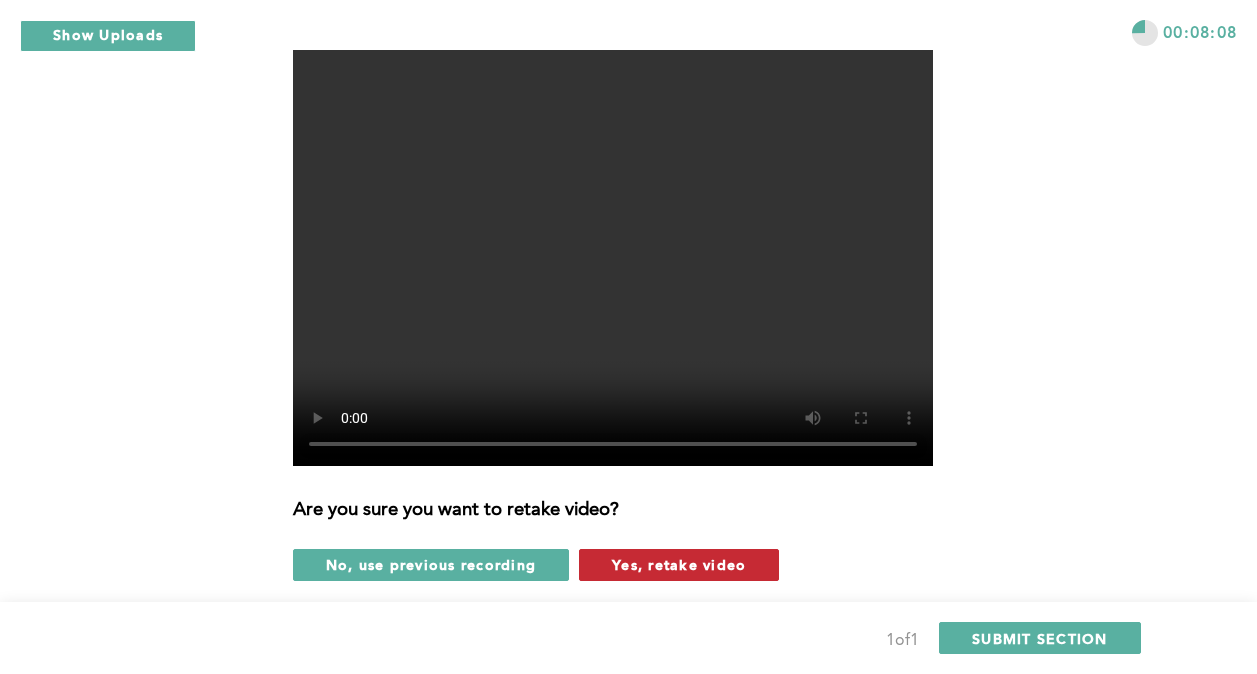 click on "Yes, retake video" at bounding box center [679, 564] 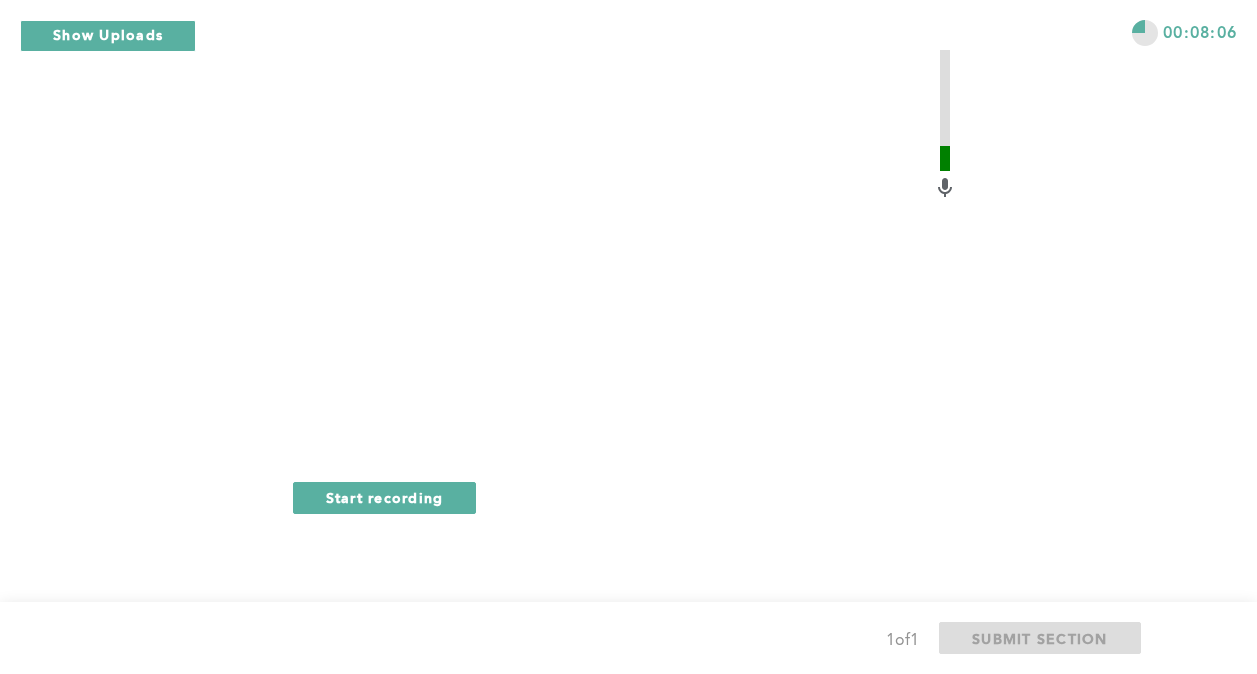 click at bounding box center (613, 226) 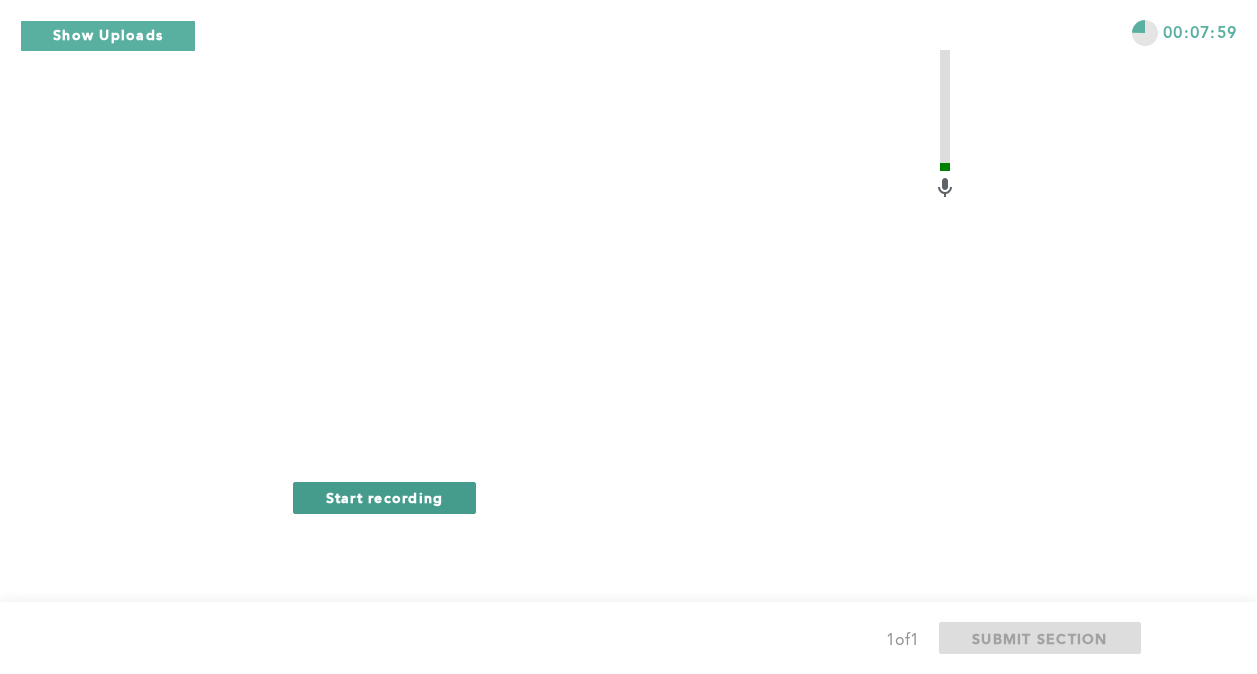 click on "Start recording" at bounding box center [385, 498] 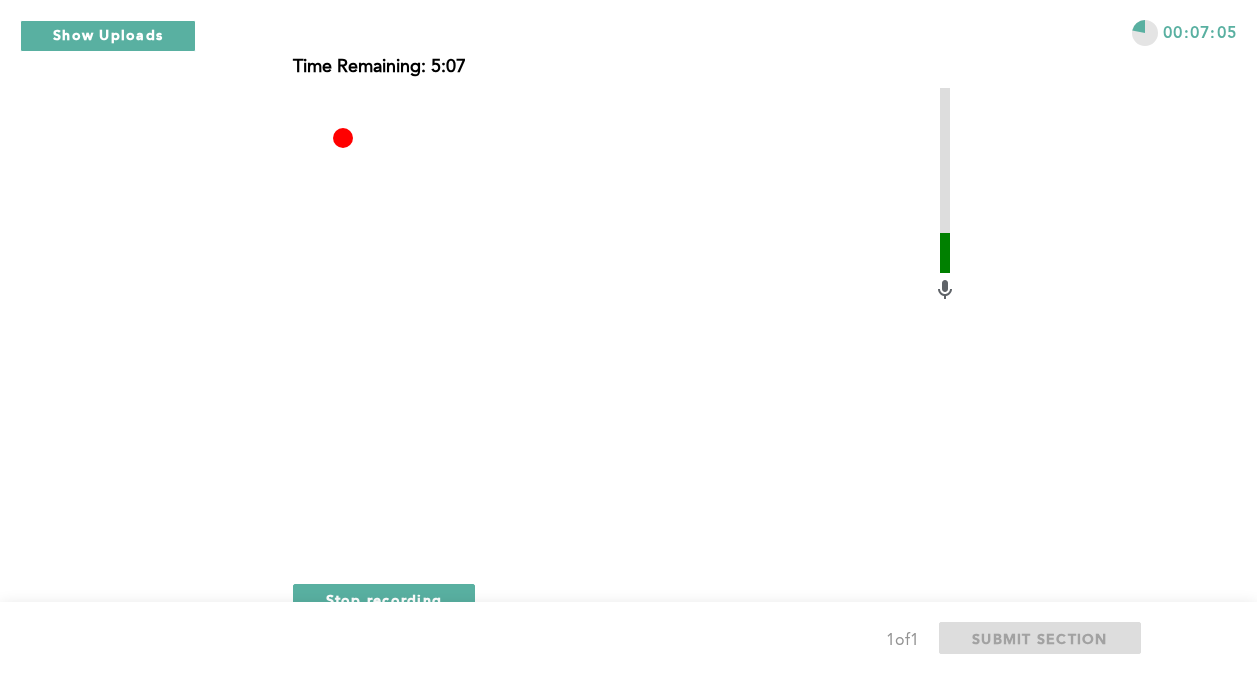 scroll, scrollTop: 840, scrollLeft: 0, axis: vertical 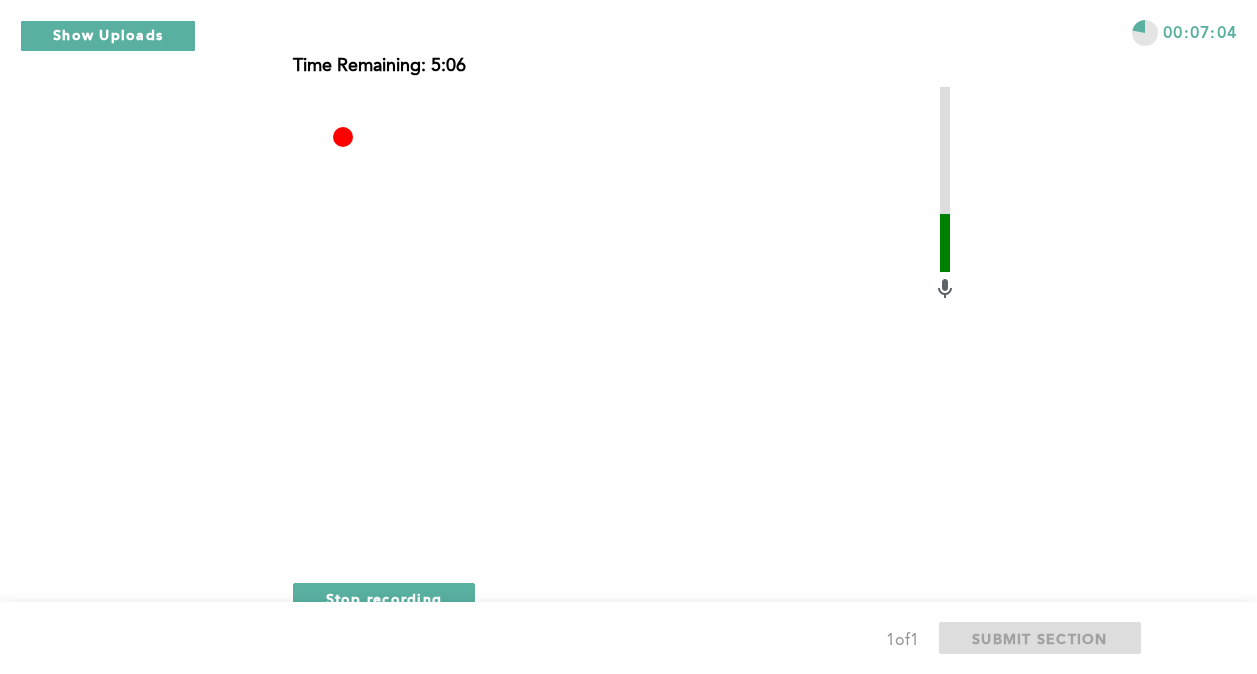 click at bounding box center (613, 327) 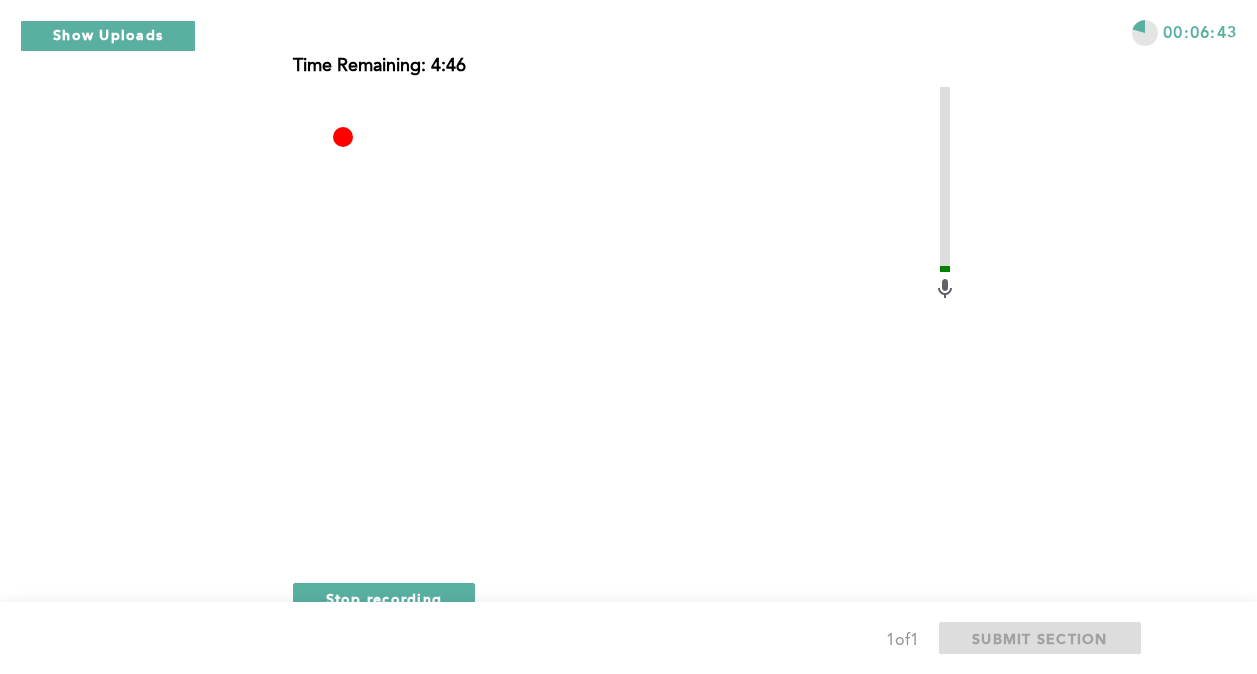 scroll, scrollTop: 941, scrollLeft: 0, axis: vertical 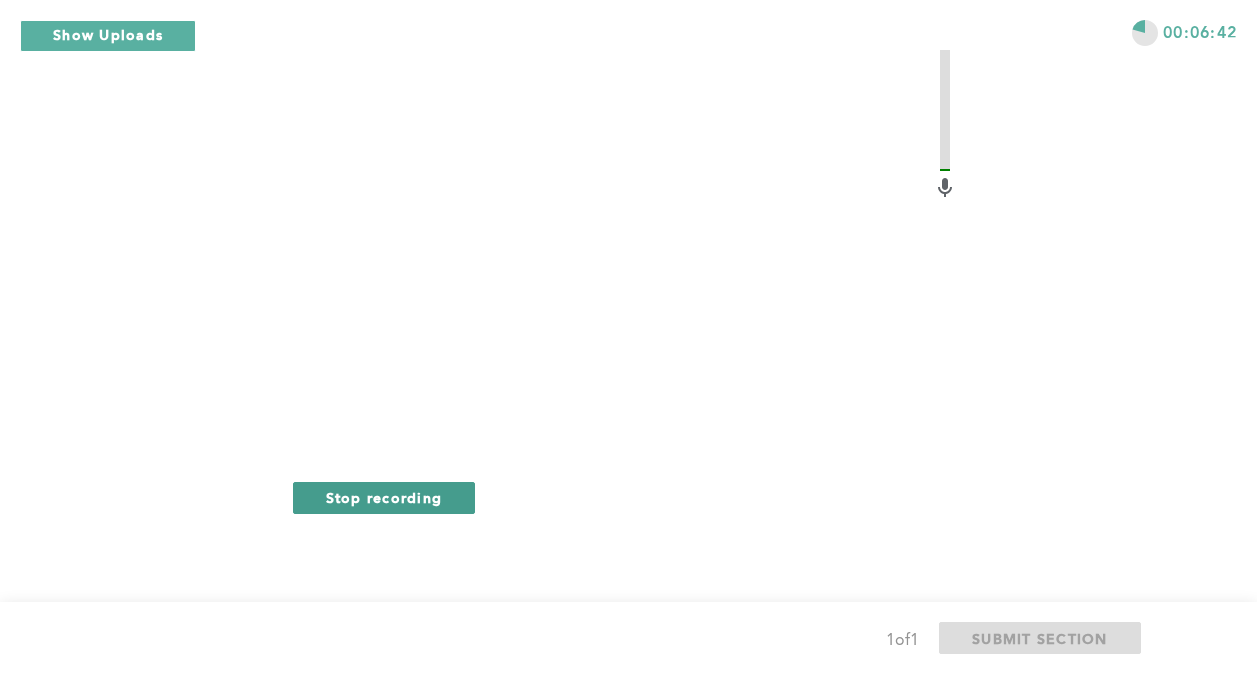 click on "Stop recording" at bounding box center [384, 497] 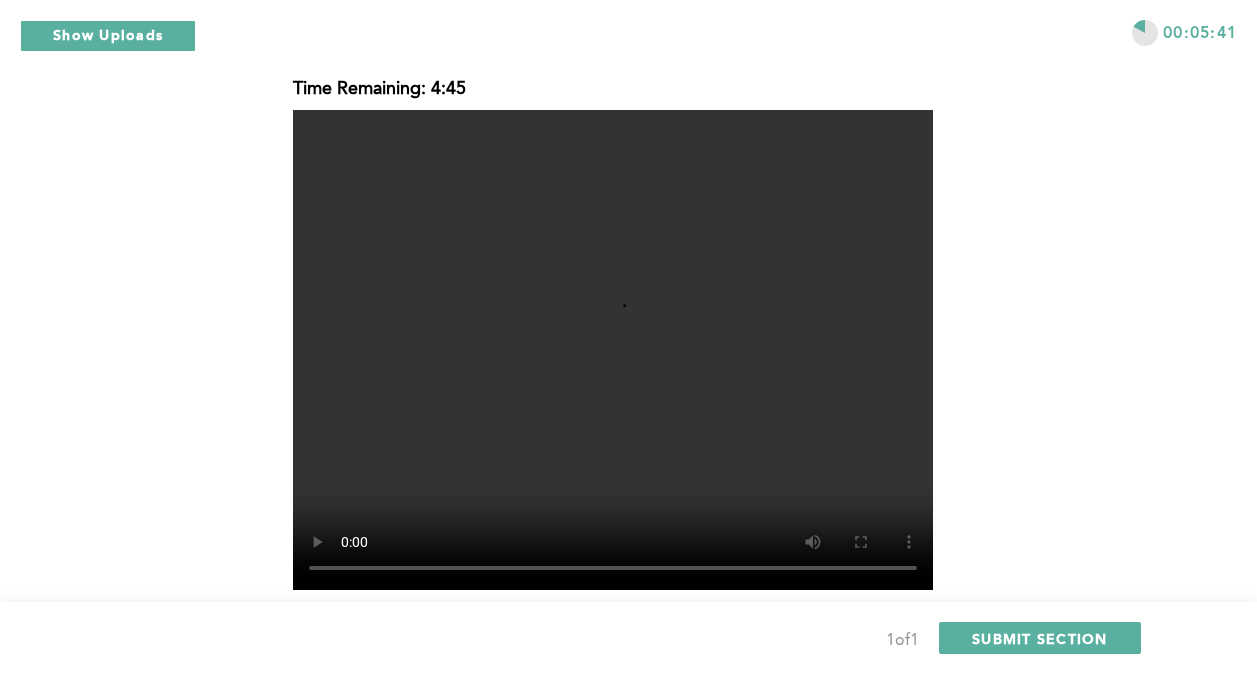 scroll, scrollTop: 841, scrollLeft: 0, axis: vertical 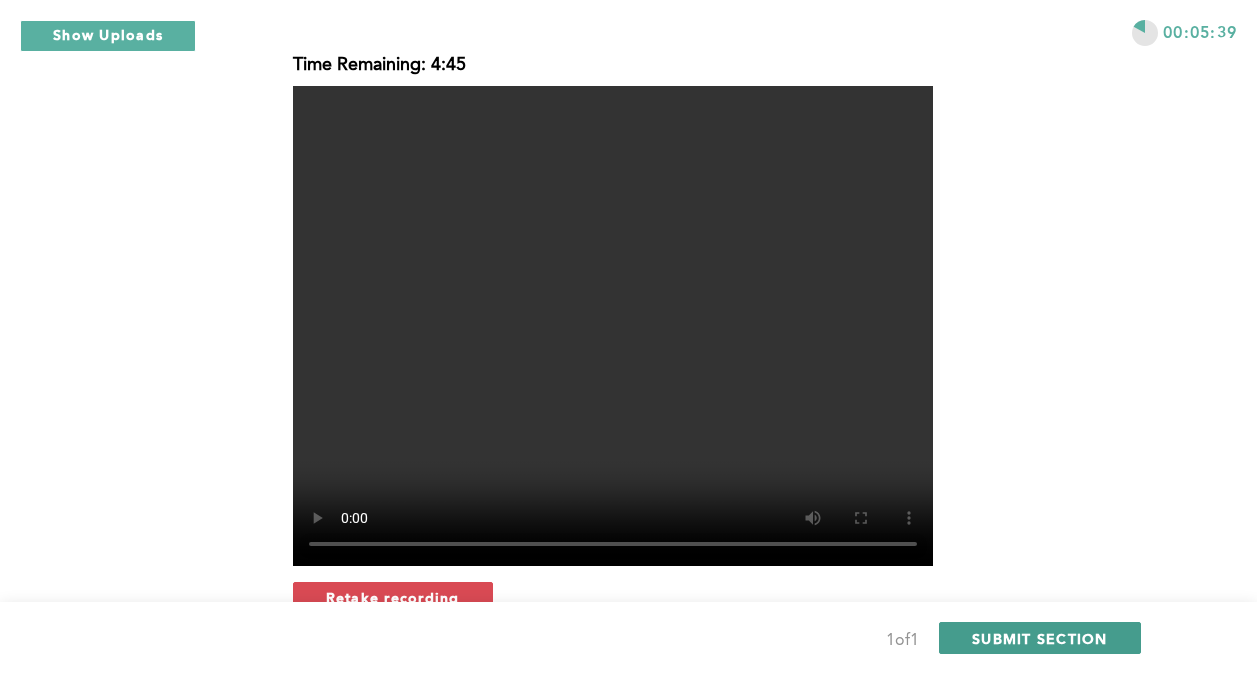 click on "SUBMIT SECTION" at bounding box center [1040, 638] 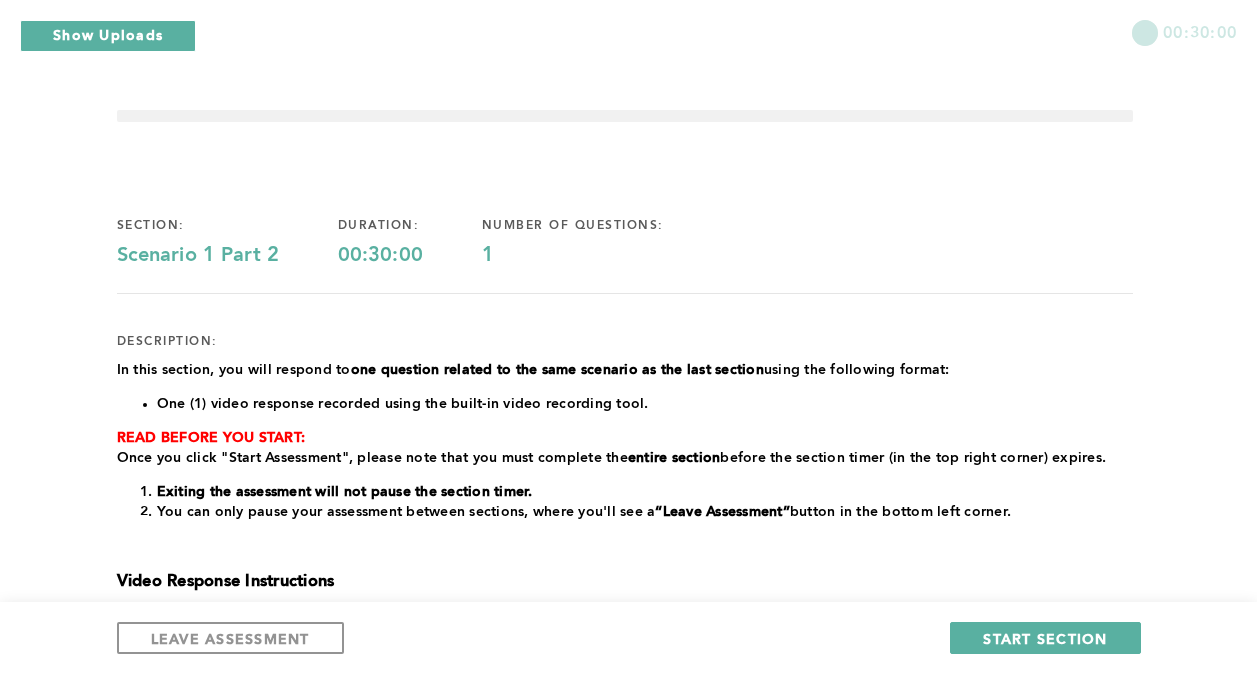 scroll, scrollTop: 0, scrollLeft: 0, axis: both 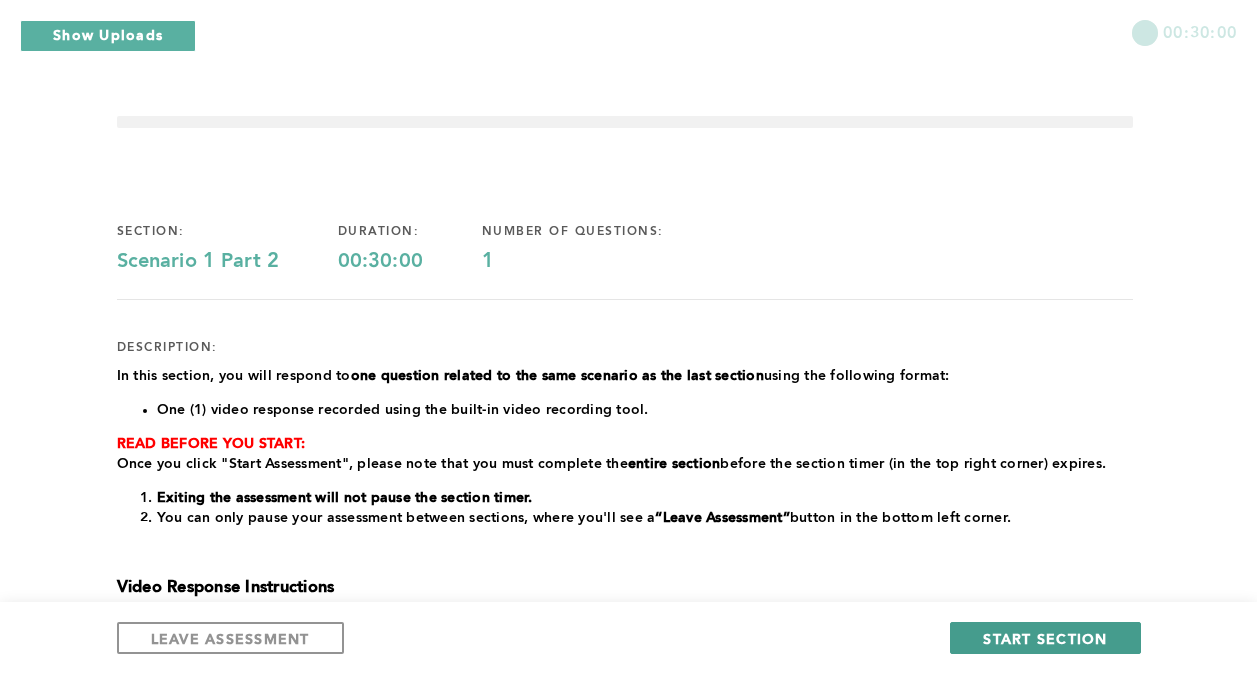 click on "START SECTION" at bounding box center [1045, 638] 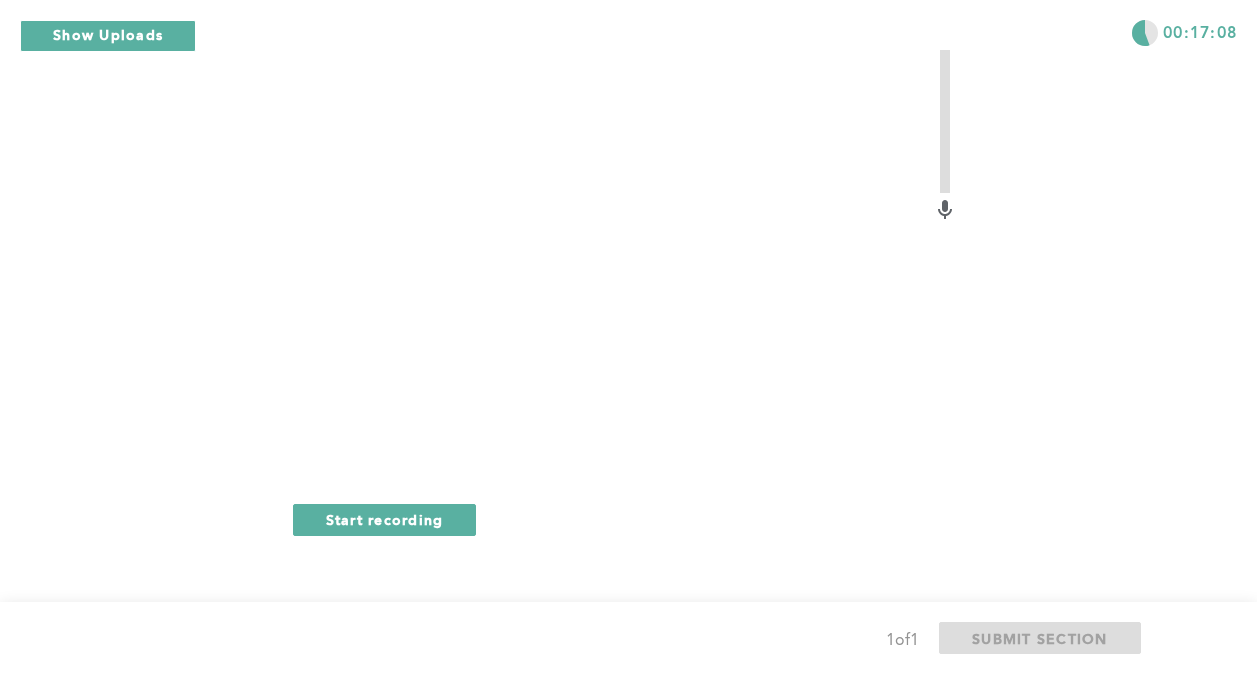 scroll, scrollTop: 885, scrollLeft: 0, axis: vertical 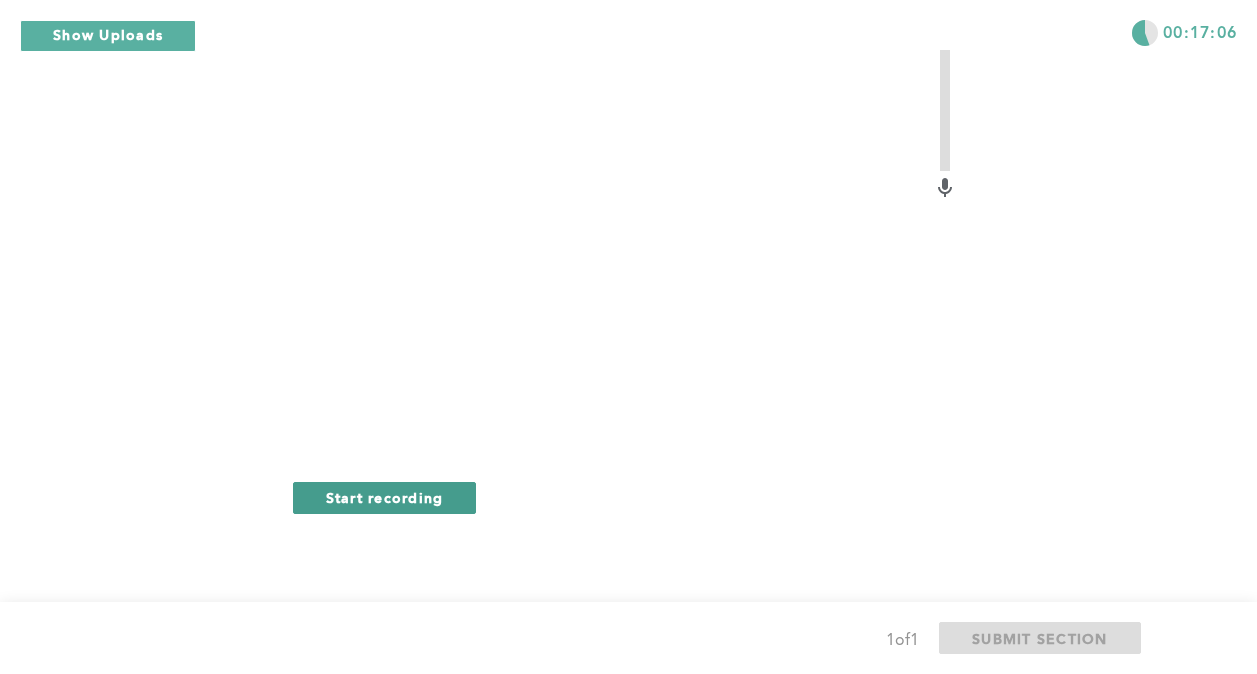 click on "Start recording" at bounding box center (385, 497) 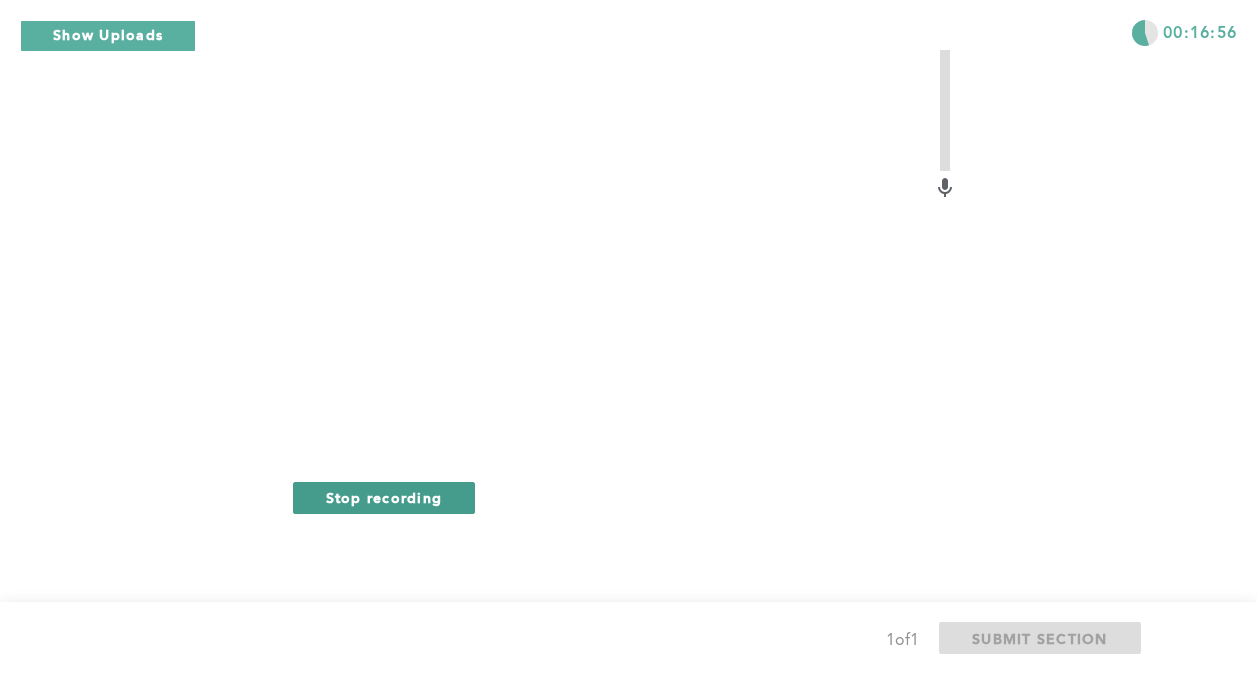 click on "Stop recording" at bounding box center [384, 497] 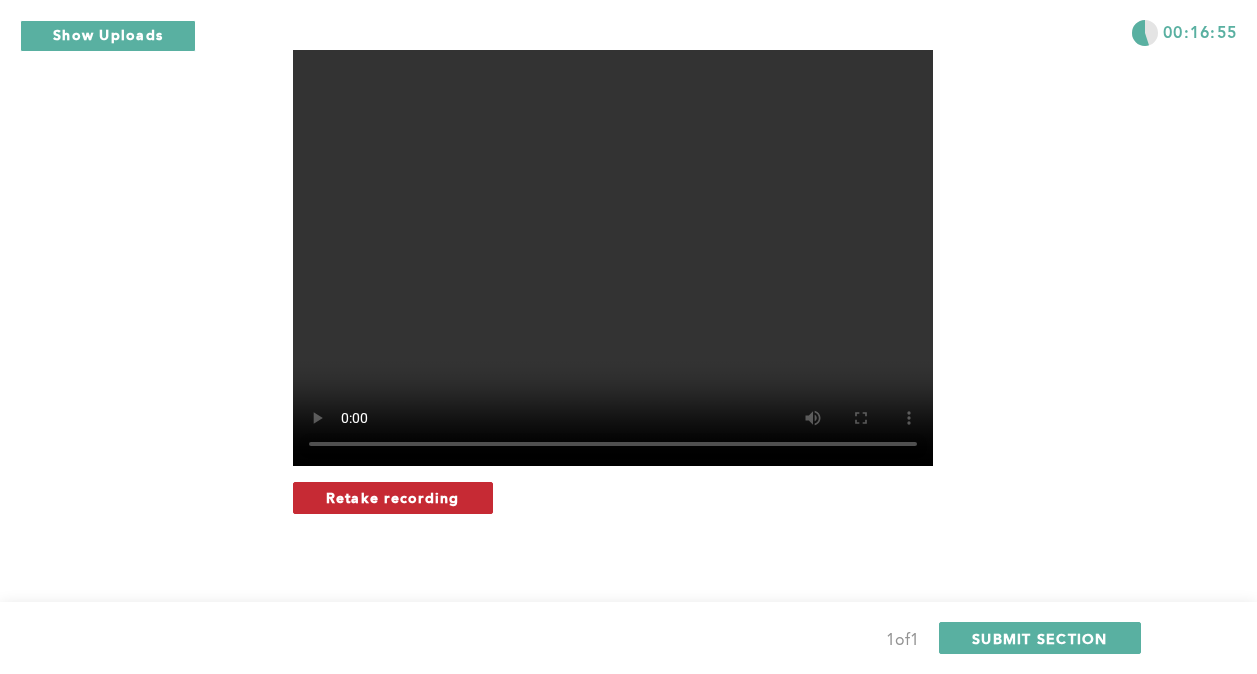 click on "Retake recording" at bounding box center (393, 498) 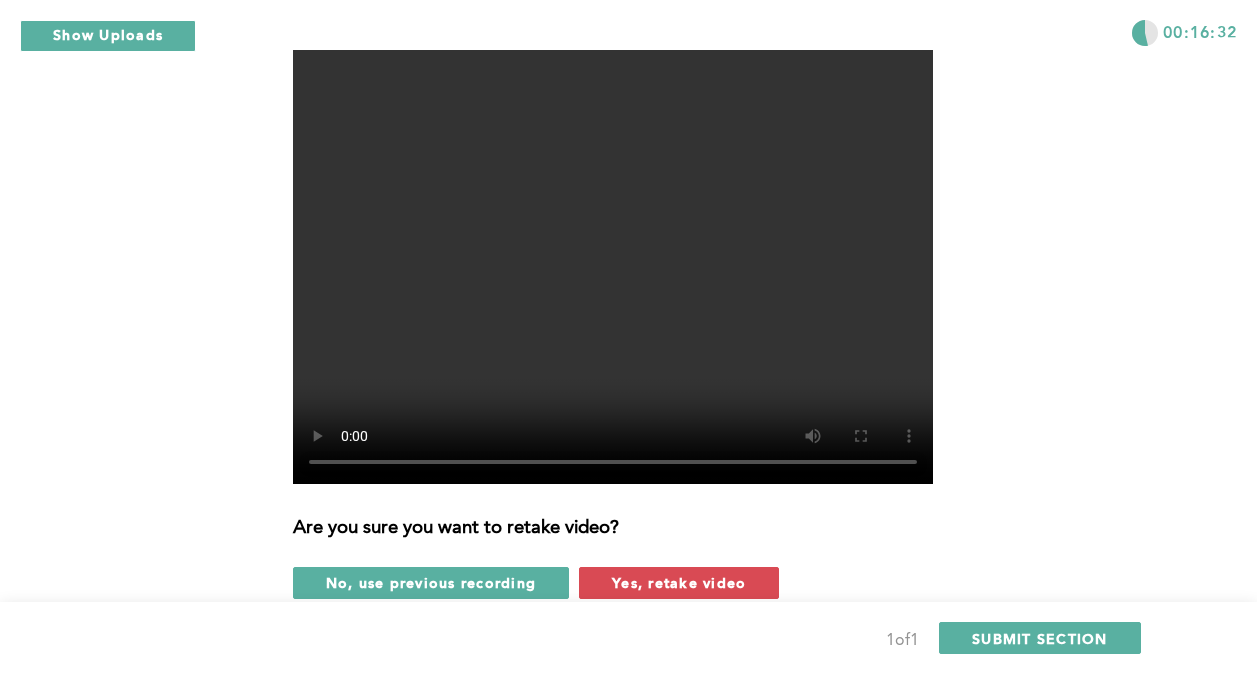 scroll, scrollTop: 952, scrollLeft: 0, axis: vertical 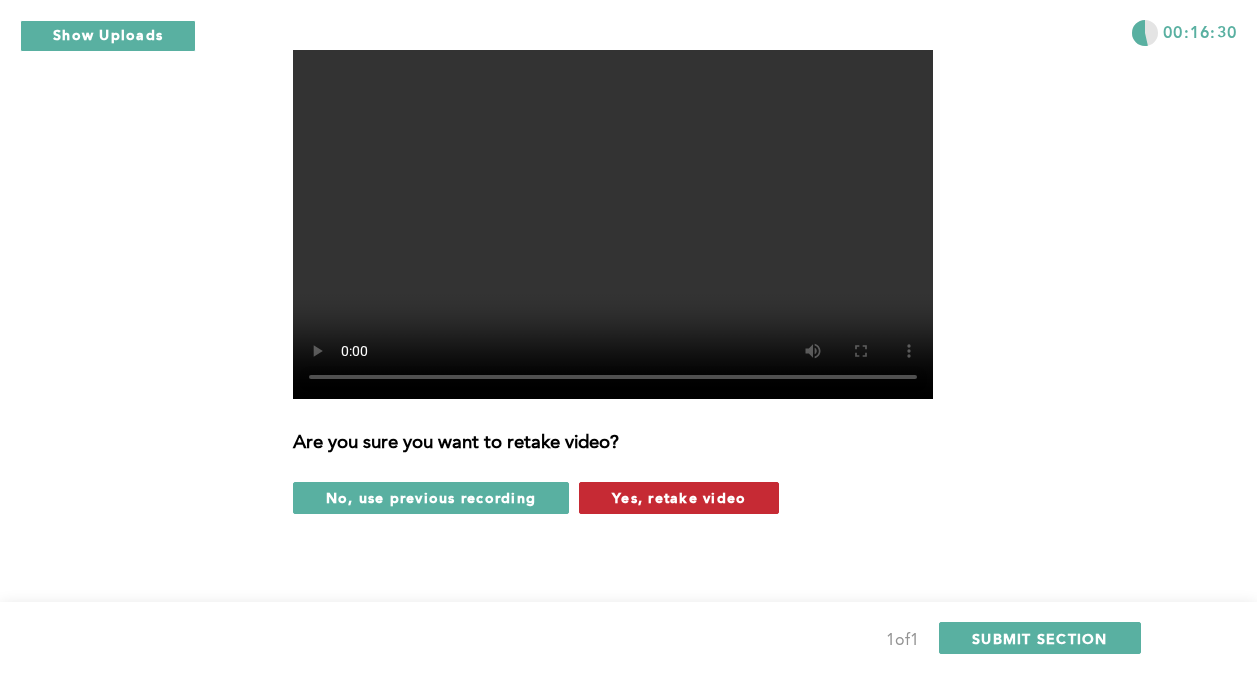 click on "Yes, retake video" at bounding box center [679, 497] 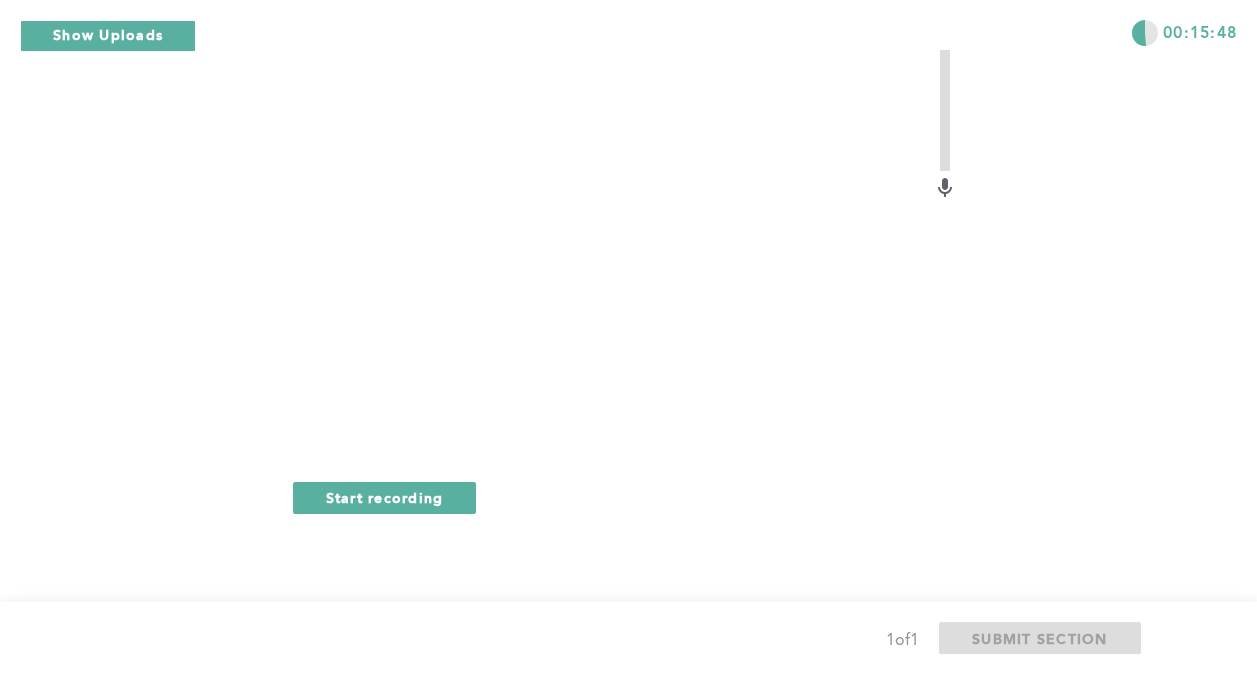 drag, startPoint x: 453, startPoint y: 495, endPoint x: 461, endPoint y: 531, distance: 36.878178 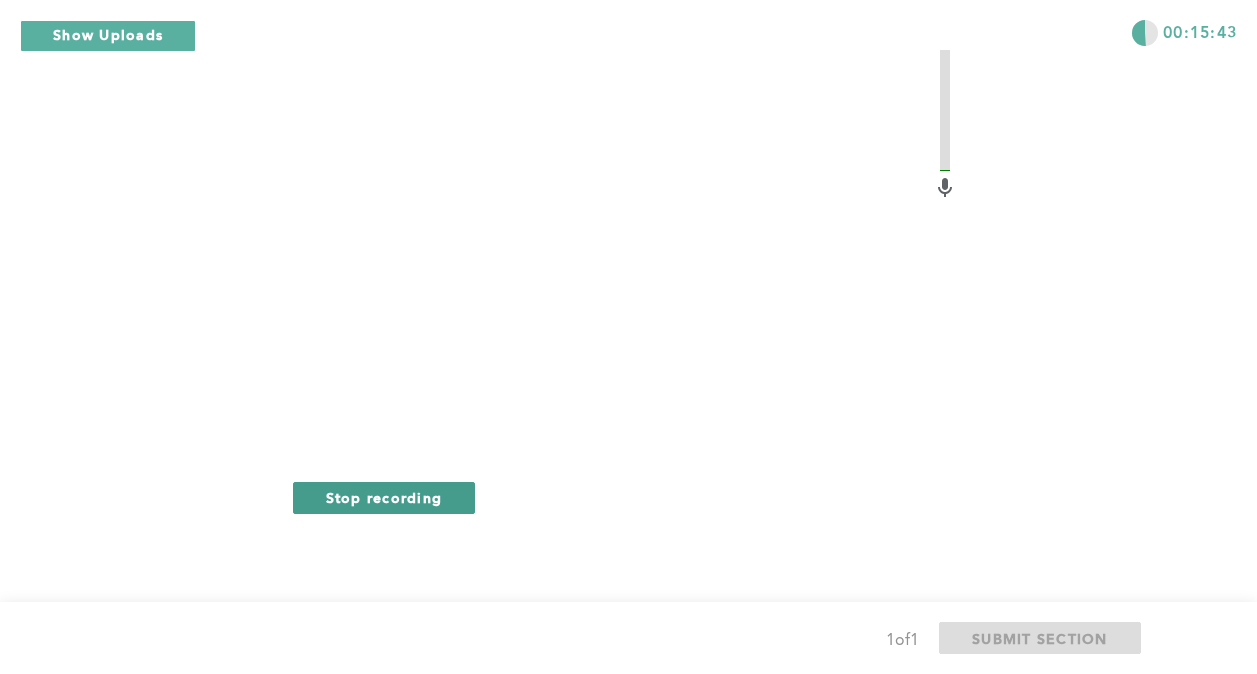drag, startPoint x: 404, startPoint y: 520, endPoint x: 404, endPoint y: 509, distance: 11 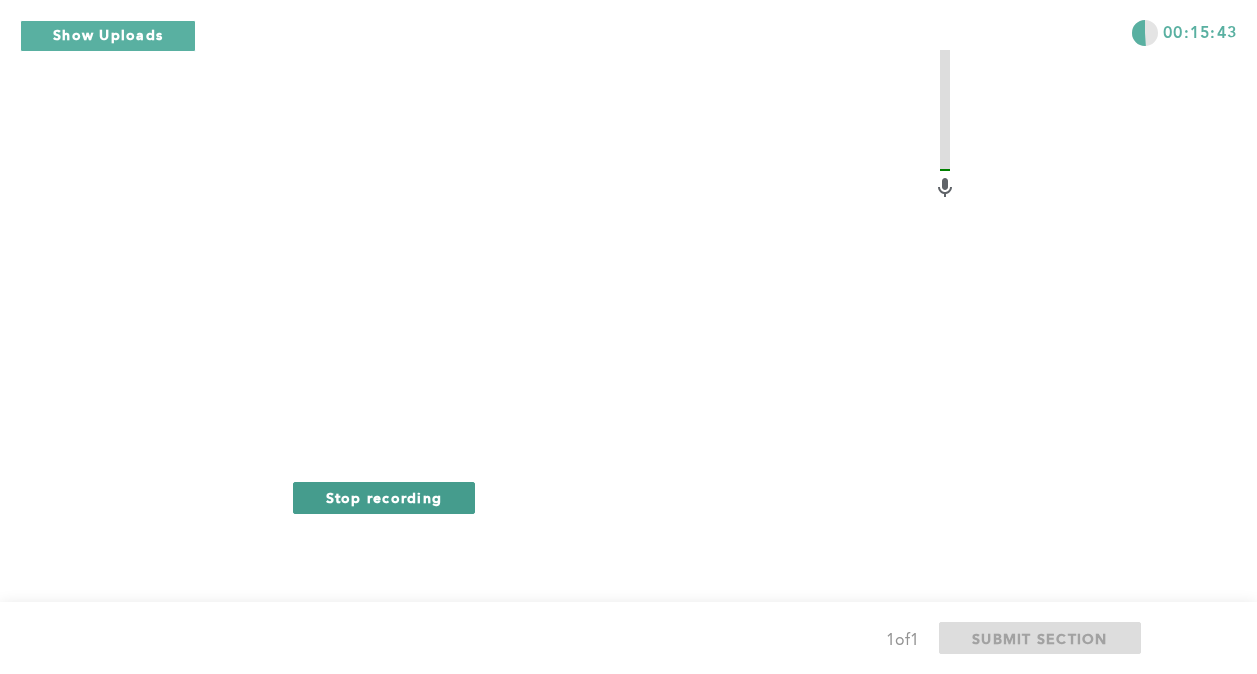 click on "Stop recording" at bounding box center [384, 497] 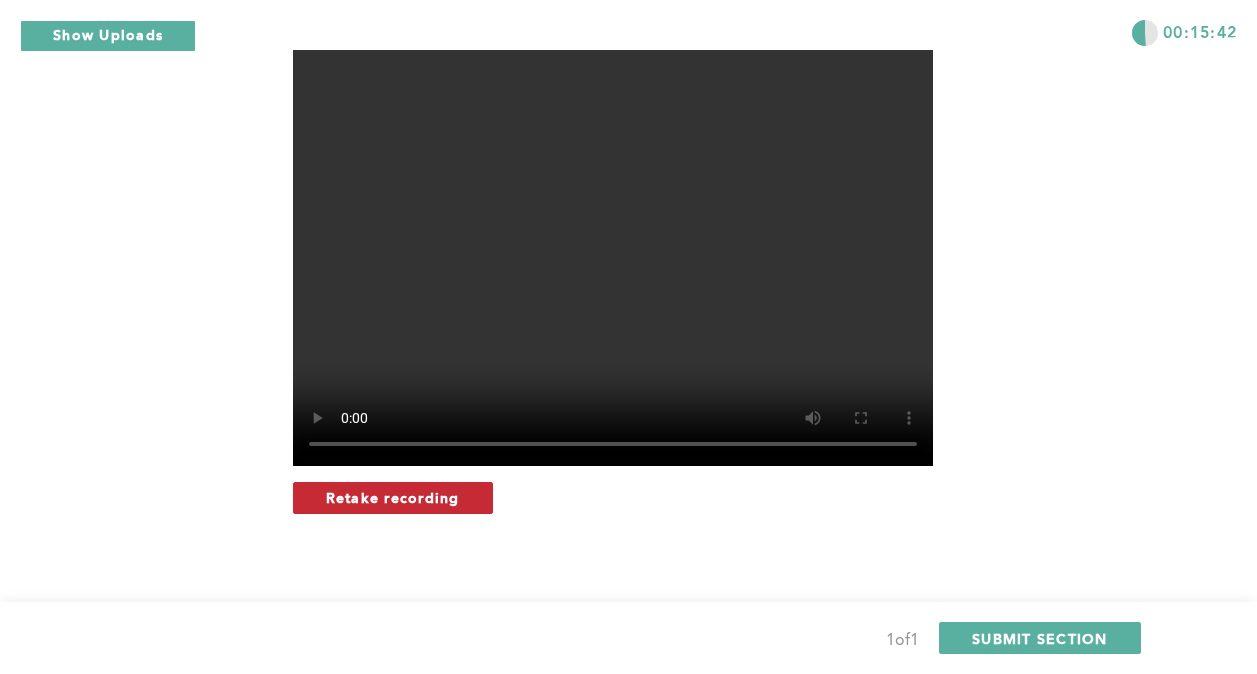 click on "Retake recording" at bounding box center [393, 497] 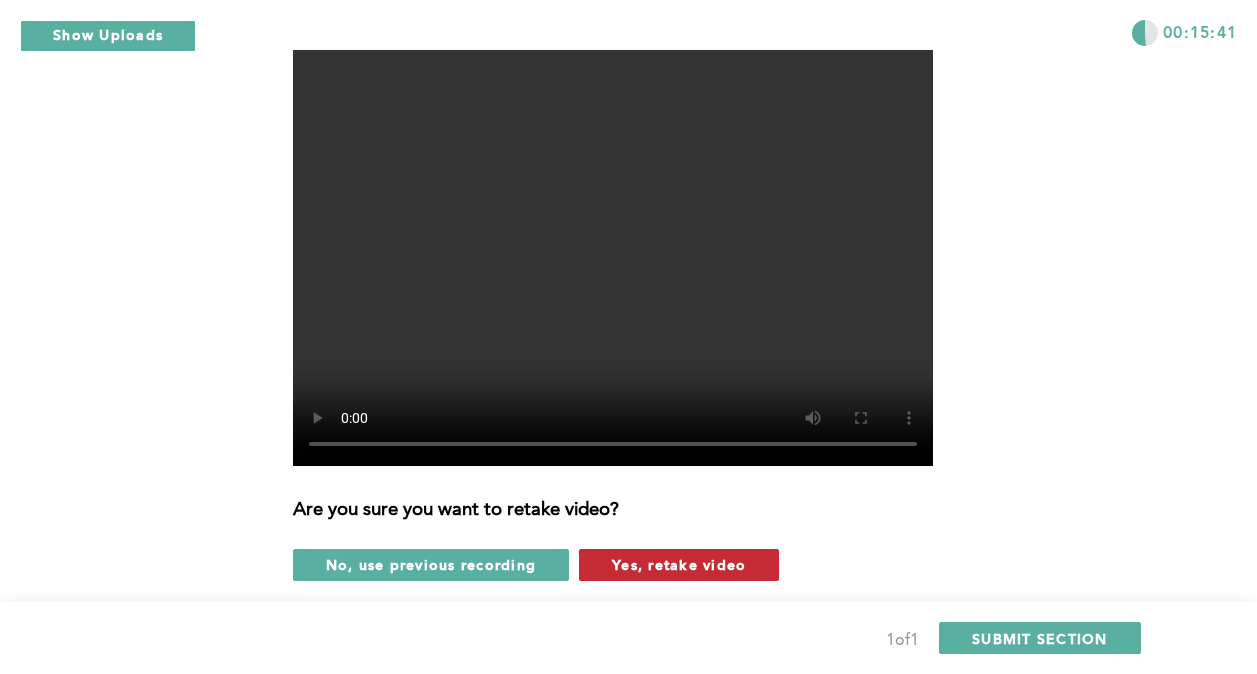 click on "Yes, retake video" at bounding box center (679, 564) 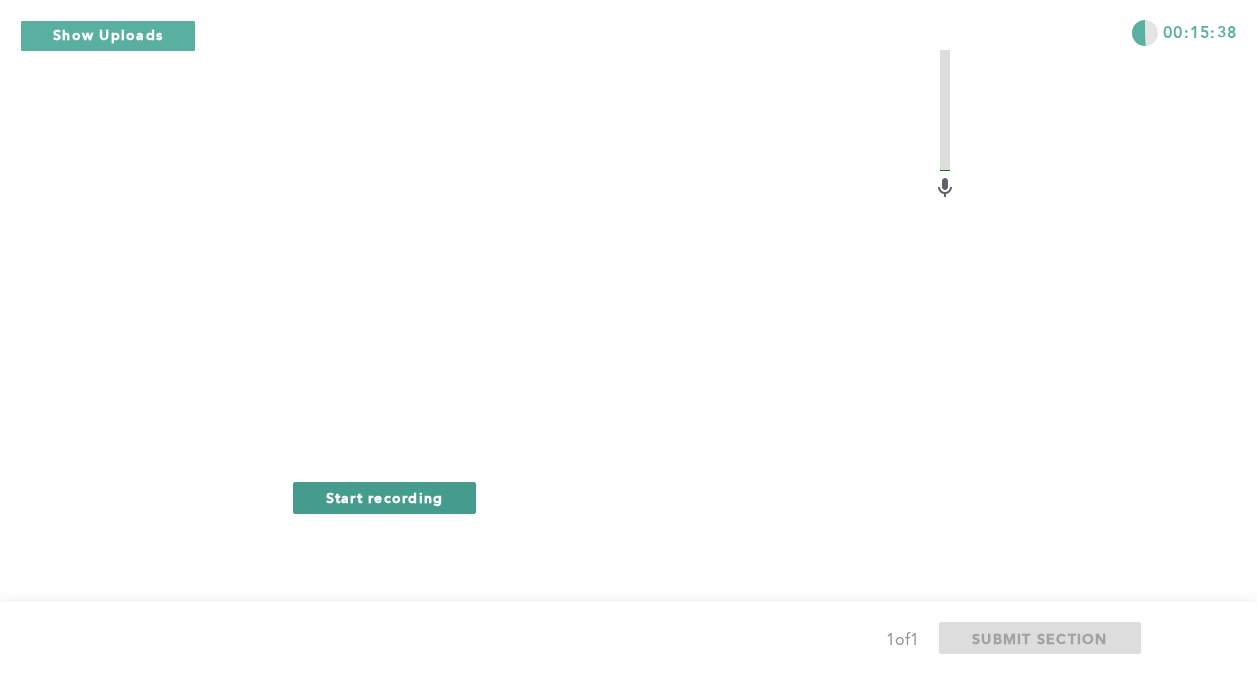 click on "Start recording" at bounding box center (385, 498) 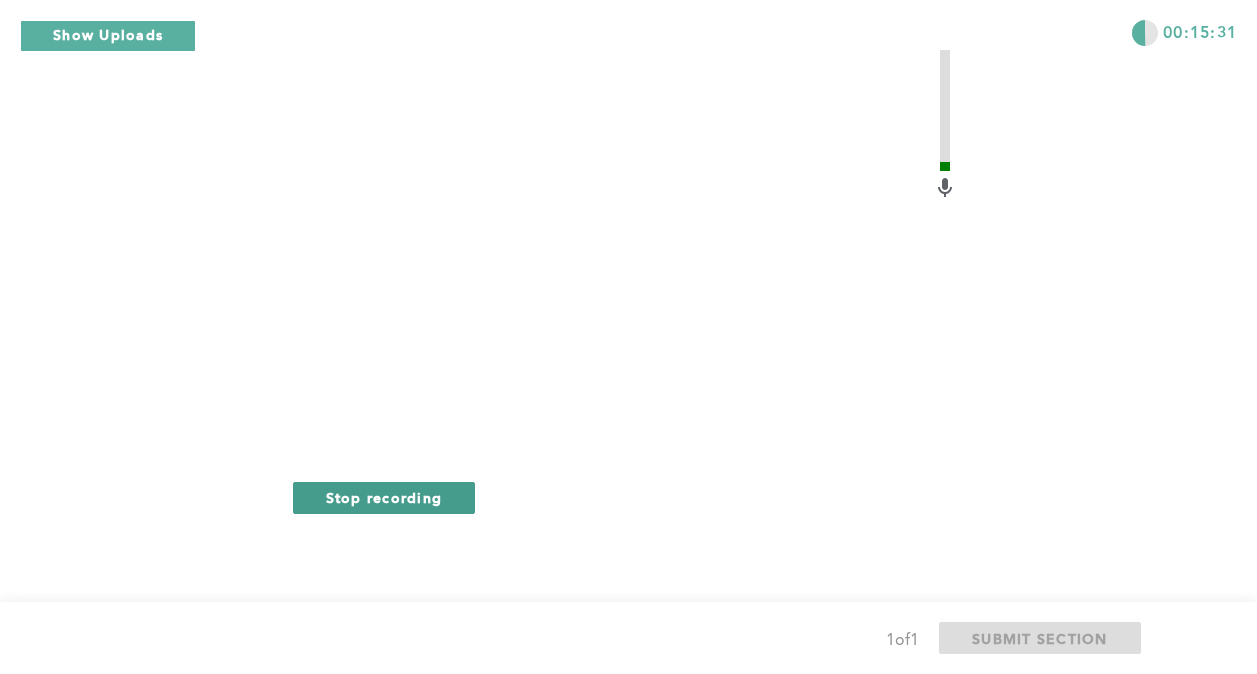 click on "Stop recording" at bounding box center (384, 497) 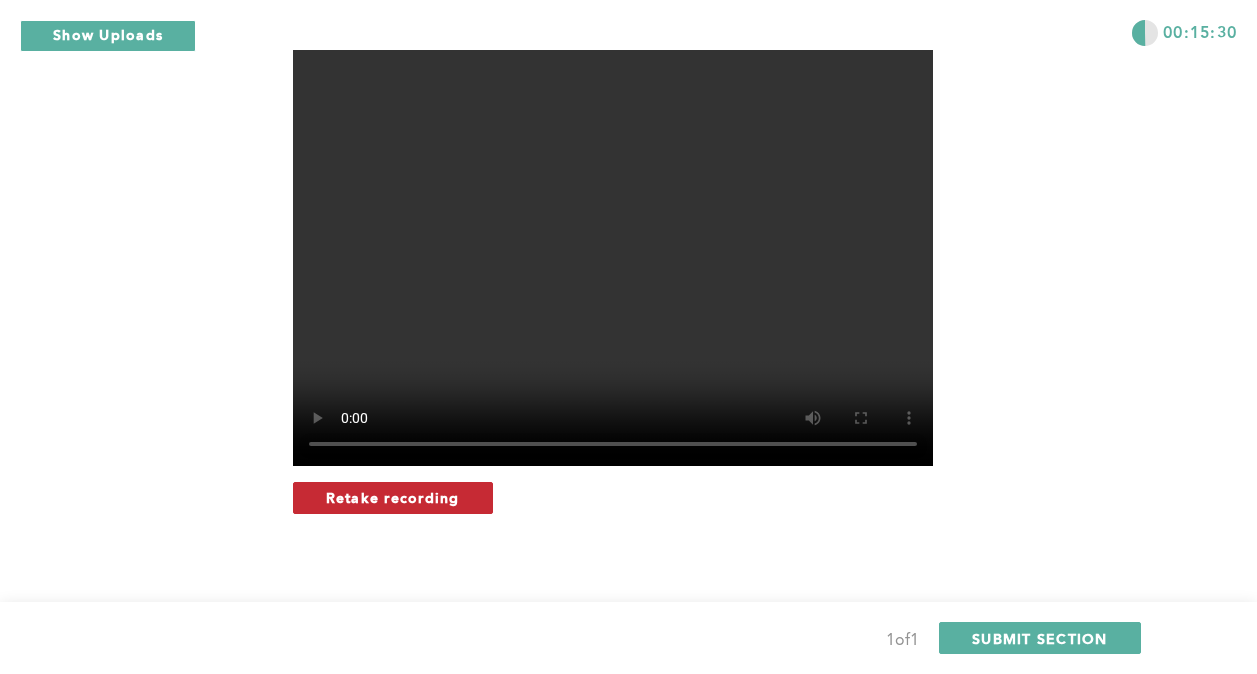 click on "Retake recording" at bounding box center [393, 497] 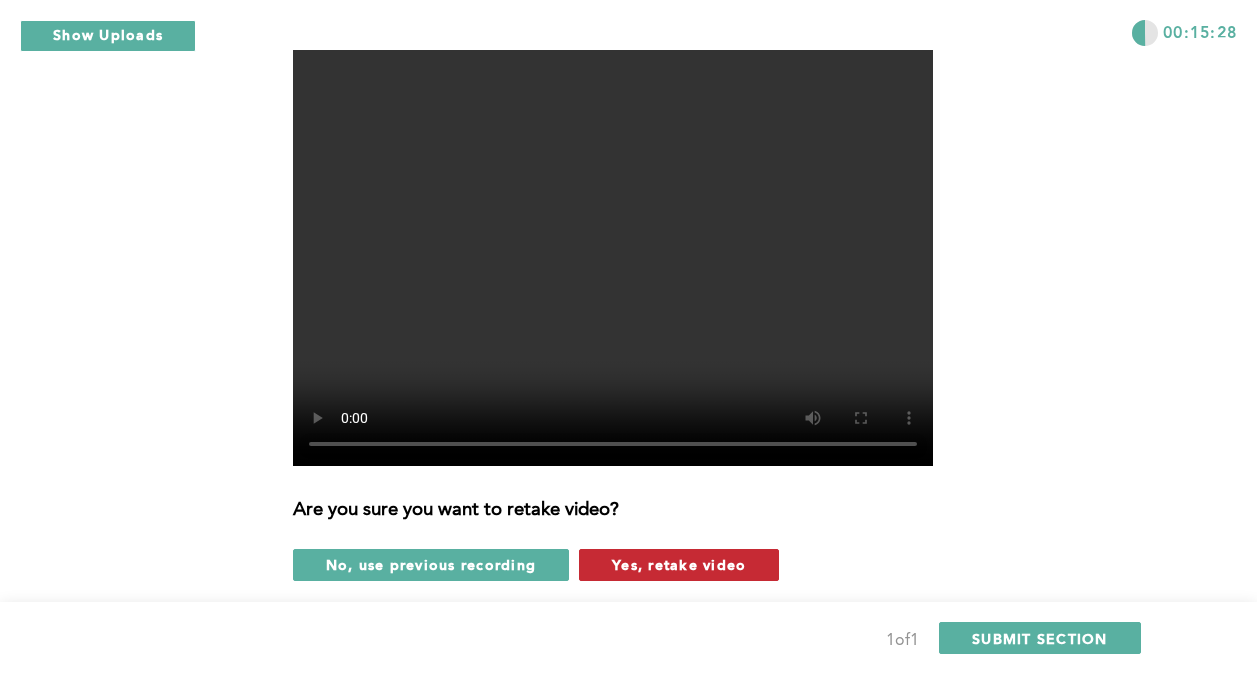 click on "Yes, retake video" at bounding box center [679, 564] 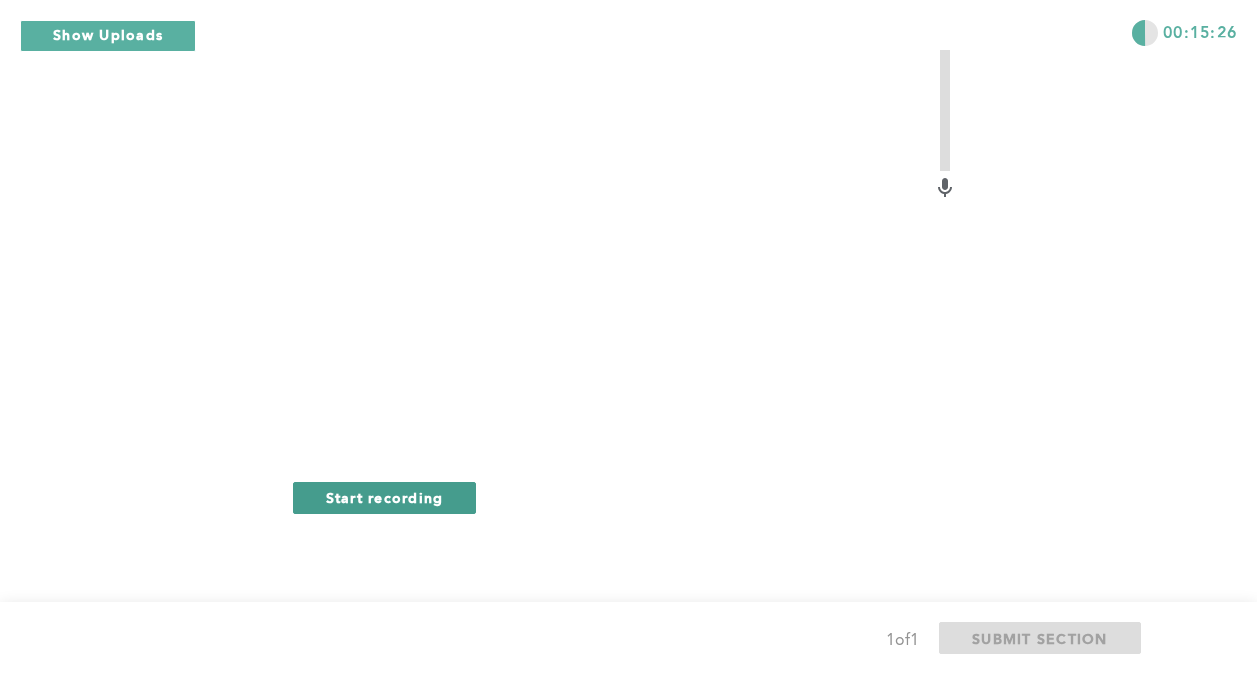 click on "Start recording" at bounding box center (385, 498) 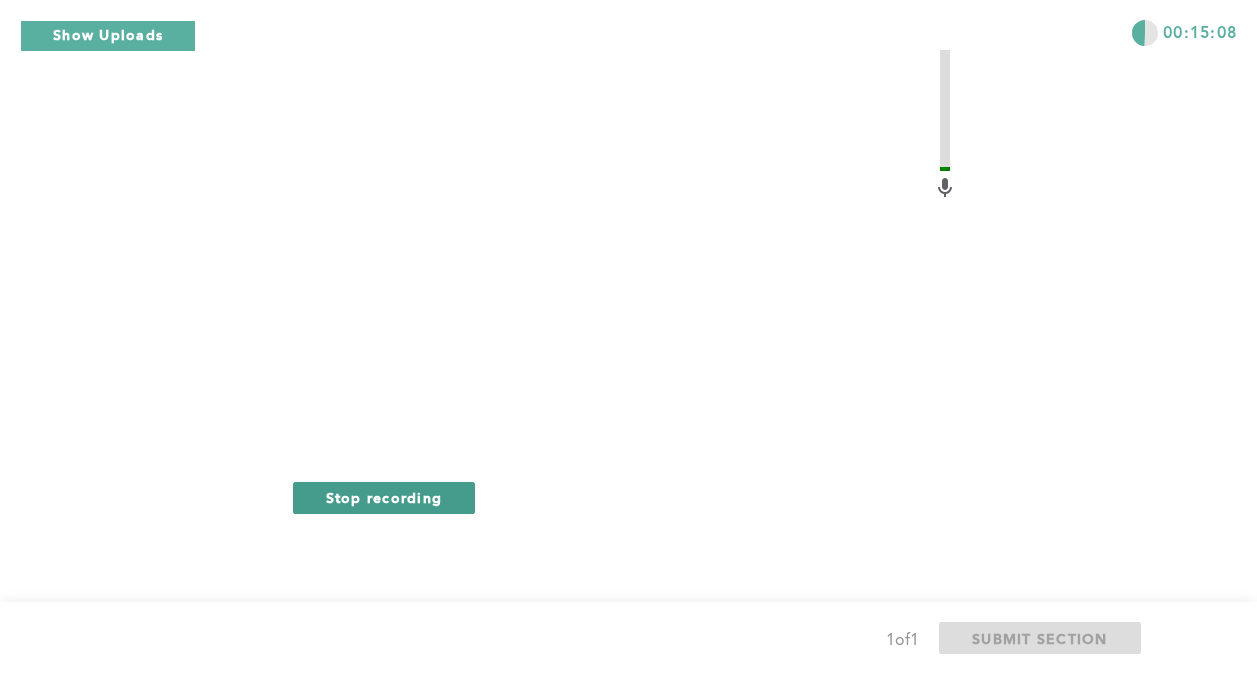 drag, startPoint x: 435, startPoint y: 493, endPoint x: 440, endPoint y: 509, distance: 16.763054 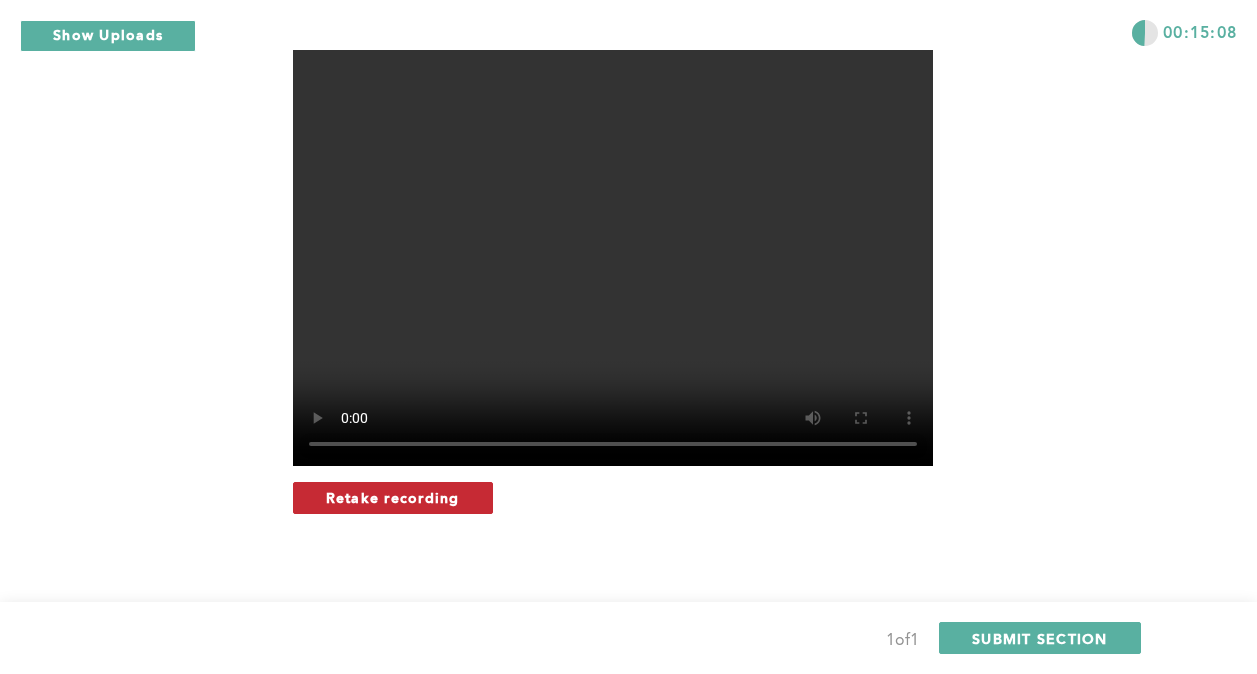 click on "Retake recording" at bounding box center [393, 497] 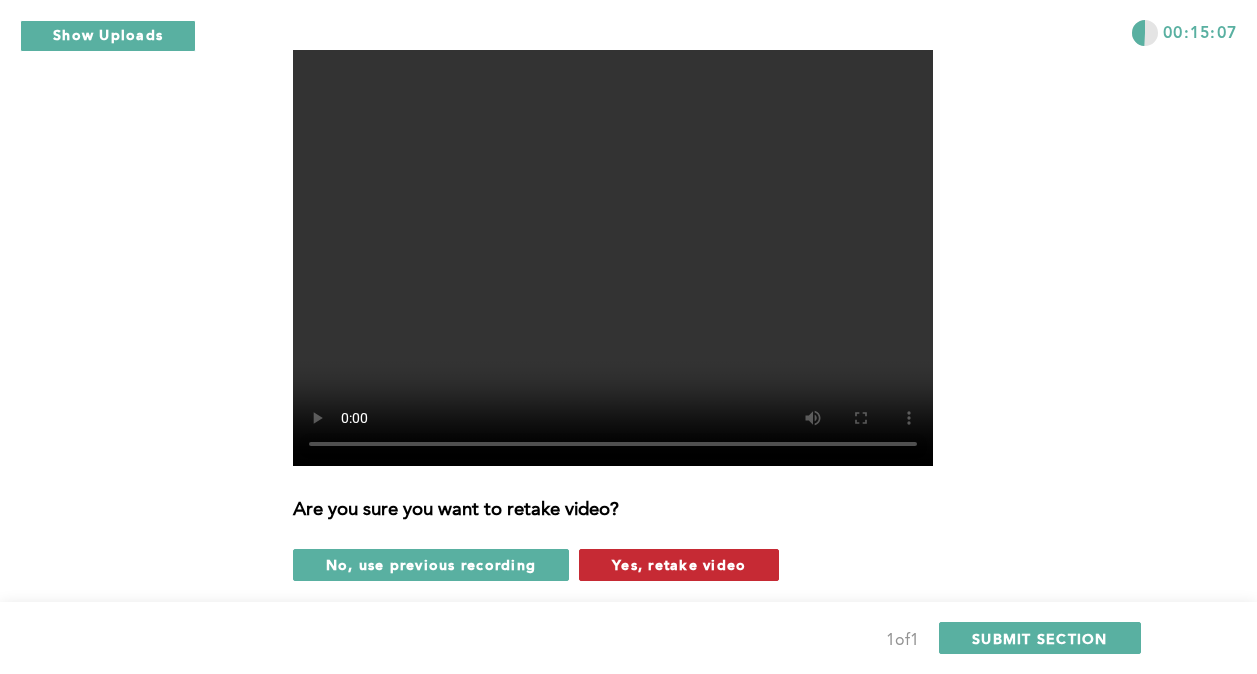 click on "Yes, retake video" at bounding box center [679, 564] 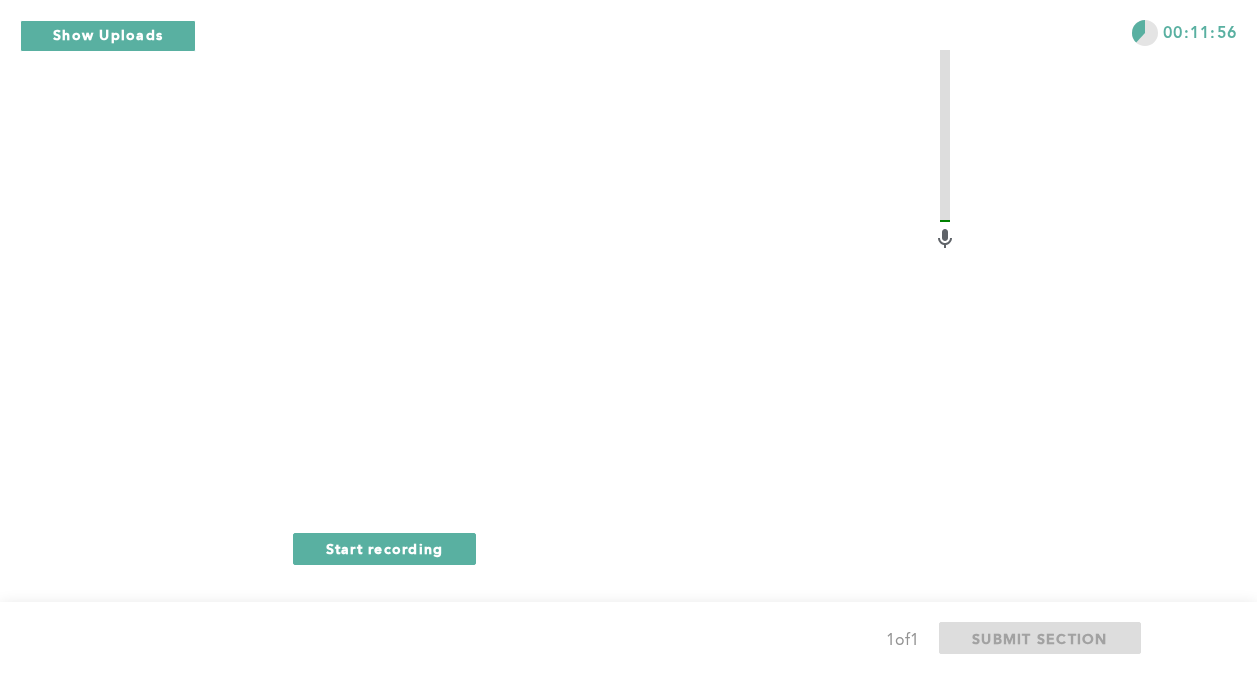 scroll, scrollTop: 885, scrollLeft: 0, axis: vertical 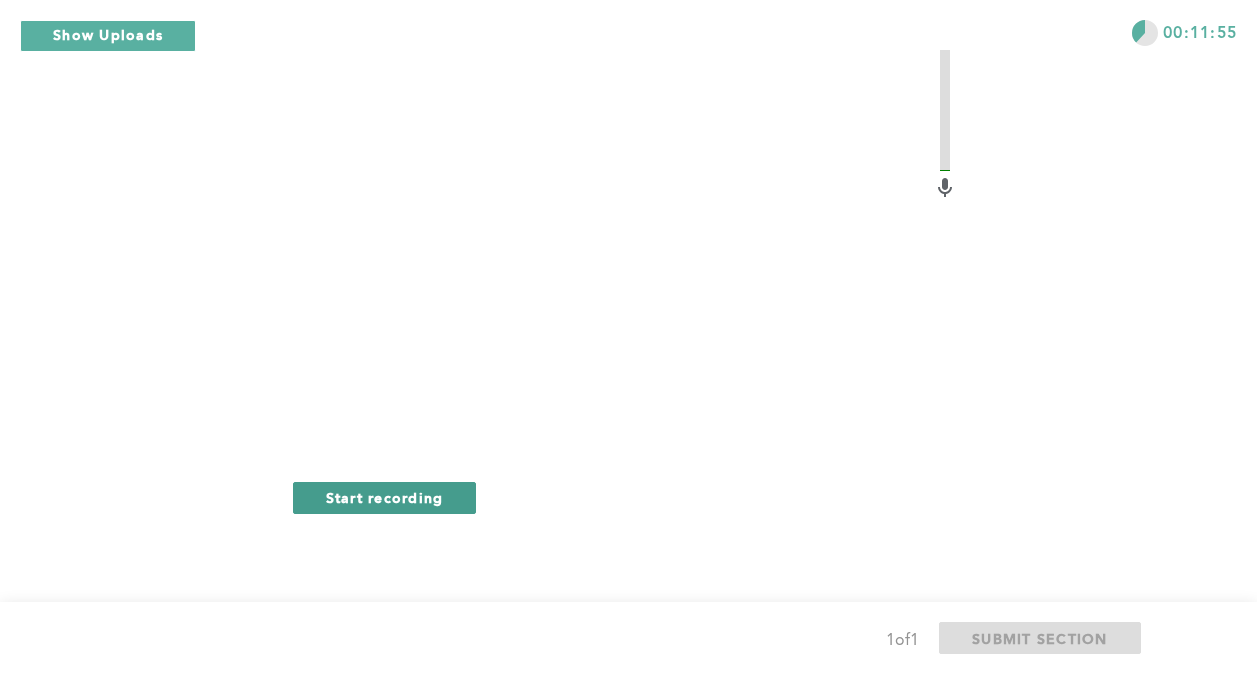 click on "Start recording" at bounding box center (385, 497) 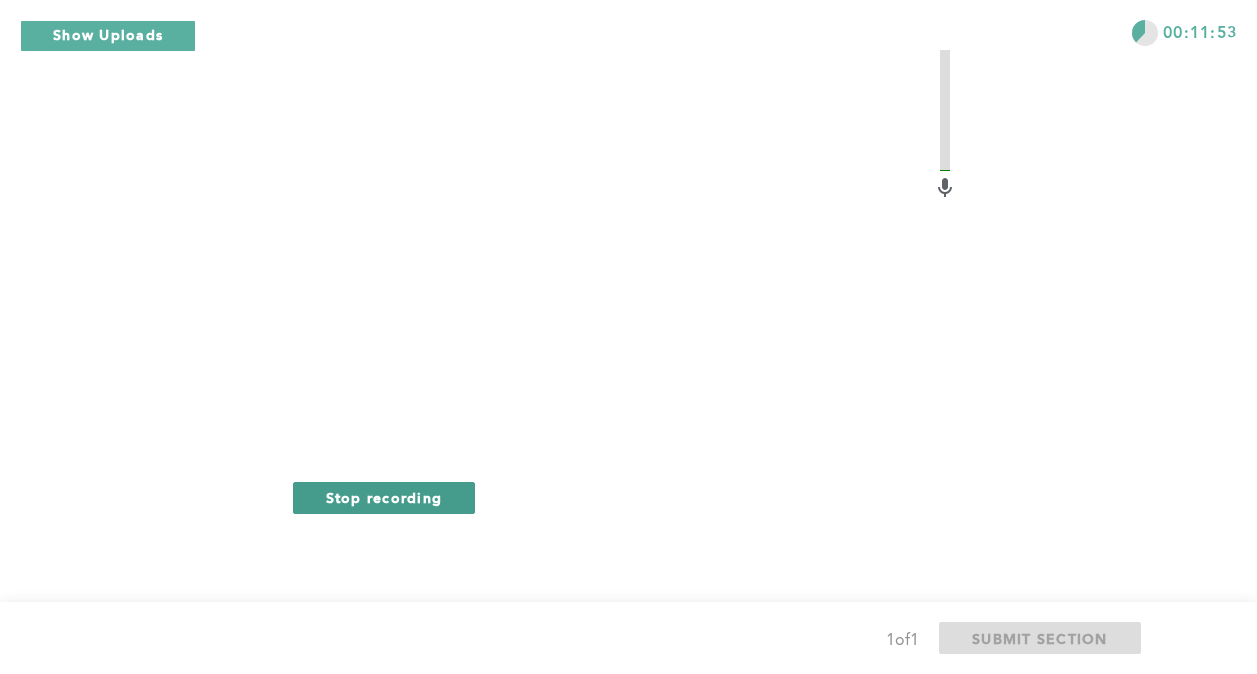 click on "Stop recording" at bounding box center (384, 497) 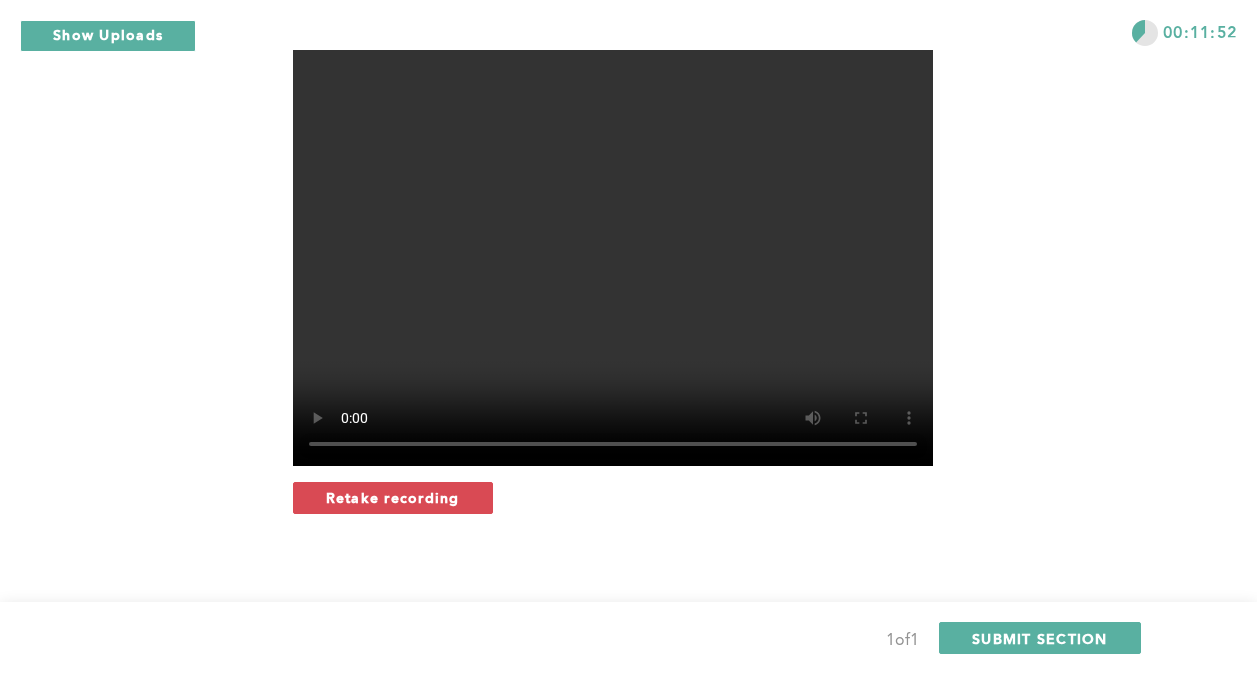 drag, startPoint x: 433, startPoint y: 486, endPoint x: 512, endPoint y: 485, distance: 79.00633 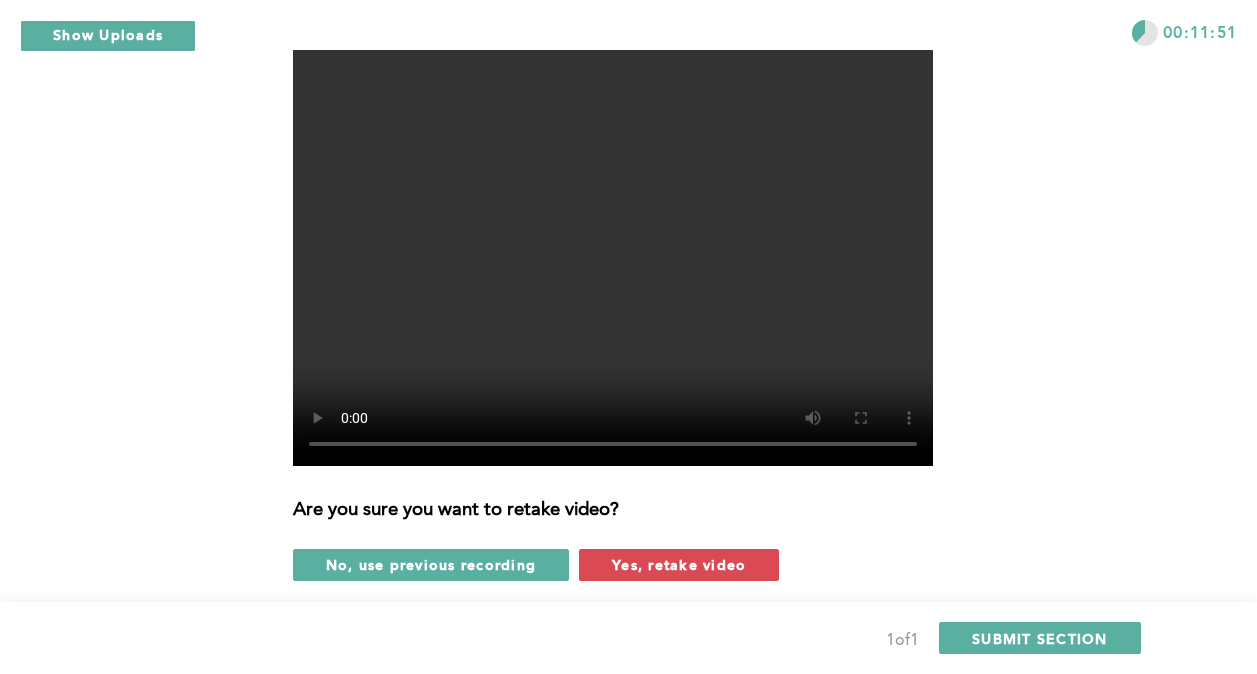 drag, startPoint x: 668, startPoint y: 562, endPoint x: 671, endPoint y: 541, distance: 21.213203 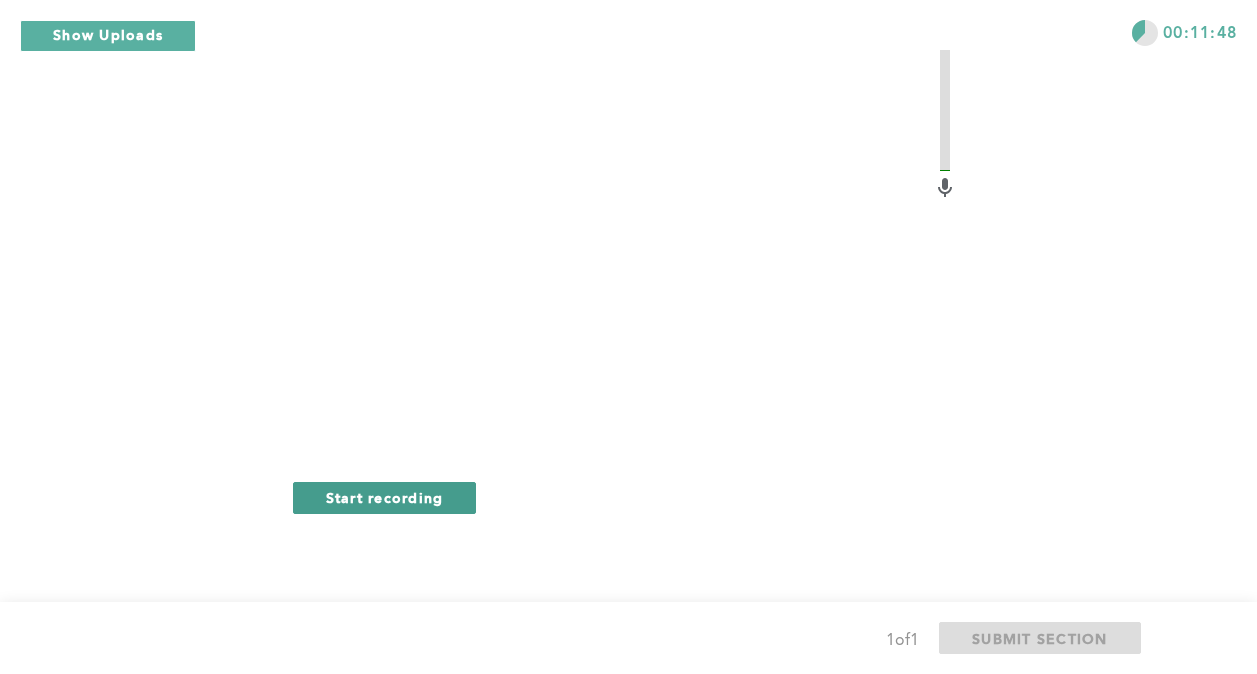 click on "Start recording" at bounding box center [385, 498] 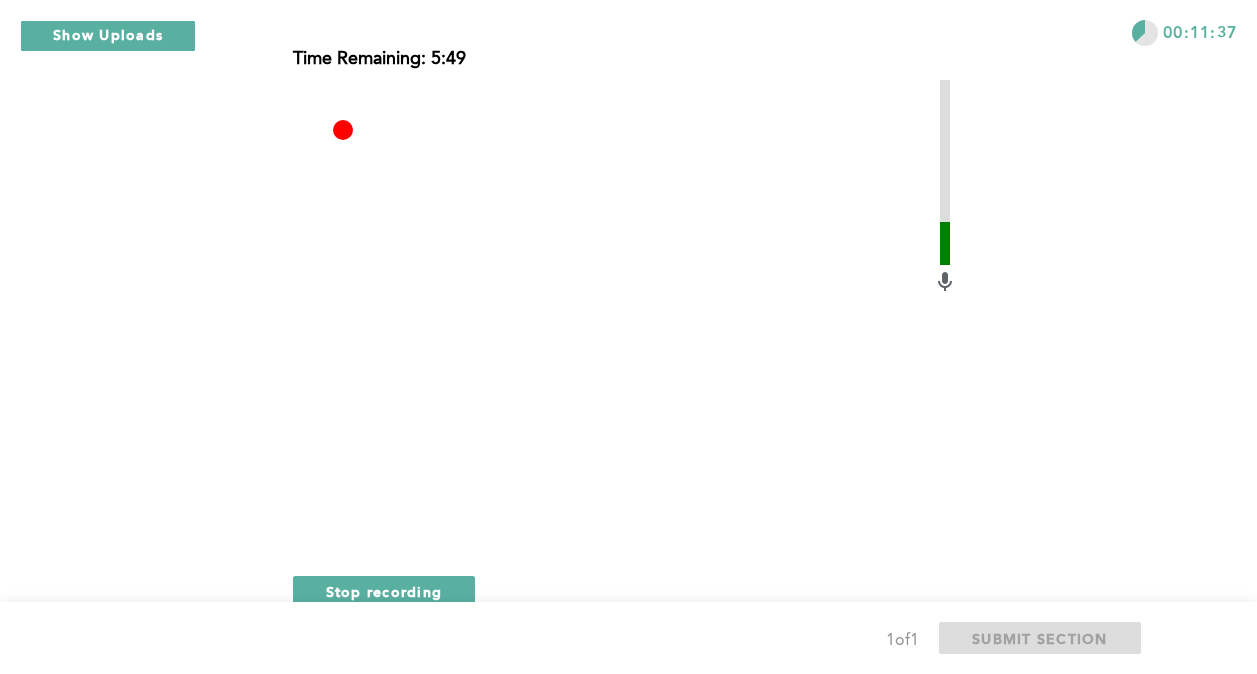 scroll, scrollTop: 885, scrollLeft: 0, axis: vertical 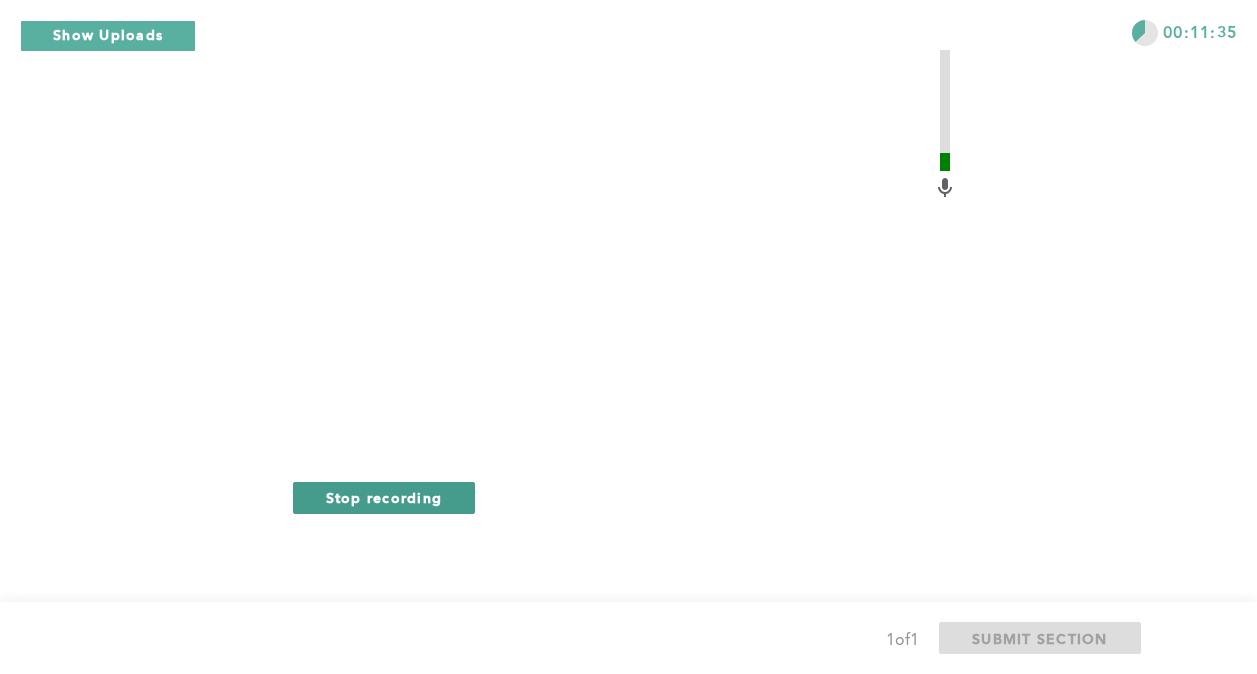 click on "Stop recording" at bounding box center (384, 497) 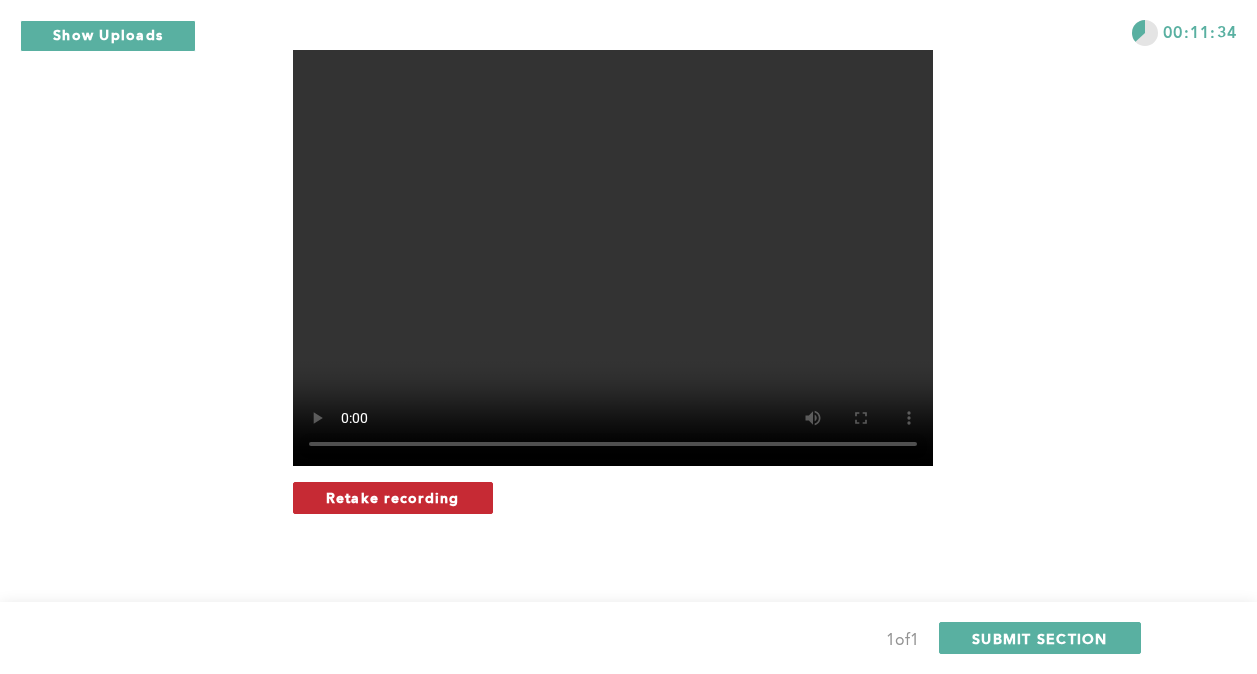 click on "Retake recording" at bounding box center (393, 497) 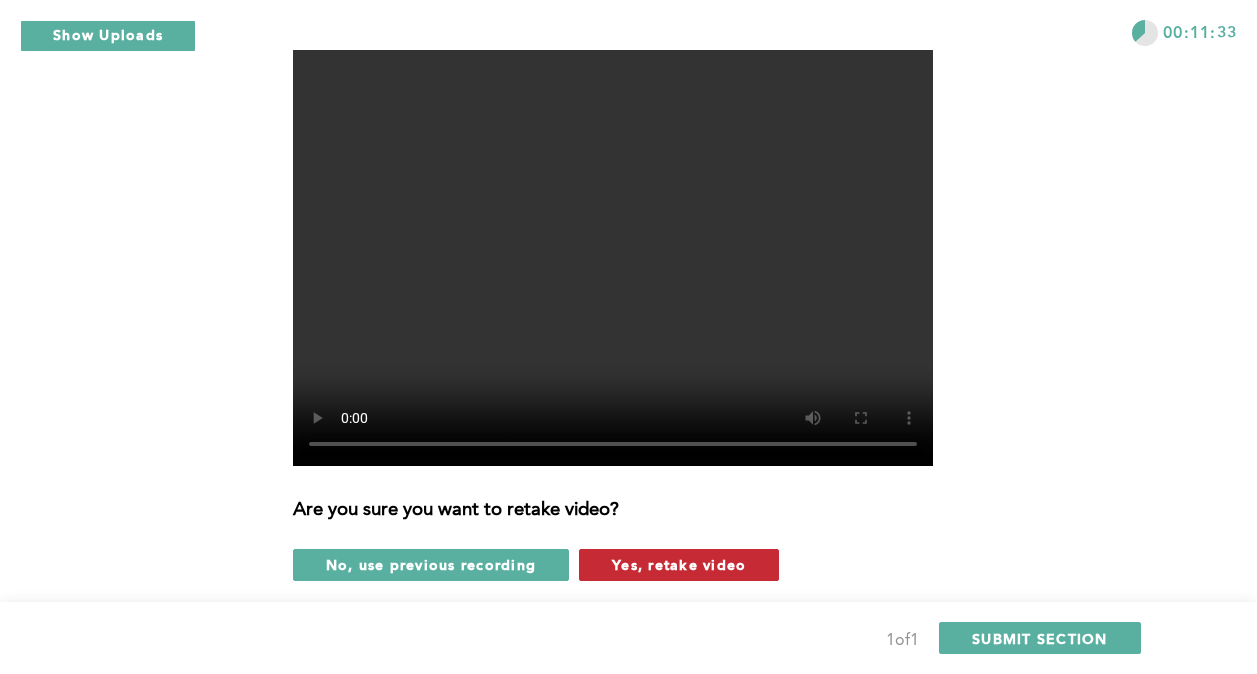 click on "Yes, retake video" at bounding box center (679, 564) 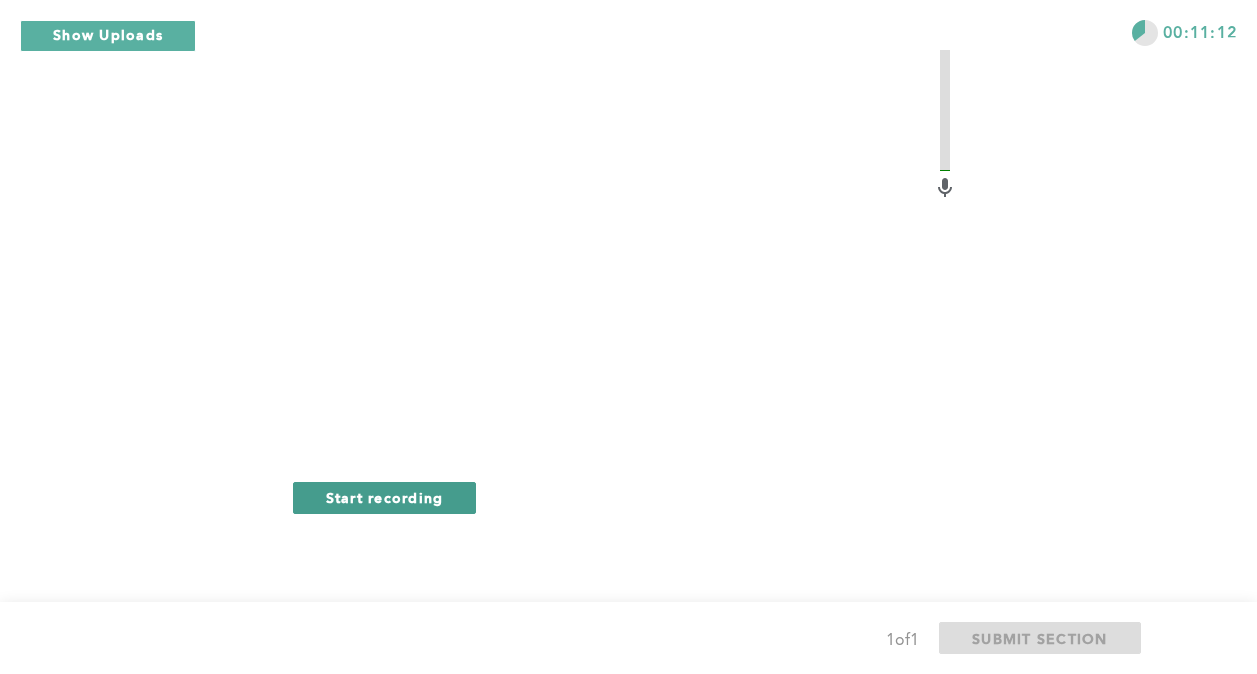 click on "Start recording" at bounding box center [385, 497] 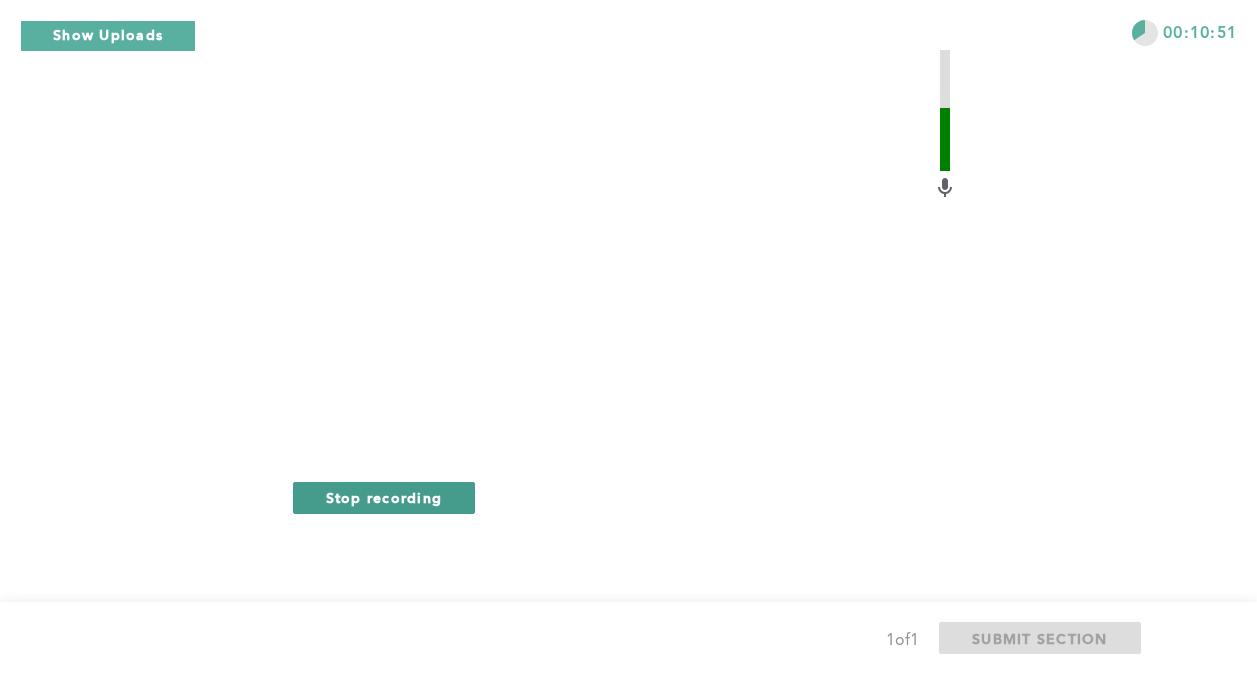 click on "Stop recording" at bounding box center [384, 497] 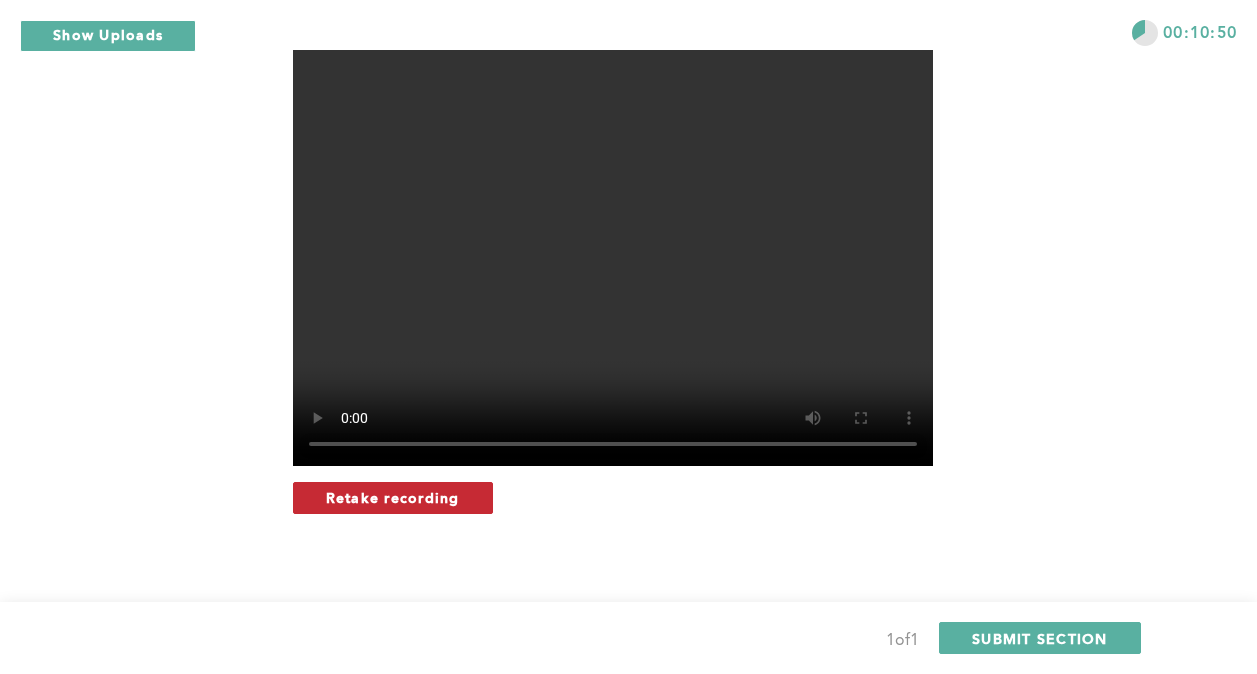 click on "Retake recording" at bounding box center [393, 498] 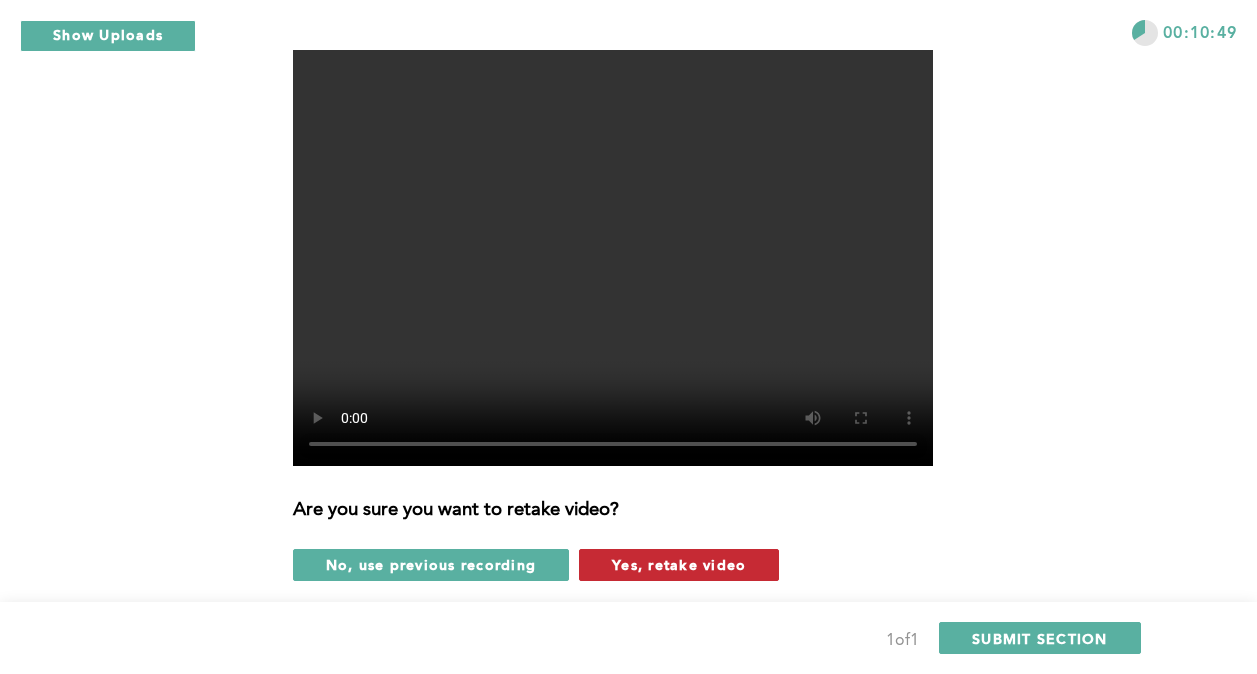 click on "Yes, retake video" at bounding box center [679, 564] 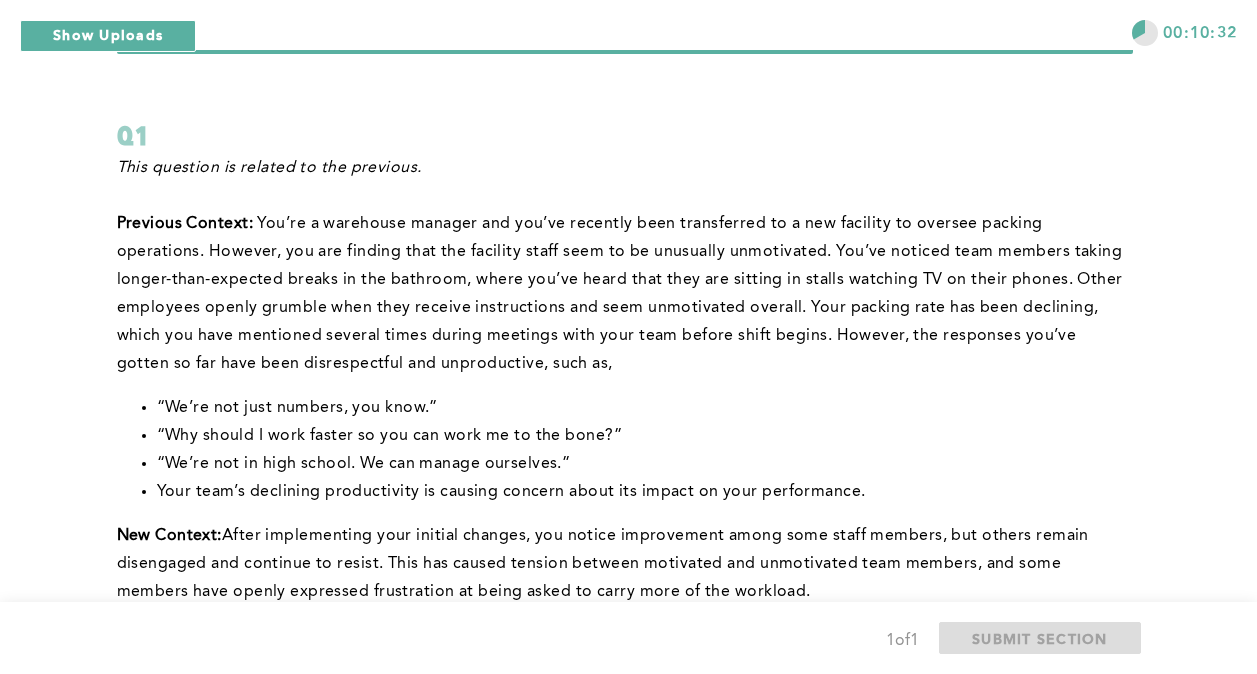 scroll, scrollTop: 0, scrollLeft: 0, axis: both 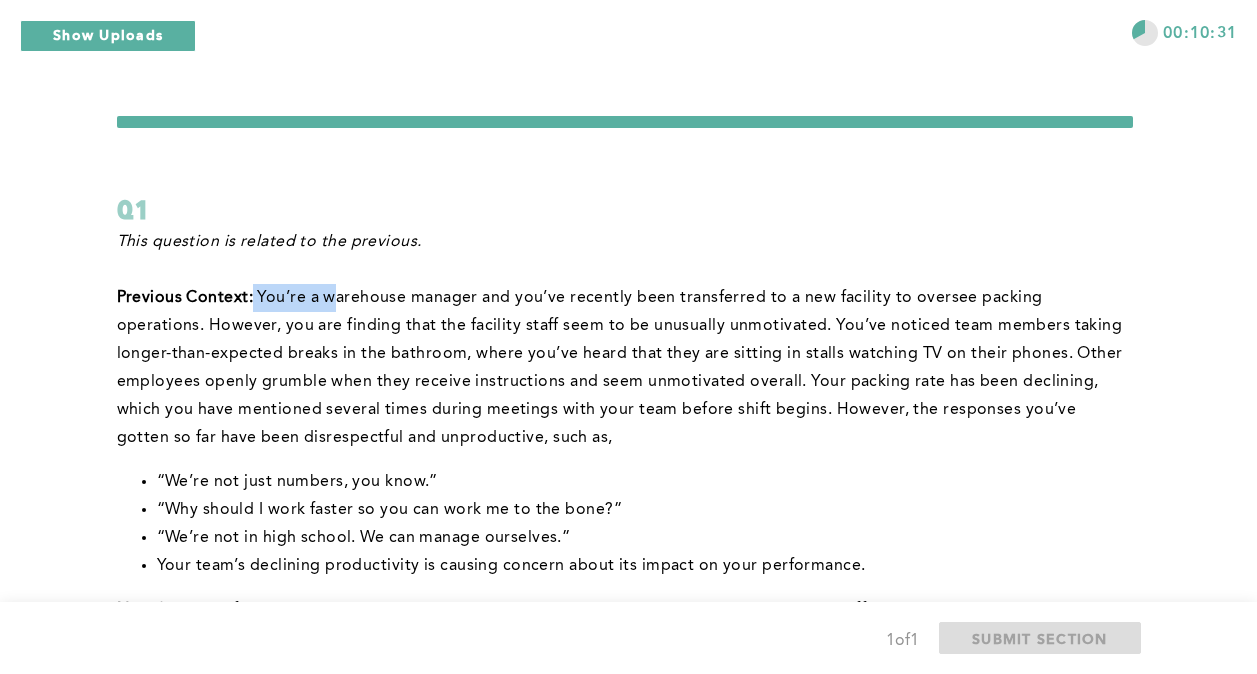 drag, startPoint x: 254, startPoint y: 306, endPoint x: 333, endPoint y: 311, distance: 79.15807 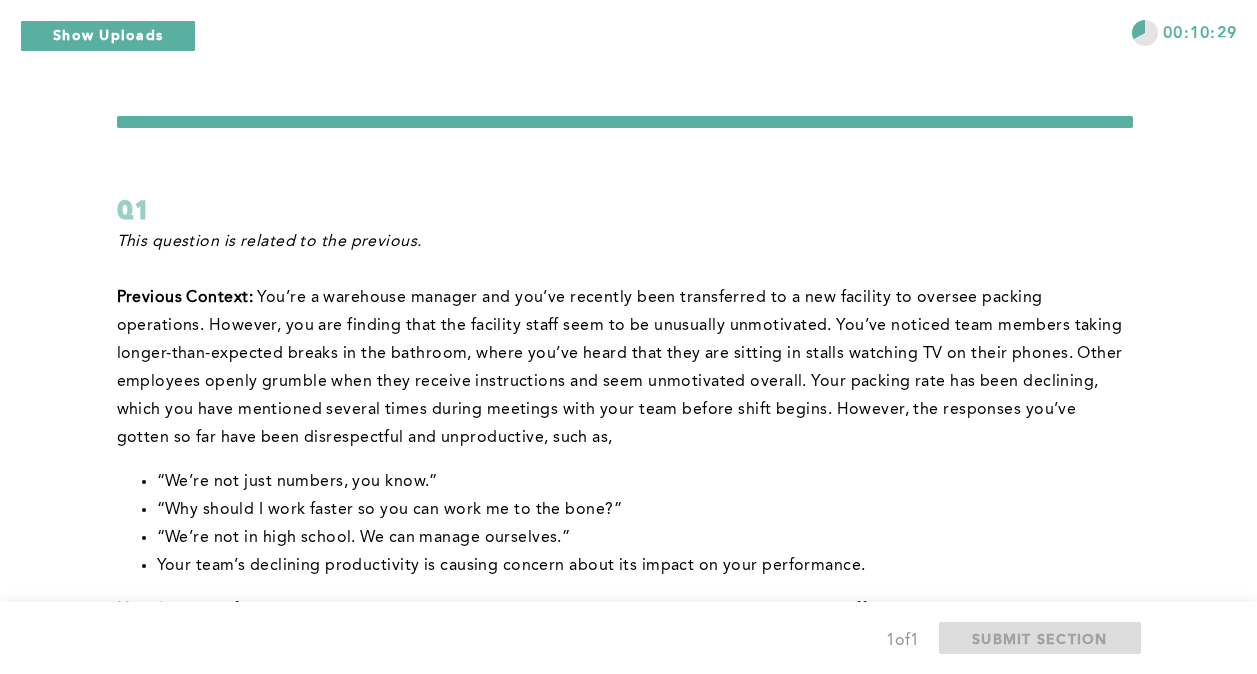 click on "“Why should I work faster so you can work me to the bone?”" at bounding box center [645, 510] 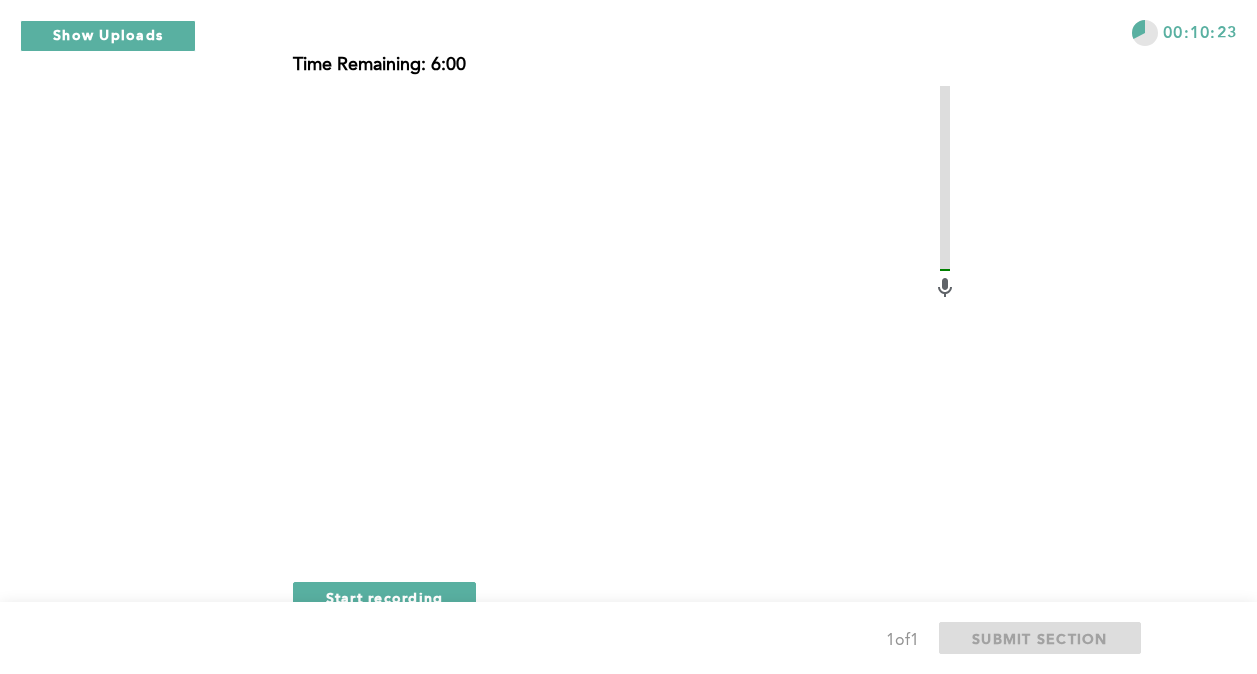 scroll, scrollTop: 885, scrollLeft: 0, axis: vertical 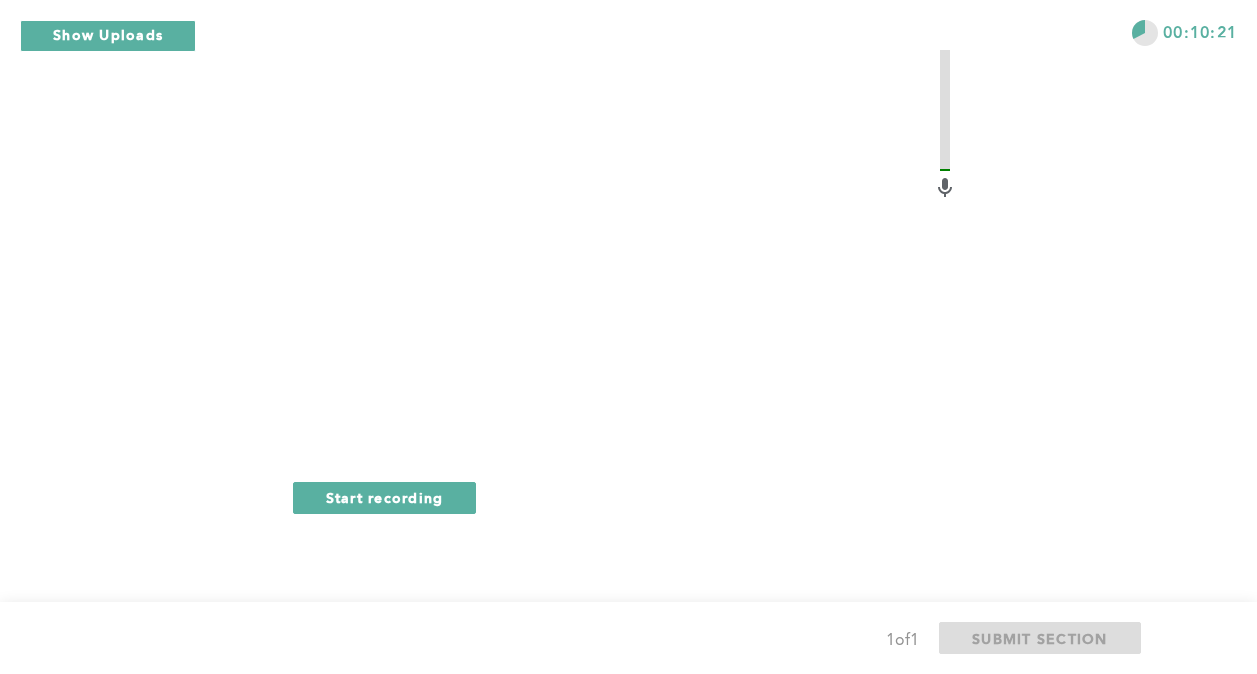 click at bounding box center [613, 226] 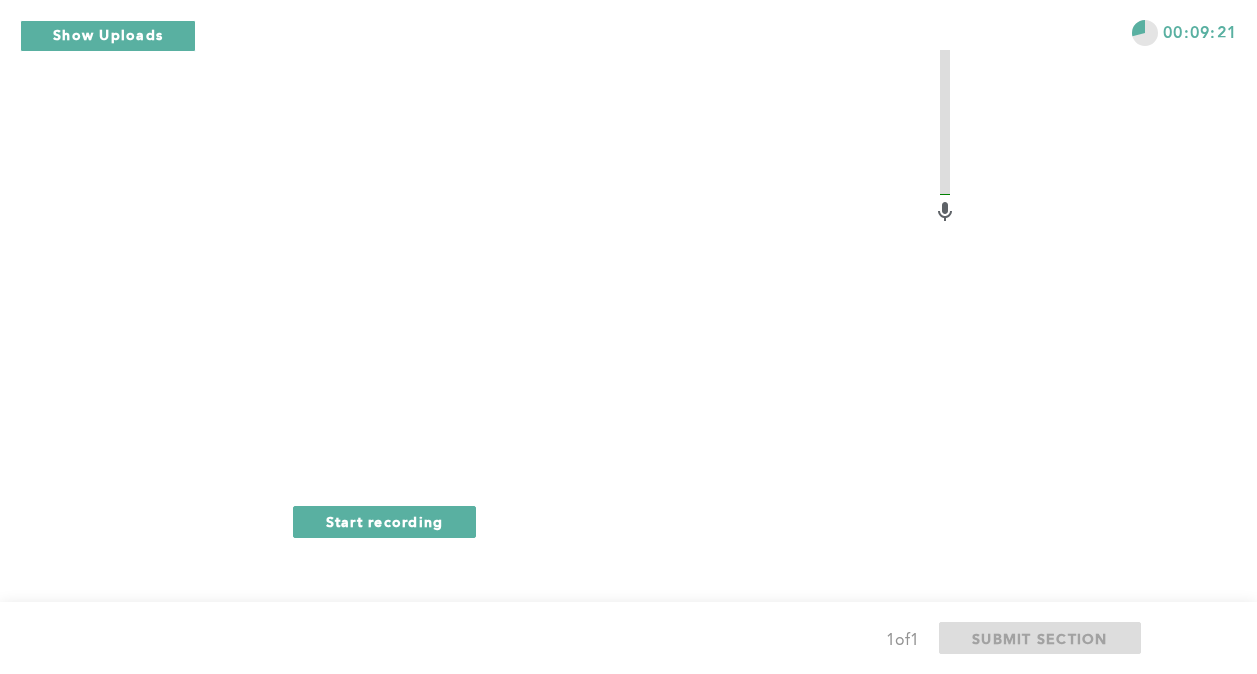 scroll, scrollTop: 885, scrollLeft: 0, axis: vertical 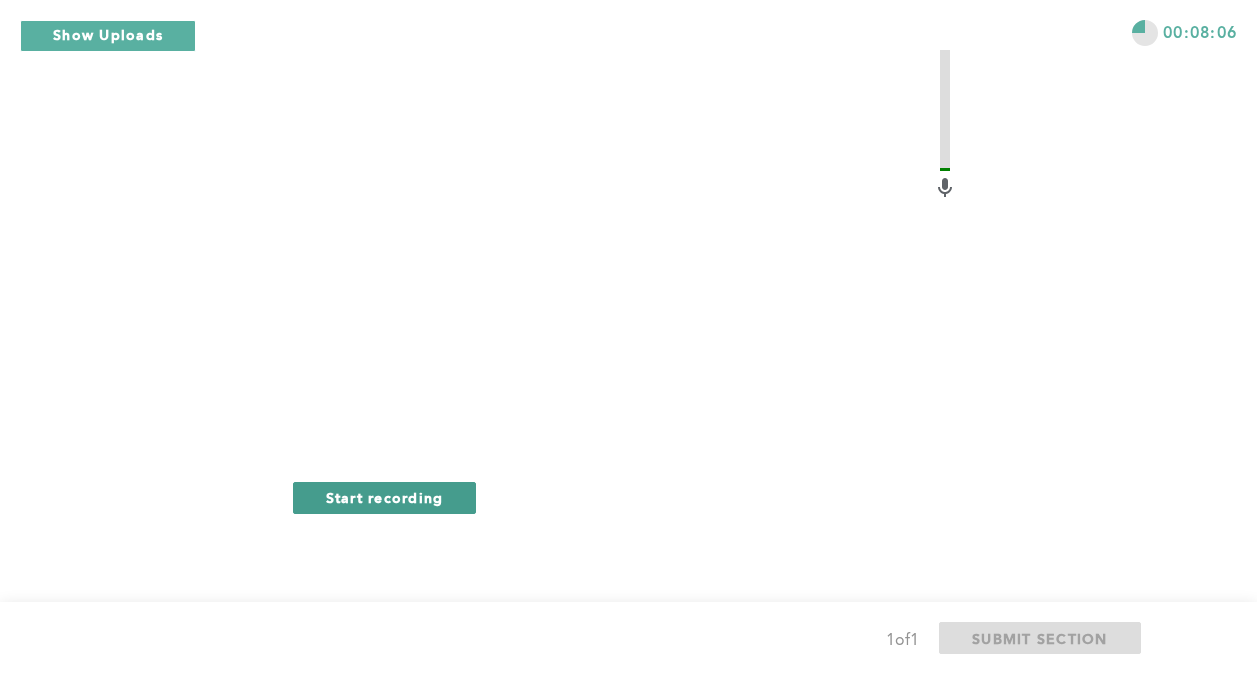 click on "Start recording" at bounding box center (385, 497) 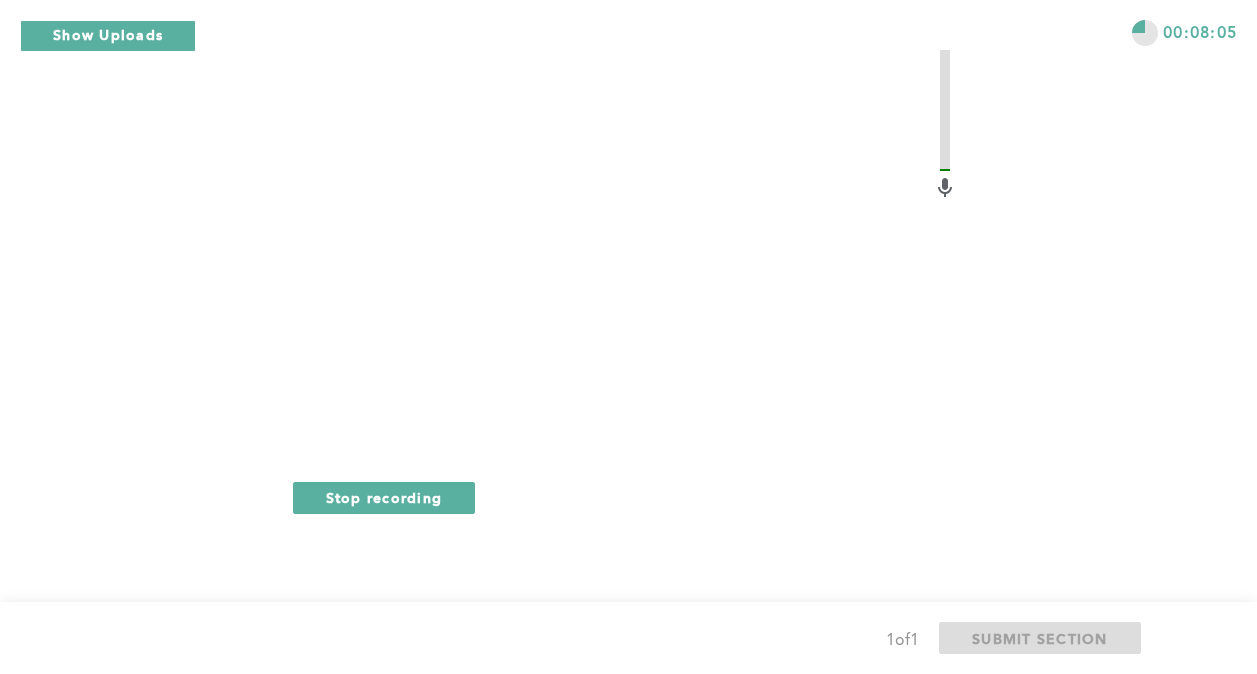 click on "Stop recording" at bounding box center [384, 497] 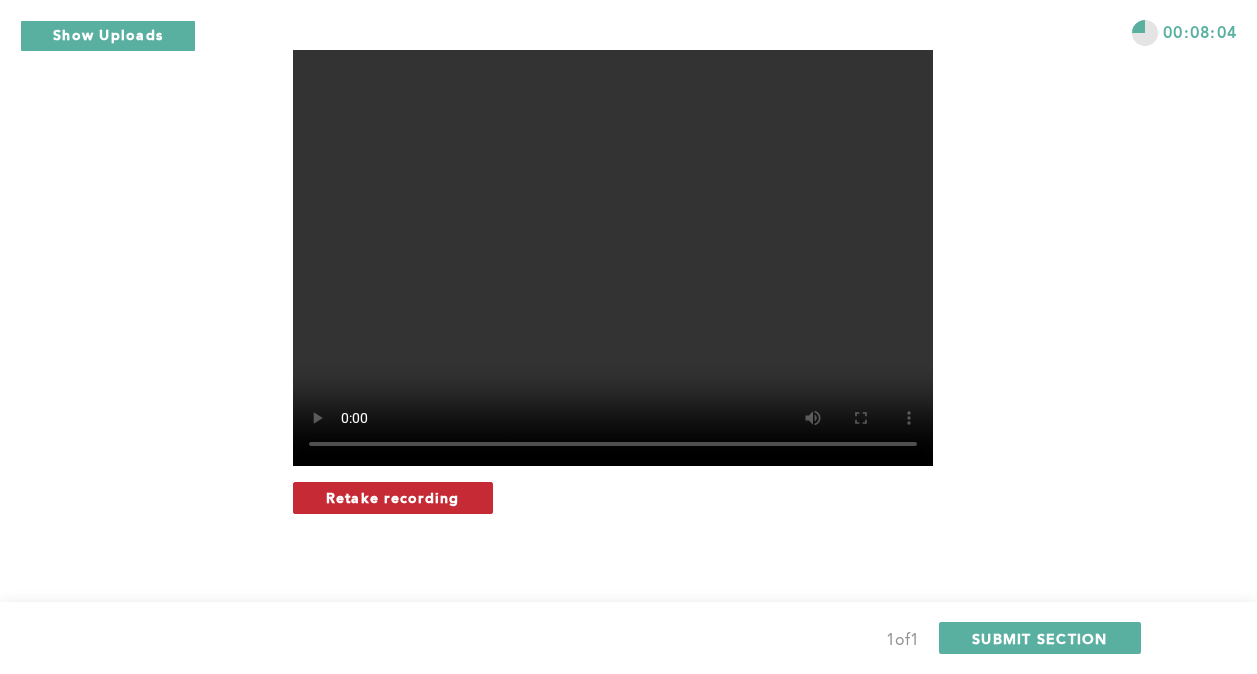 click on "Retake recording" at bounding box center (393, 497) 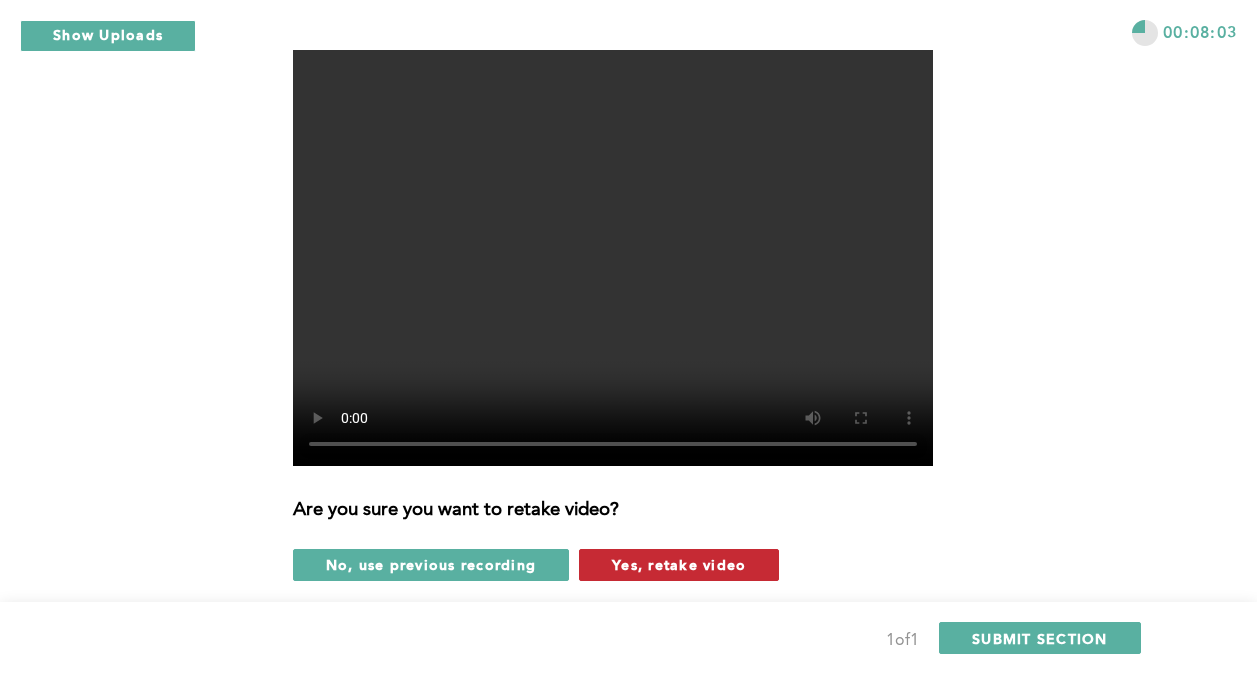 click on "Yes, retake video" at bounding box center (679, 564) 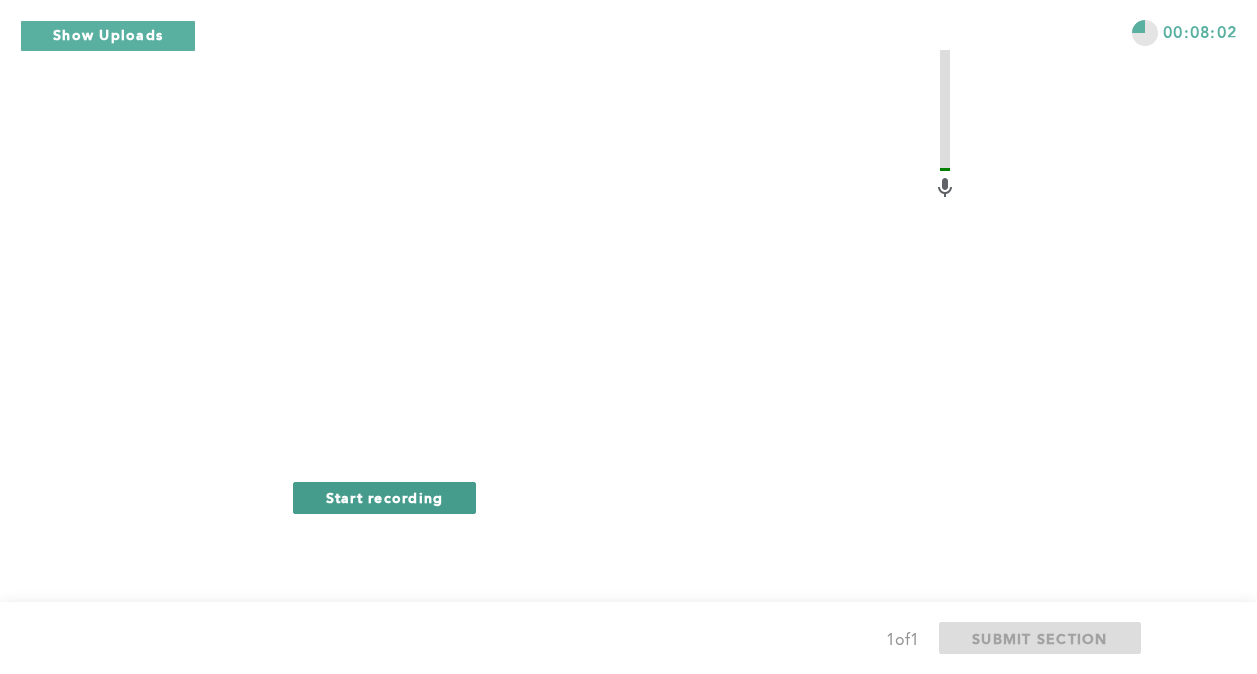 click on "Start recording" at bounding box center [385, 498] 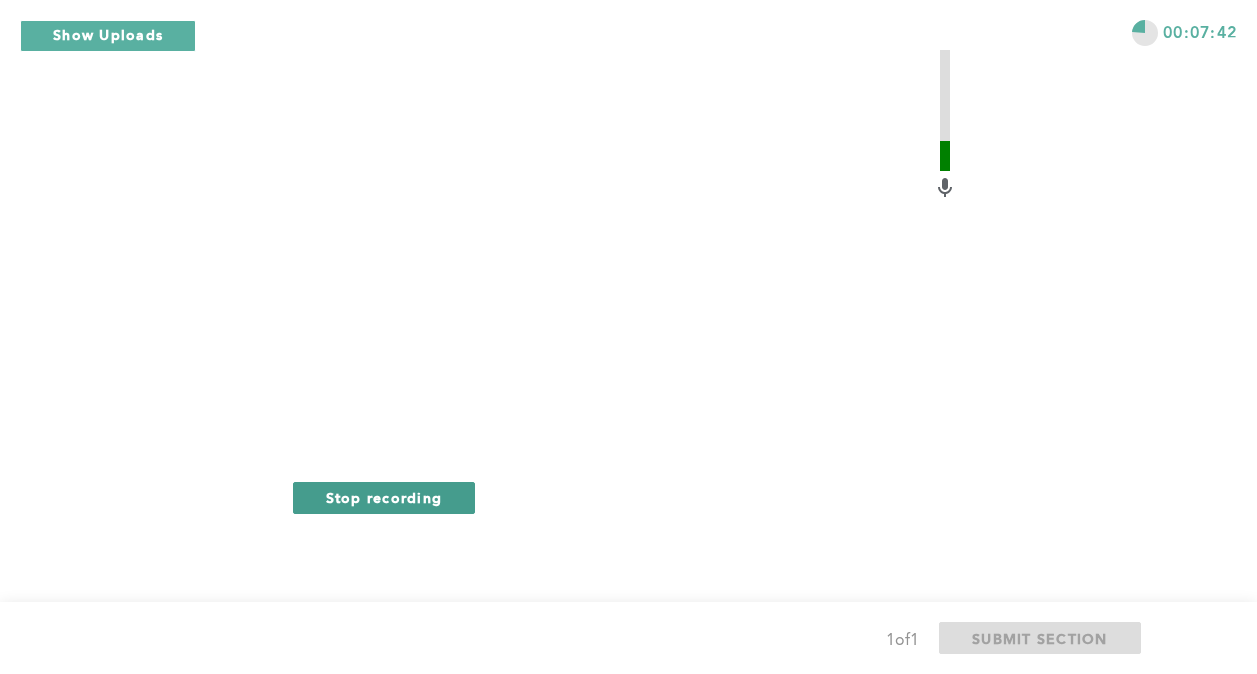 click on "Stop recording" at bounding box center [384, 498] 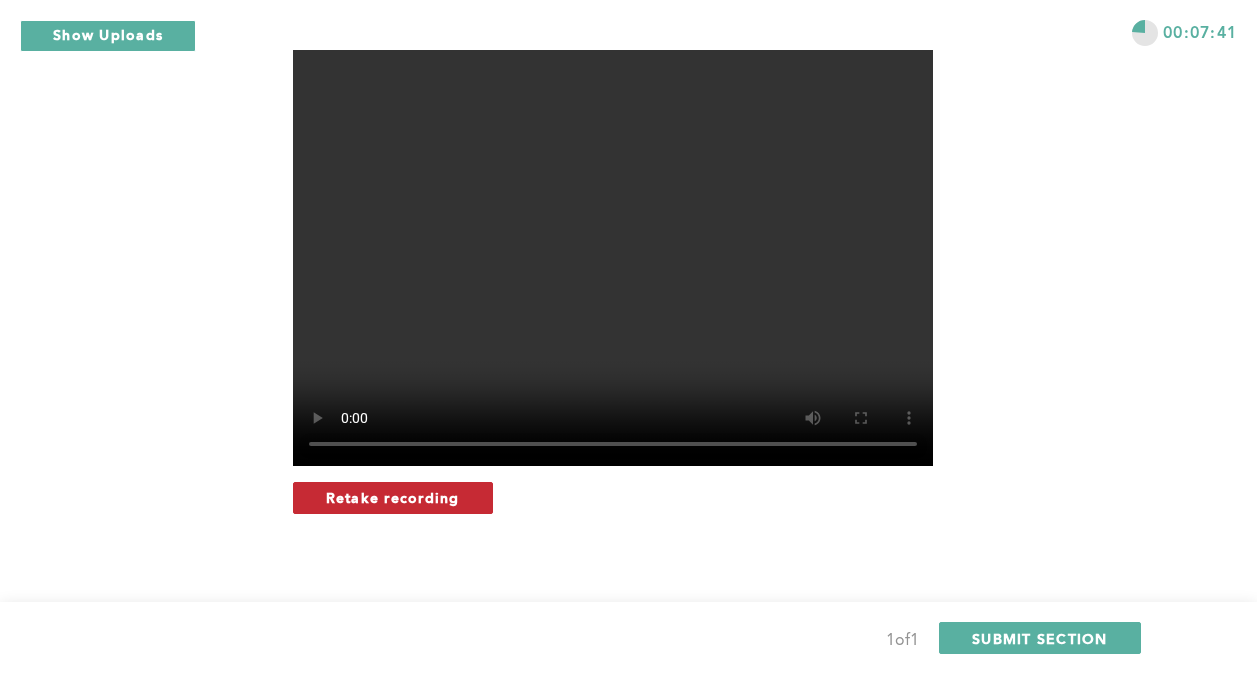 click on "Retake recording" at bounding box center [393, 497] 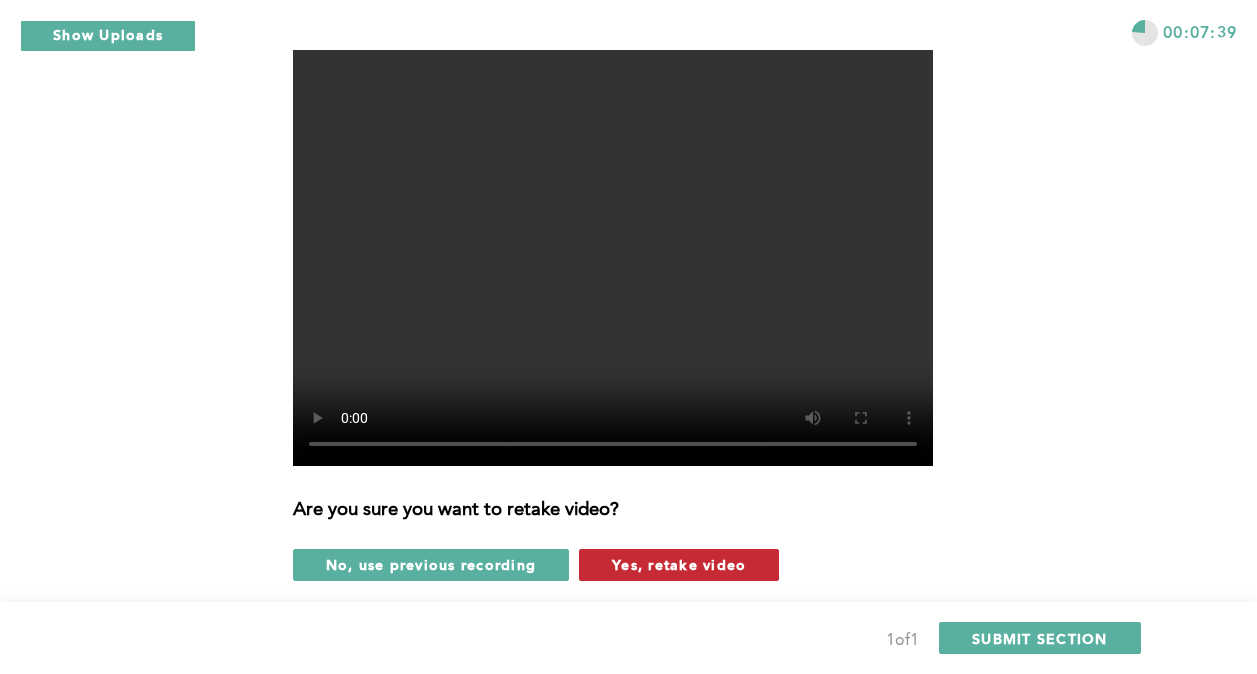 click on "Yes, retake video" at bounding box center [679, 564] 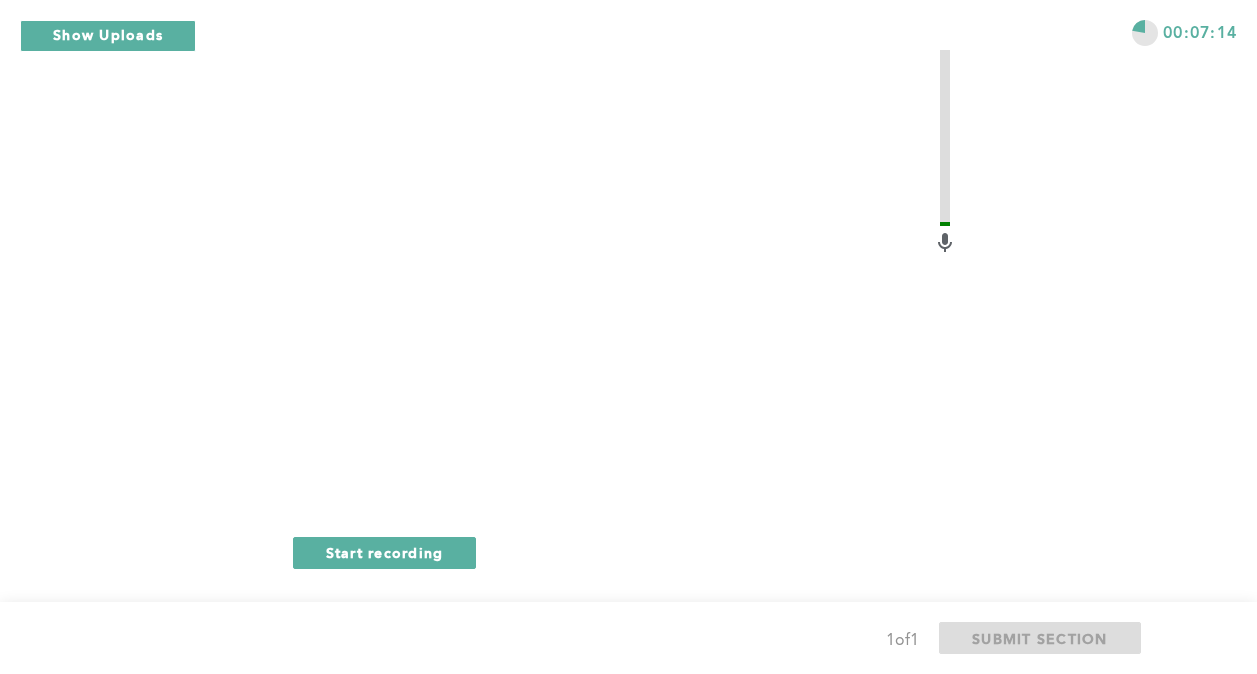 scroll, scrollTop: 885, scrollLeft: 0, axis: vertical 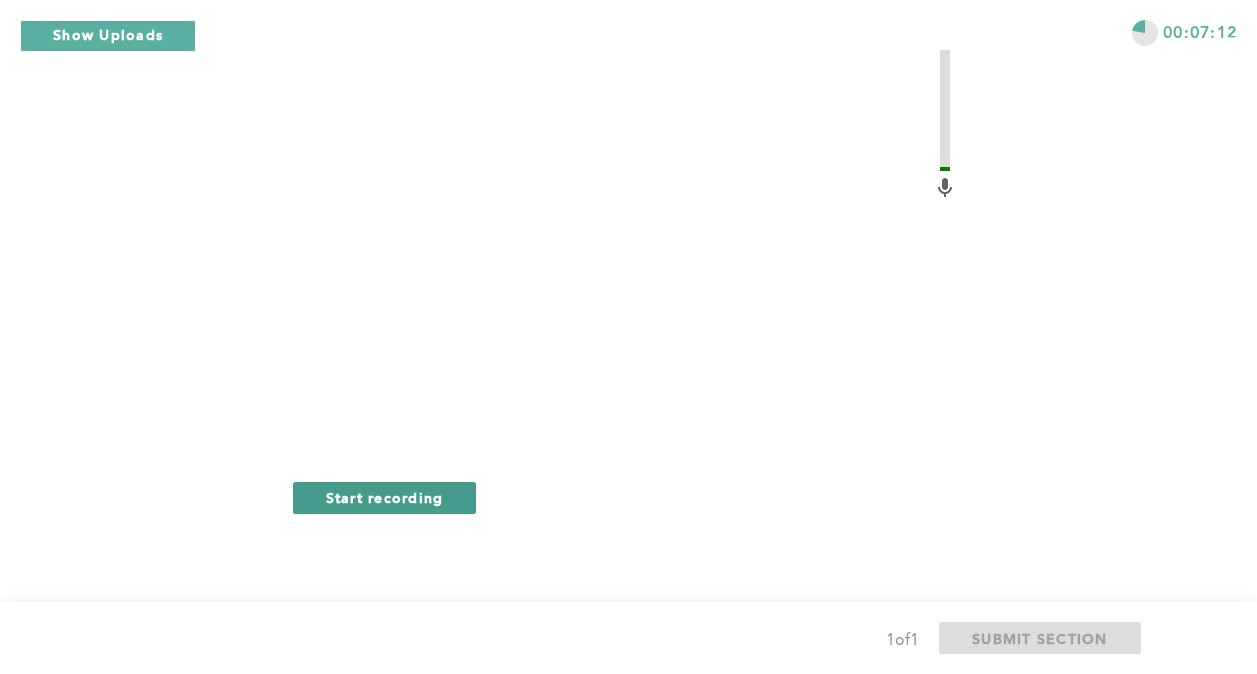 click on "Start recording" at bounding box center (385, 497) 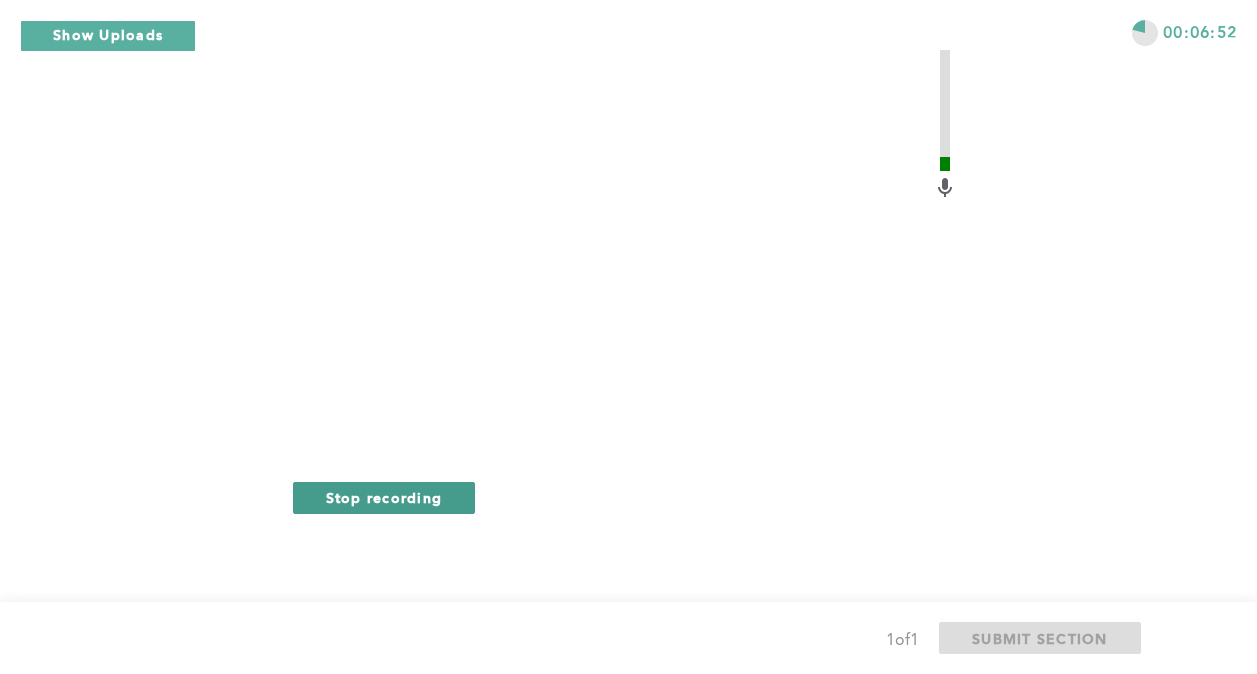 click on "Stop recording" at bounding box center (384, 497) 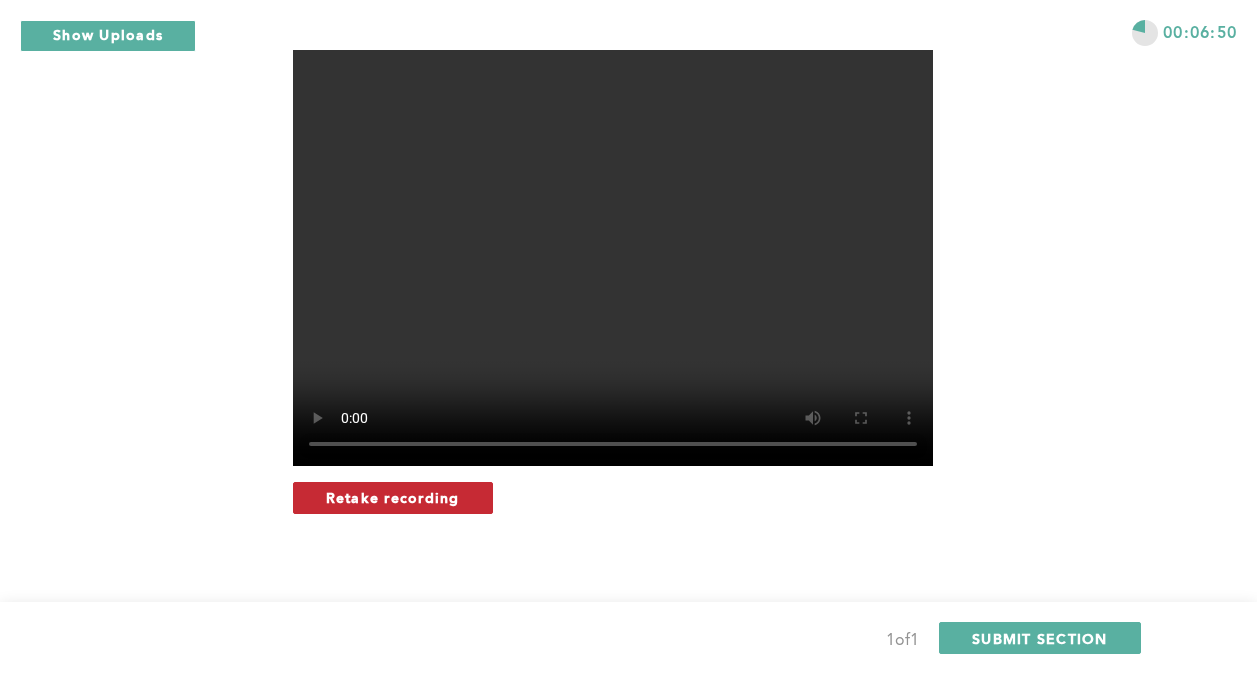 click on "Retake recording" at bounding box center [393, 498] 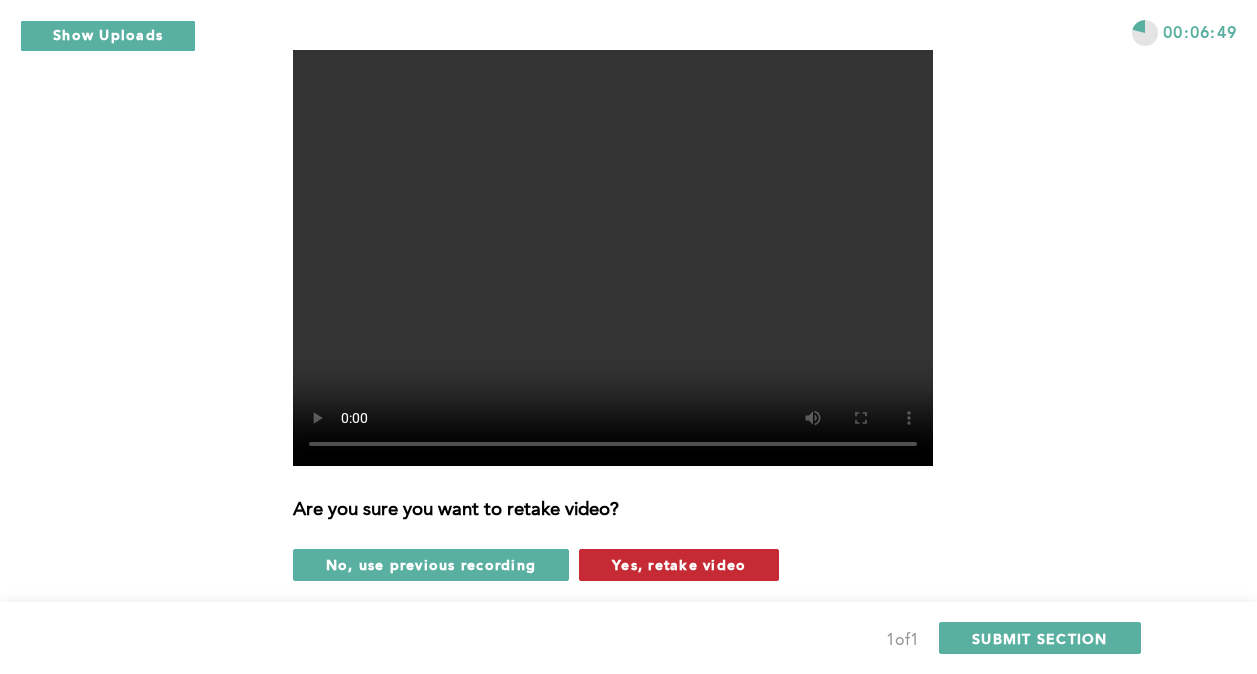 click on "Yes, retake video" at bounding box center [679, 565] 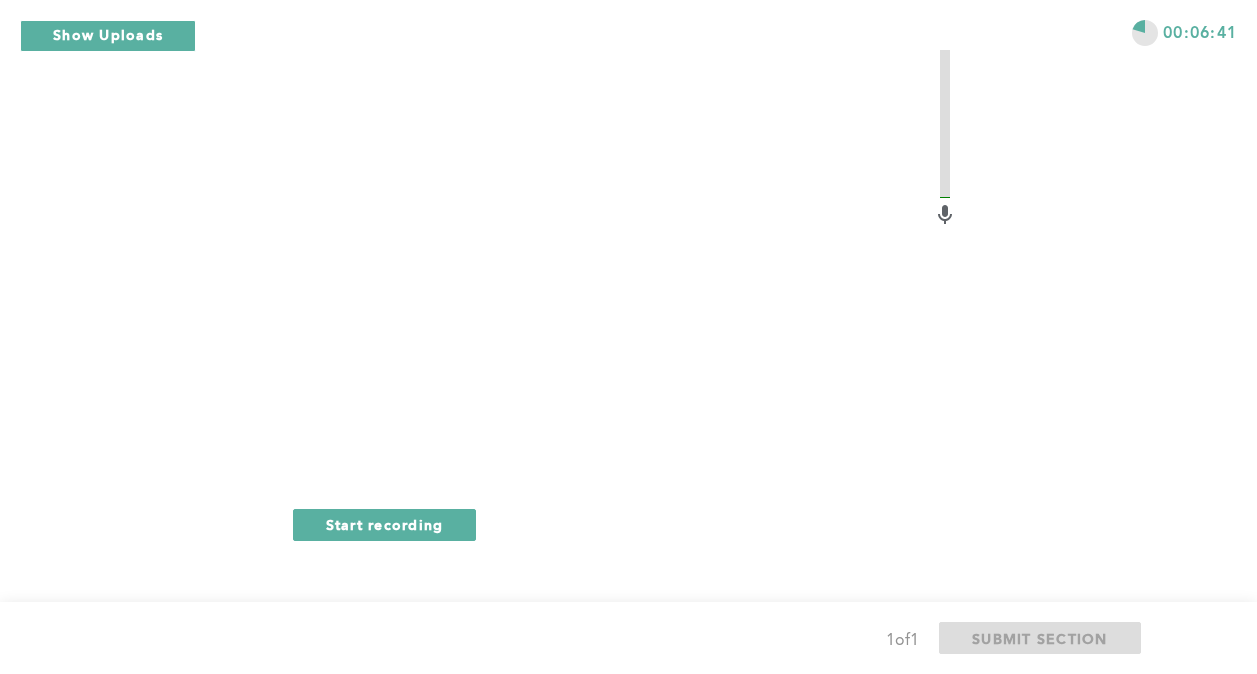 scroll, scrollTop: 885, scrollLeft: 0, axis: vertical 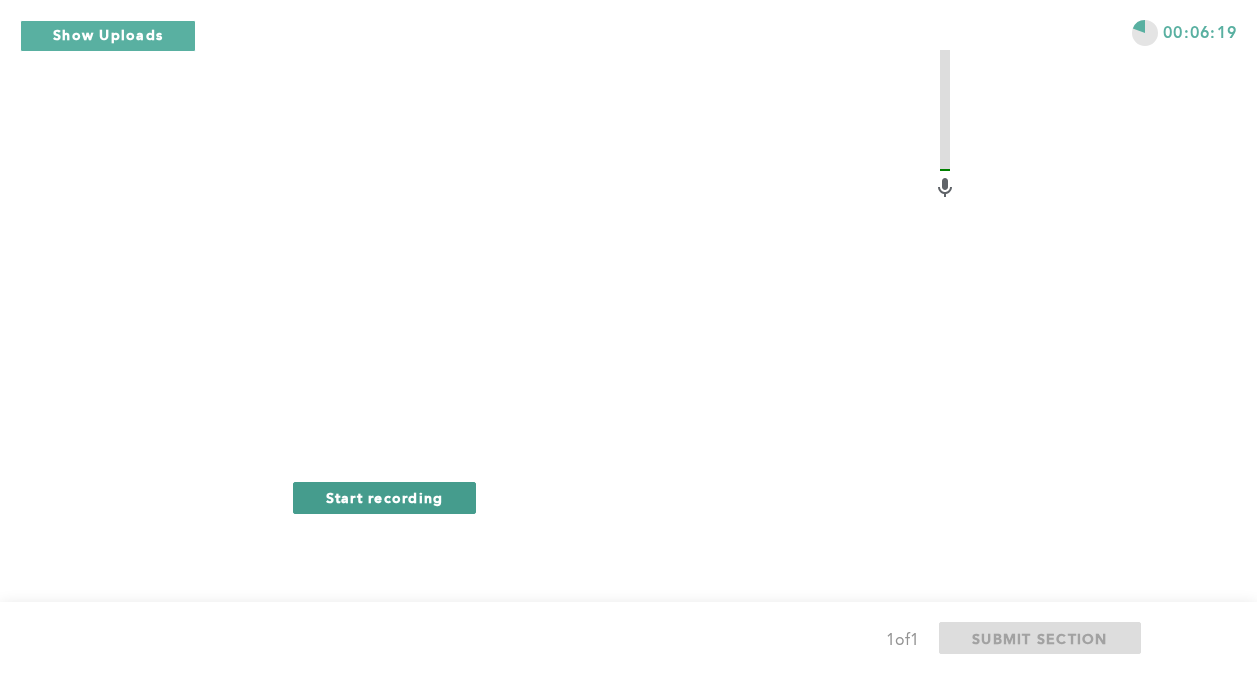 click on "Start recording" at bounding box center [385, 497] 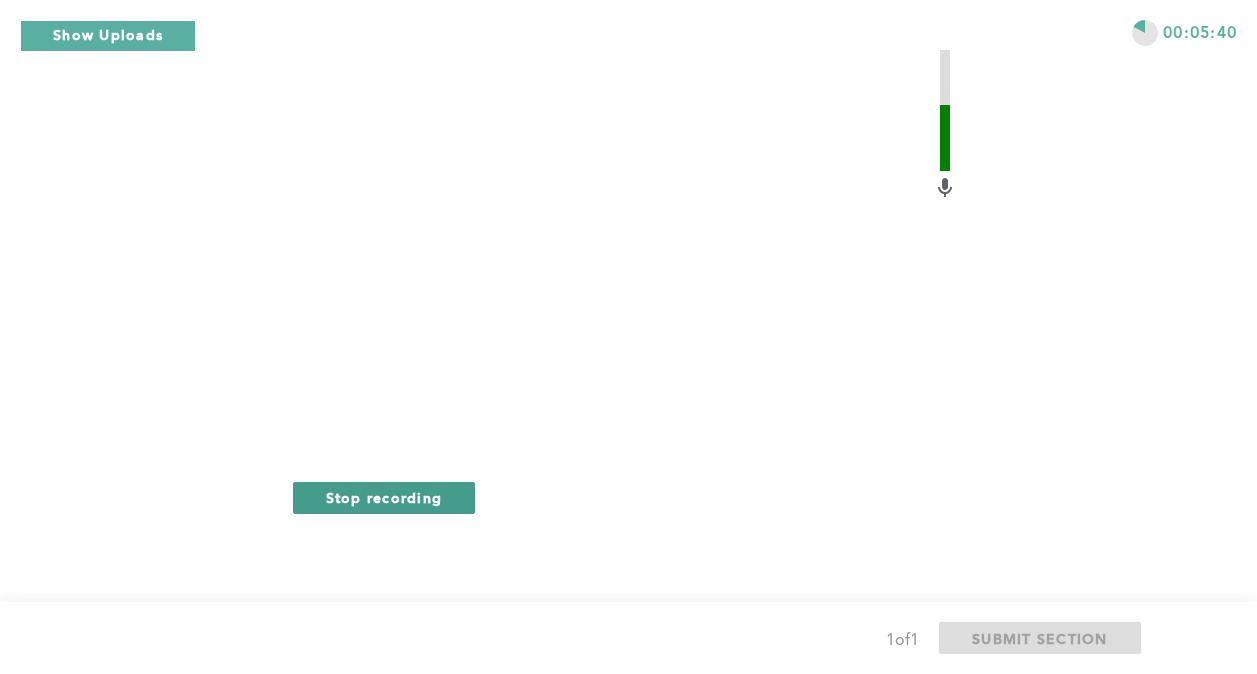 click on "Stop recording" at bounding box center (384, 497) 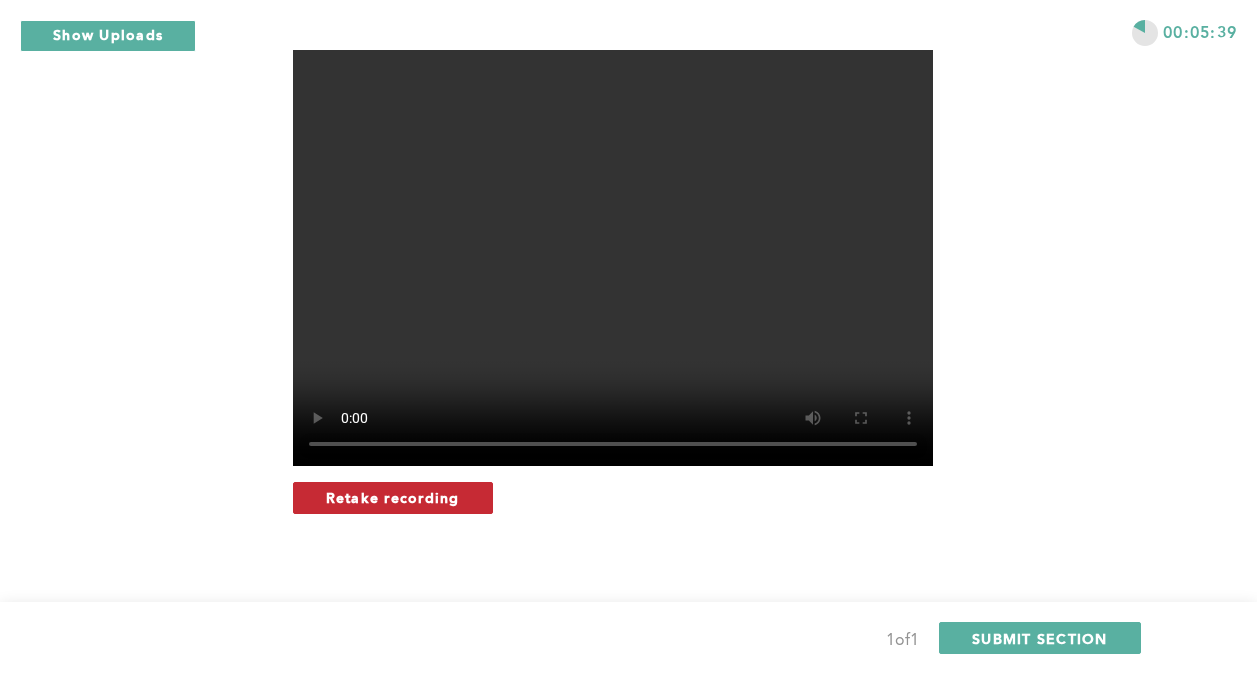 click on "Retake recording" at bounding box center [393, 497] 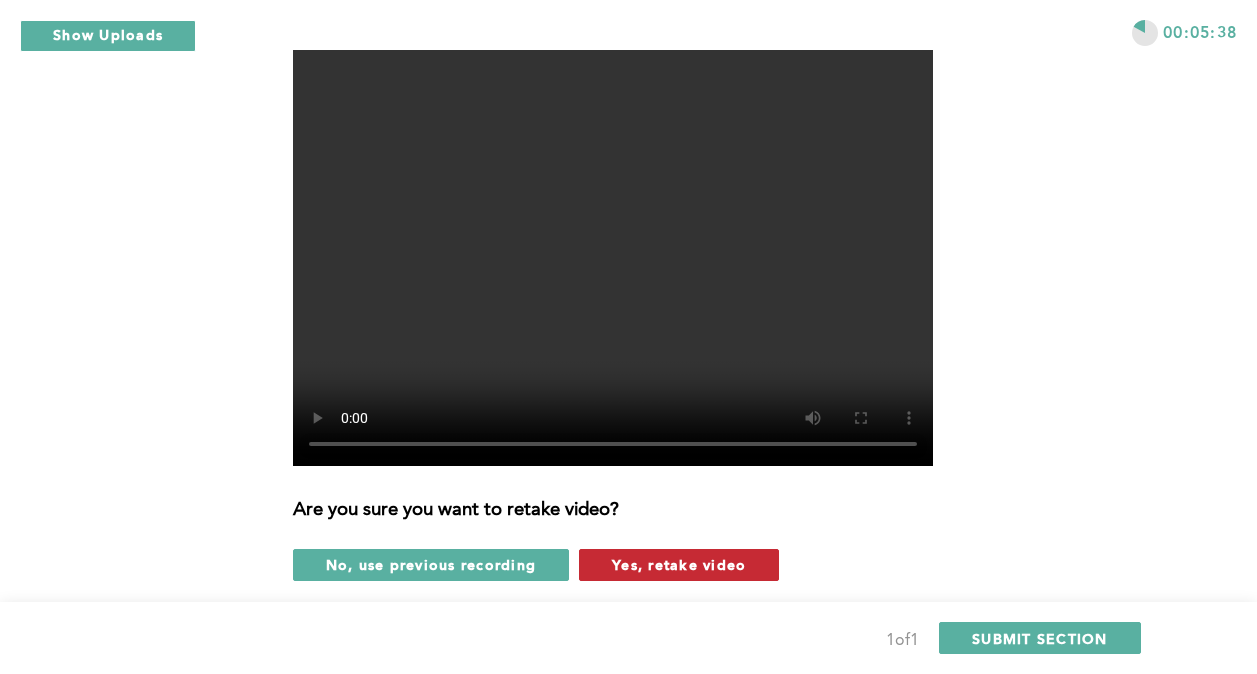 click on "Yes, retake video" at bounding box center (679, 564) 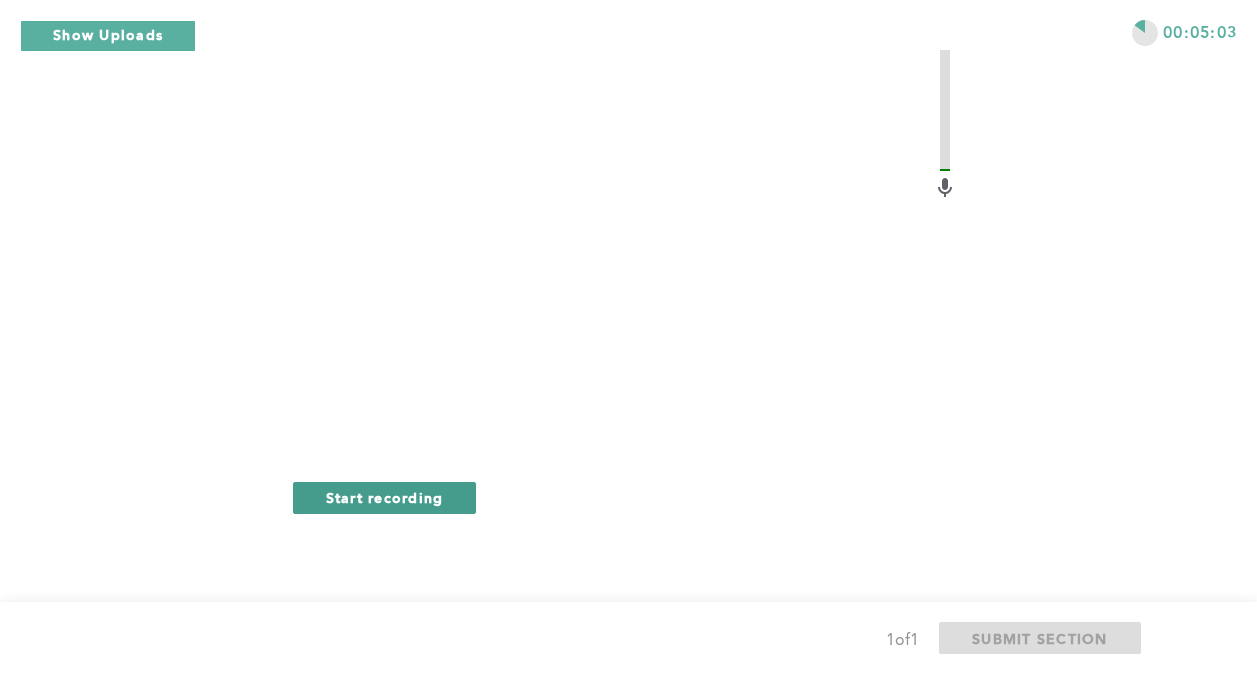 click on "Start recording" at bounding box center (385, 497) 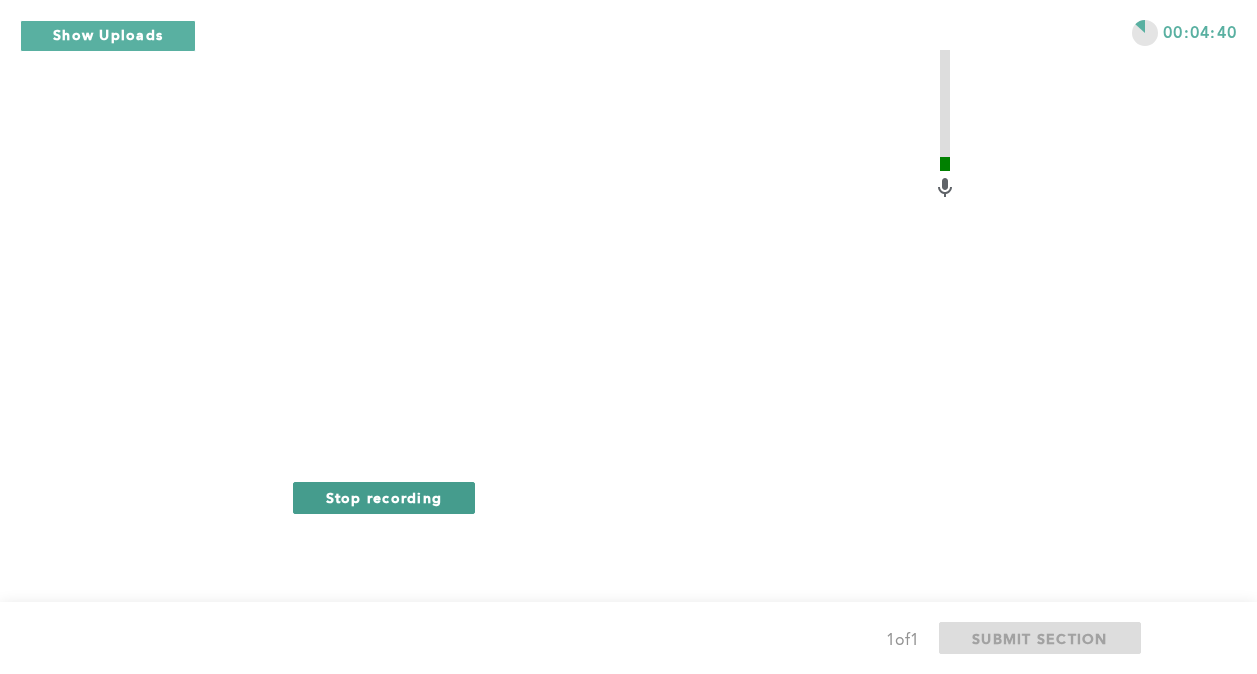 click on "Stop recording" at bounding box center [384, 497] 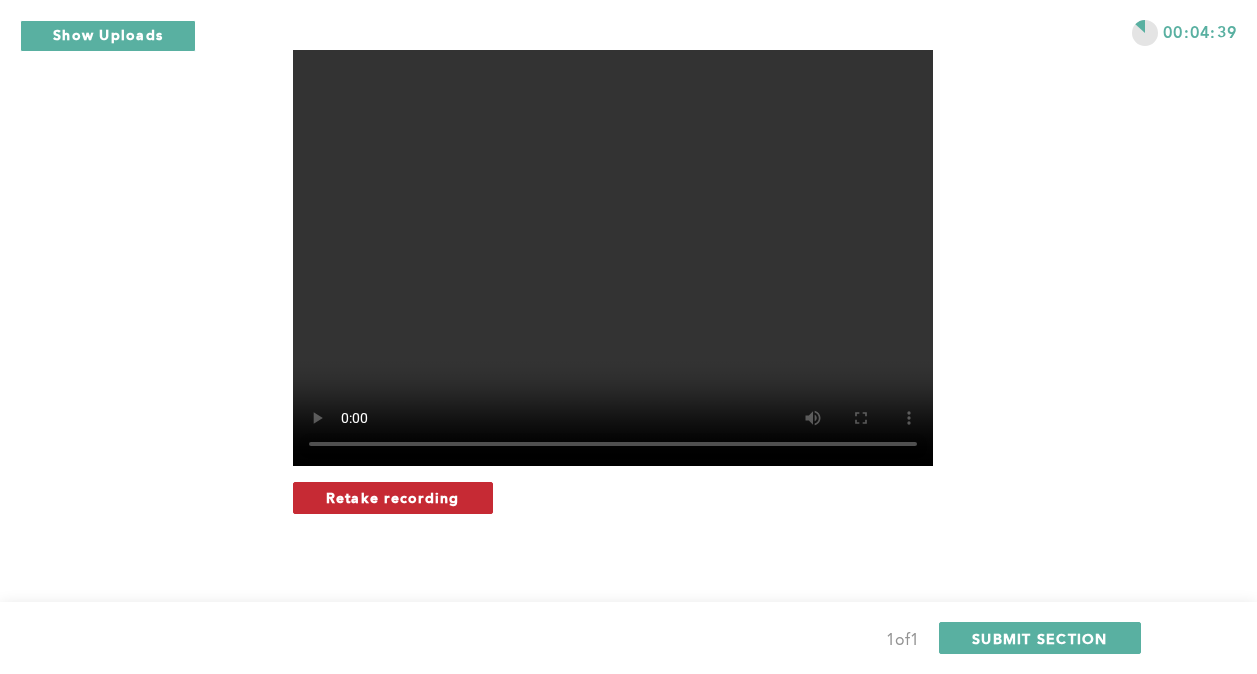 click on "Retake recording" at bounding box center (393, 498) 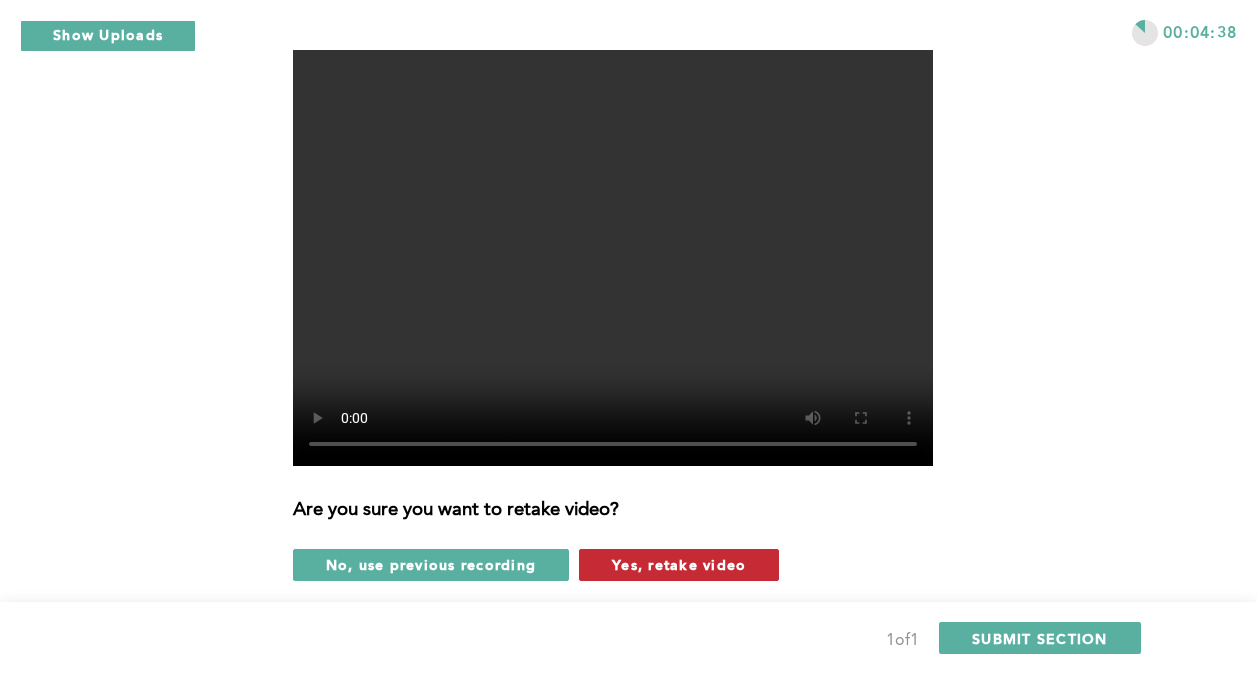 click on "Yes, retake video" at bounding box center [679, 564] 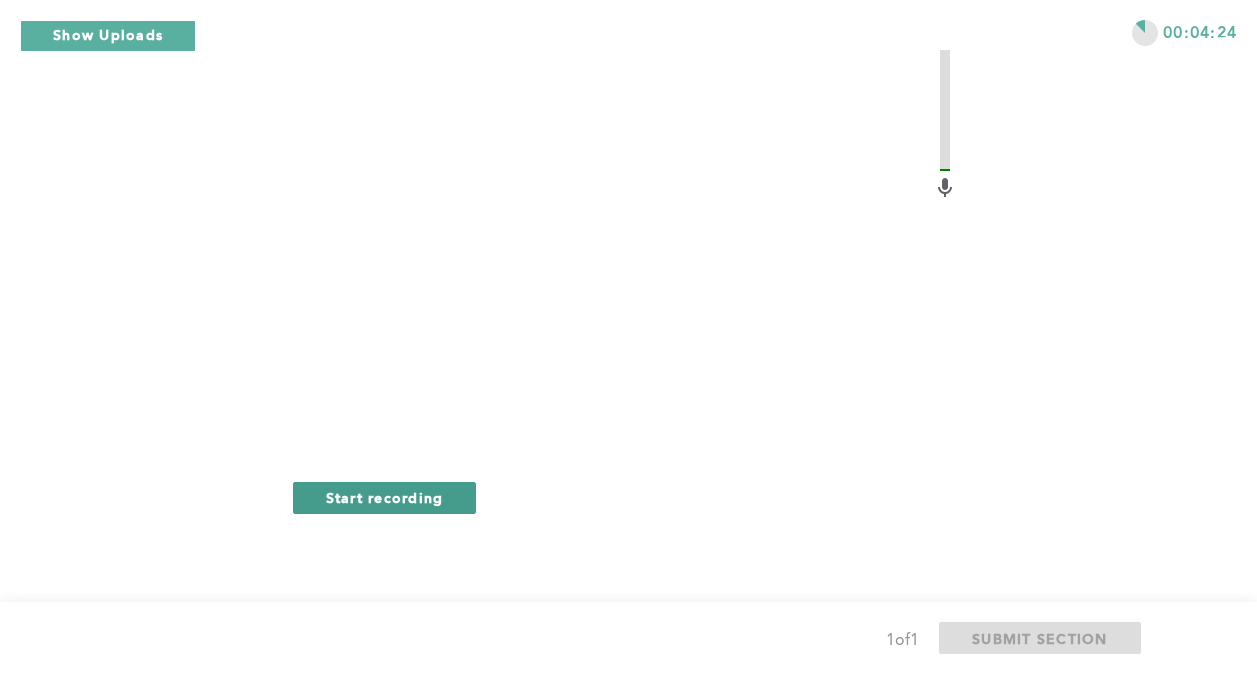 click on "Start recording" at bounding box center [385, 497] 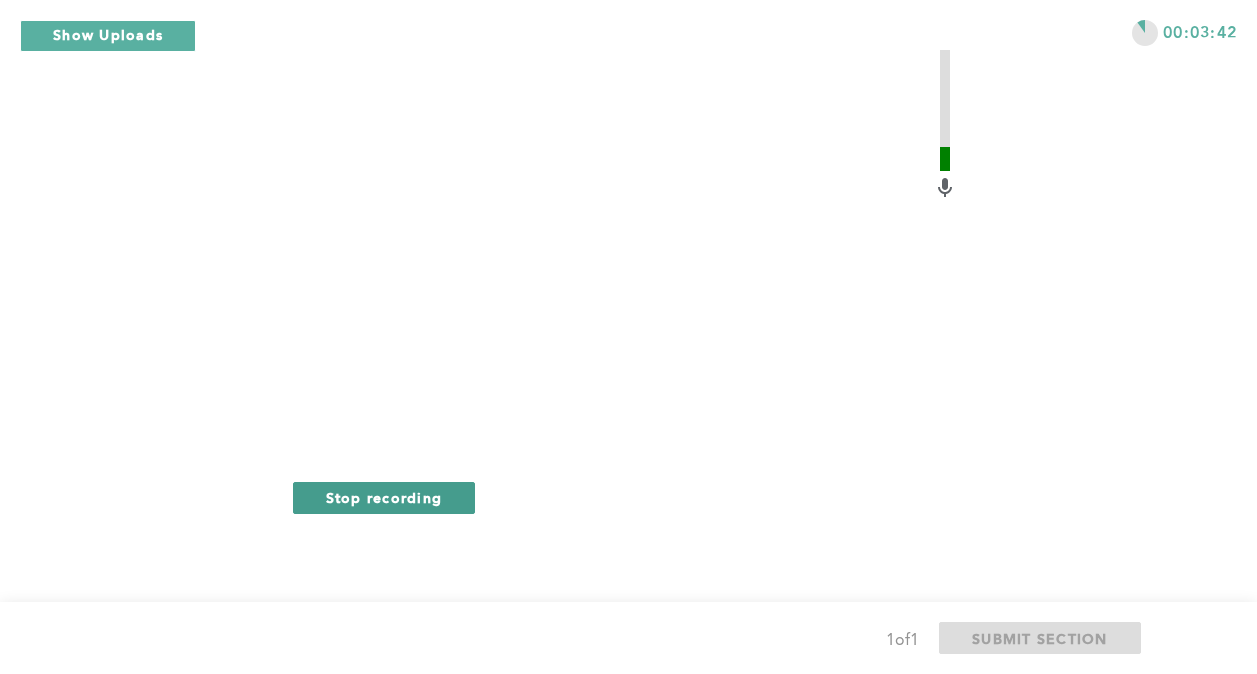 click on "Stop recording" at bounding box center (384, 498) 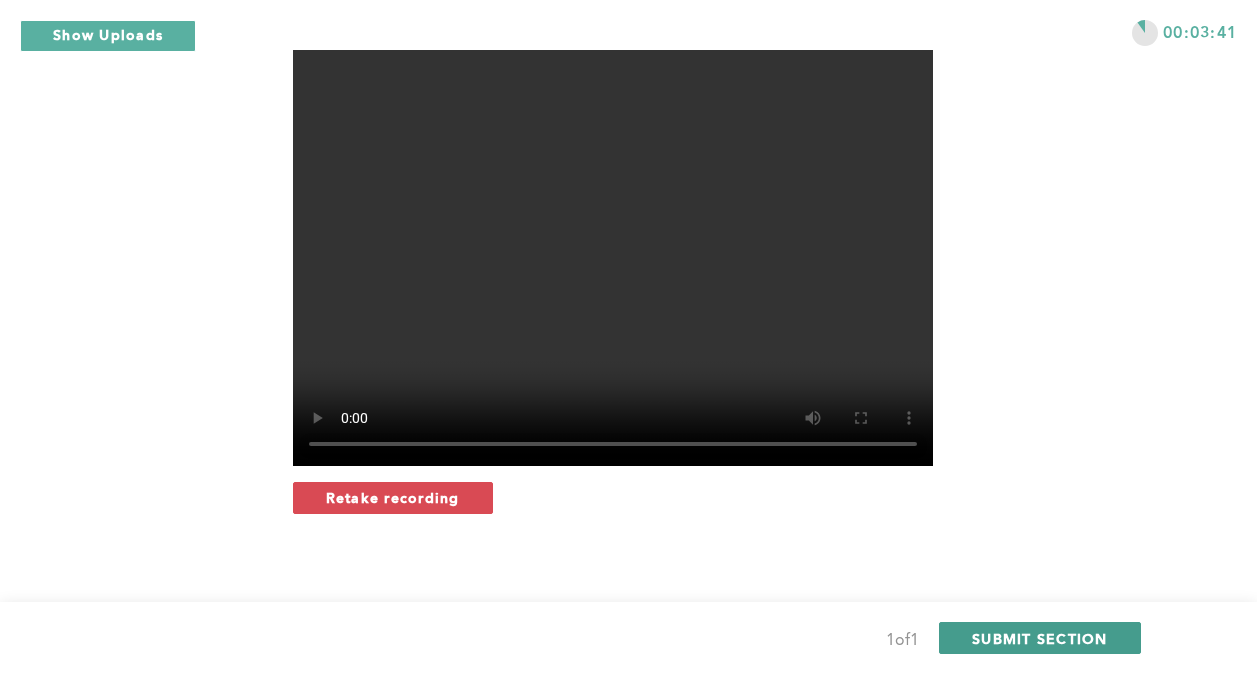 click on "SUBMIT SECTION" at bounding box center (1040, 638) 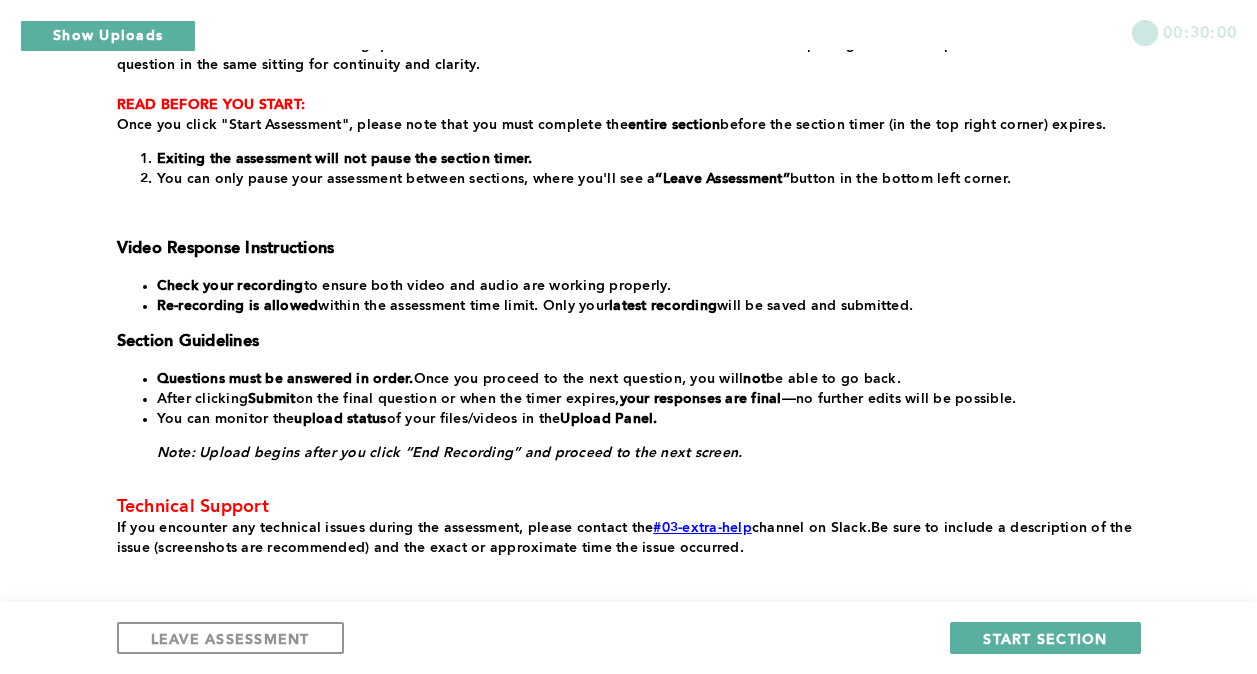 scroll, scrollTop: 499, scrollLeft: 0, axis: vertical 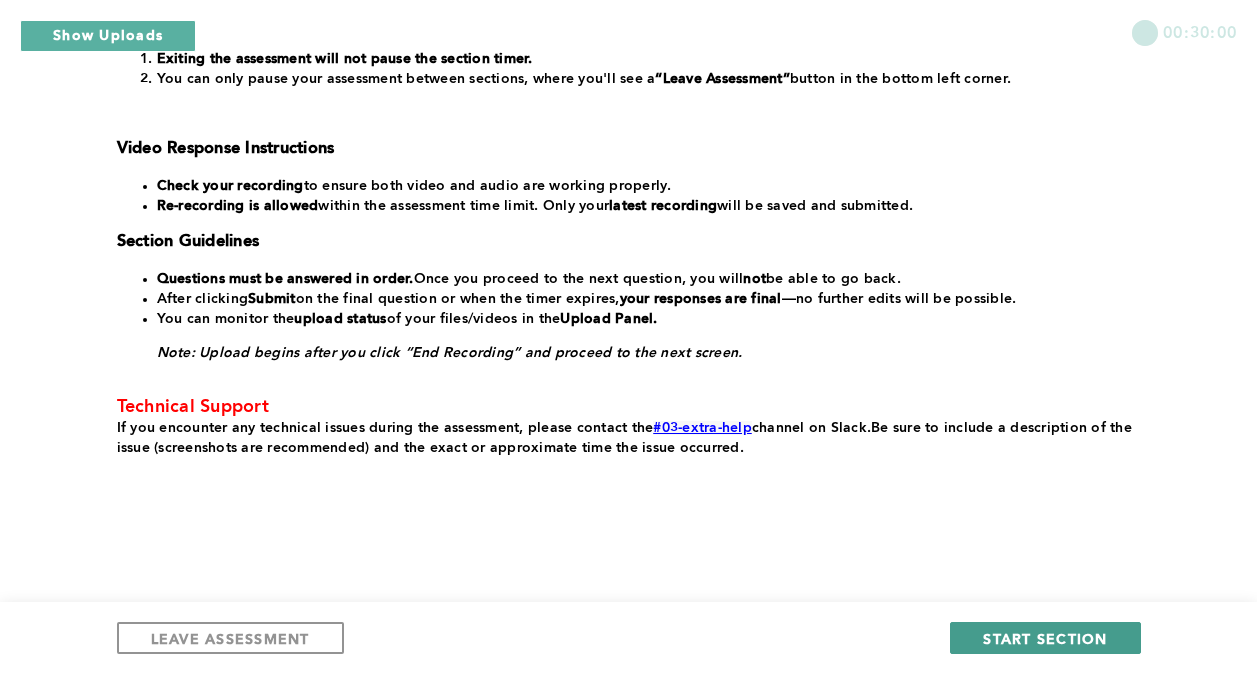 click on "START SECTION" at bounding box center (1045, 638) 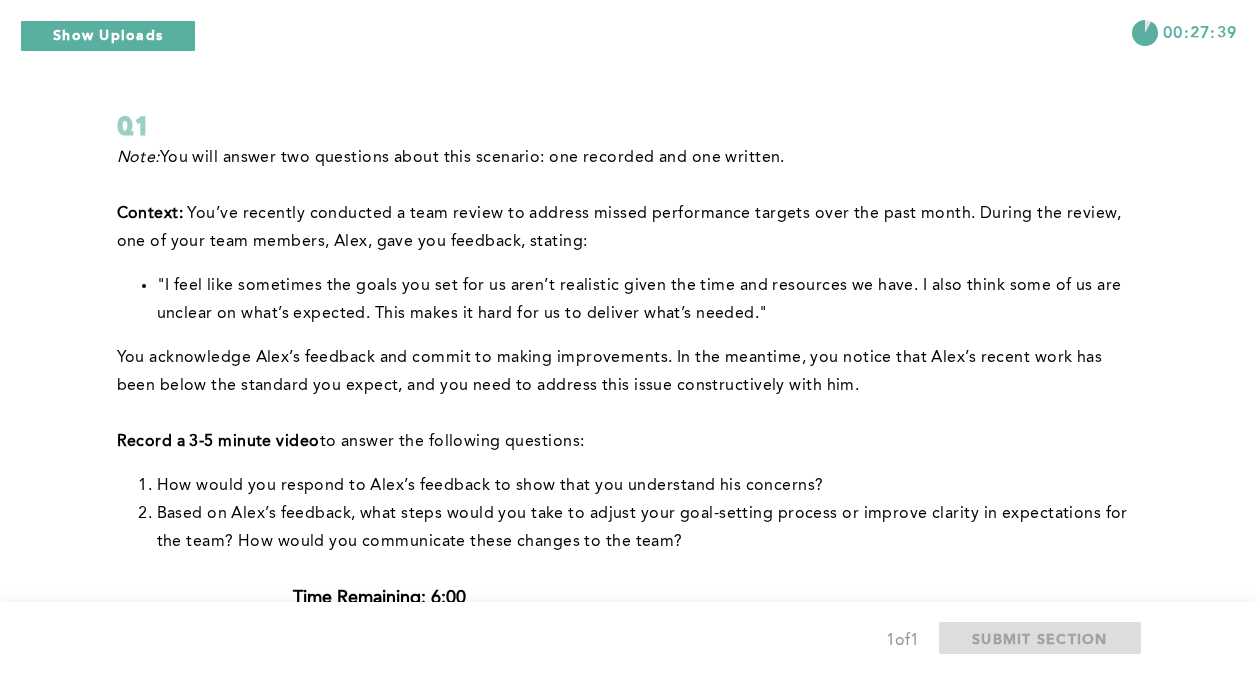 scroll, scrollTop: 60, scrollLeft: 0, axis: vertical 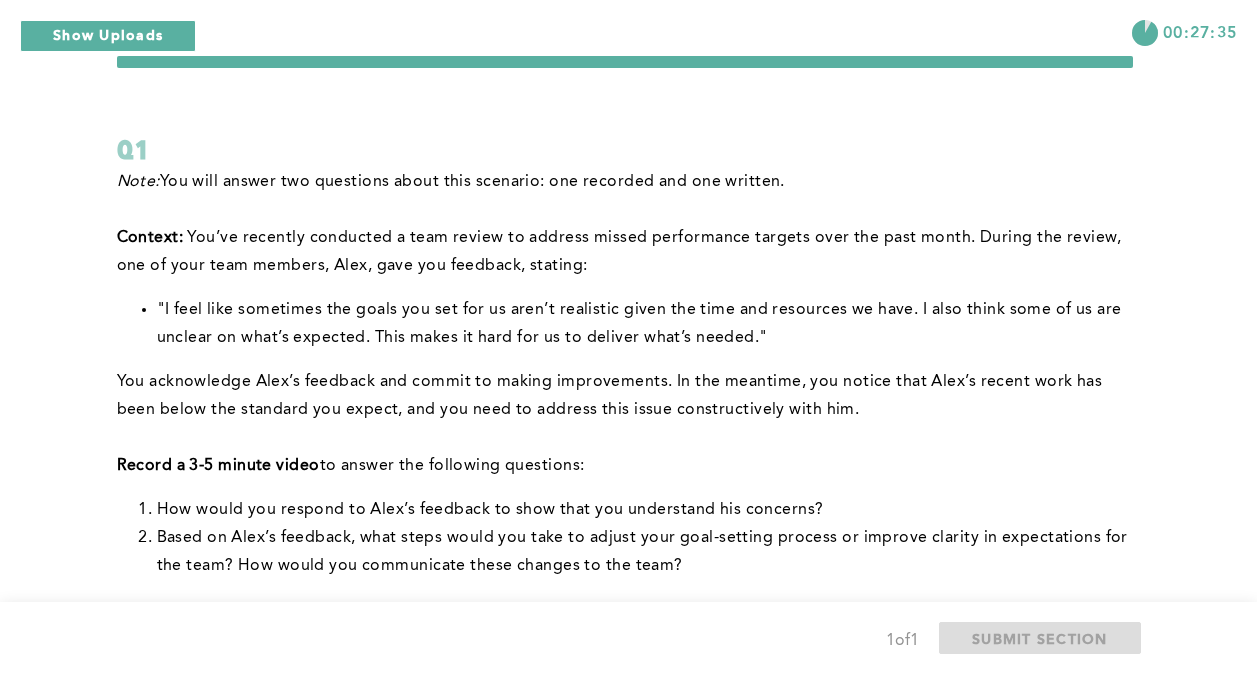 drag, startPoint x: 185, startPoint y: 239, endPoint x: 214, endPoint y: 243, distance: 29.274563 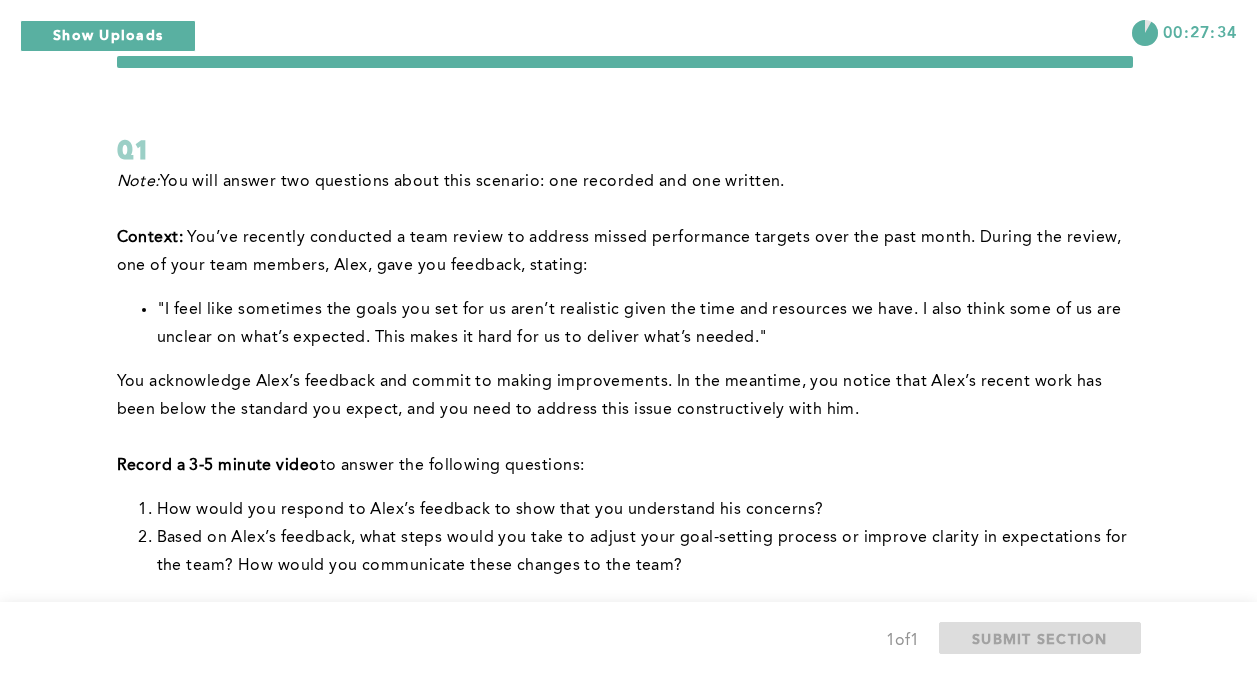 drag, startPoint x: 214, startPoint y: 243, endPoint x: 182, endPoint y: 266, distance: 39.40812 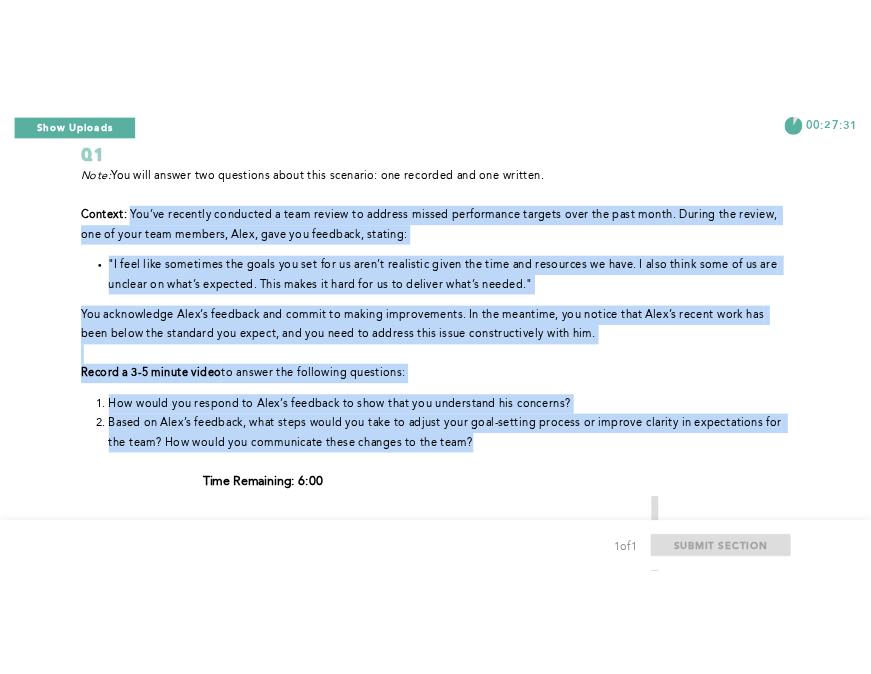 scroll, scrollTop: 160, scrollLeft: 0, axis: vertical 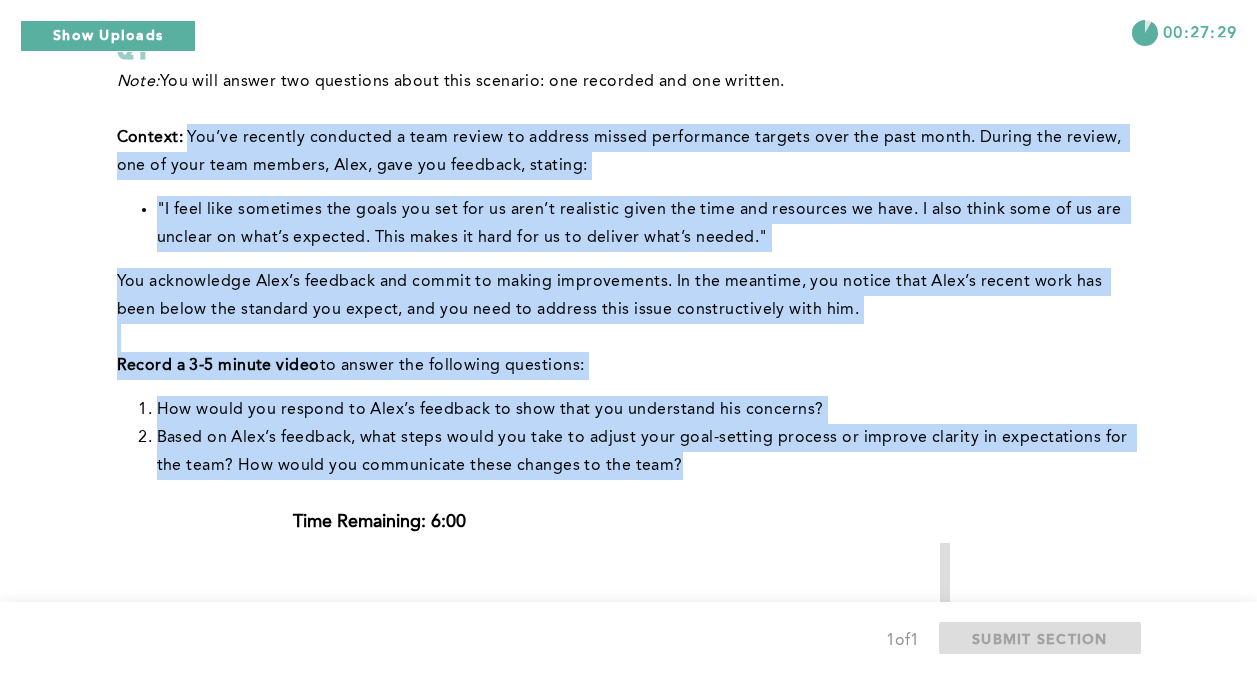 drag, startPoint x: 186, startPoint y: 242, endPoint x: 703, endPoint y: 479, distance: 568.7337 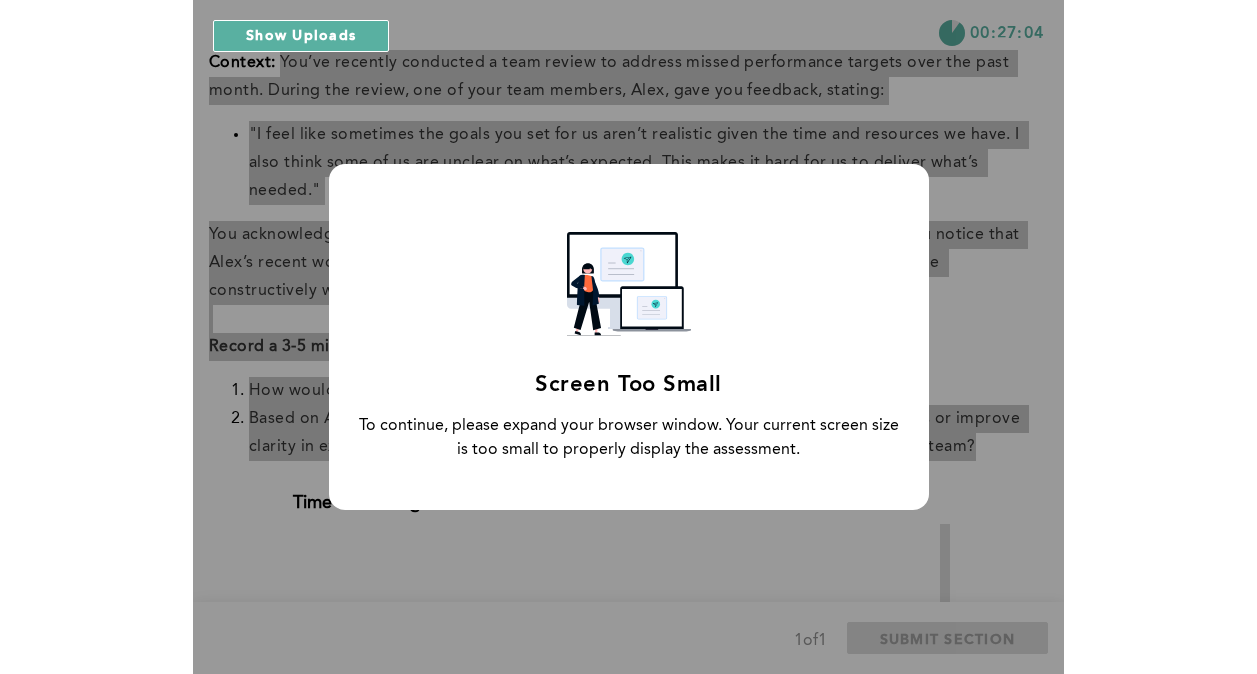 scroll, scrollTop: 260, scrollLeft: 0, axis: vertical 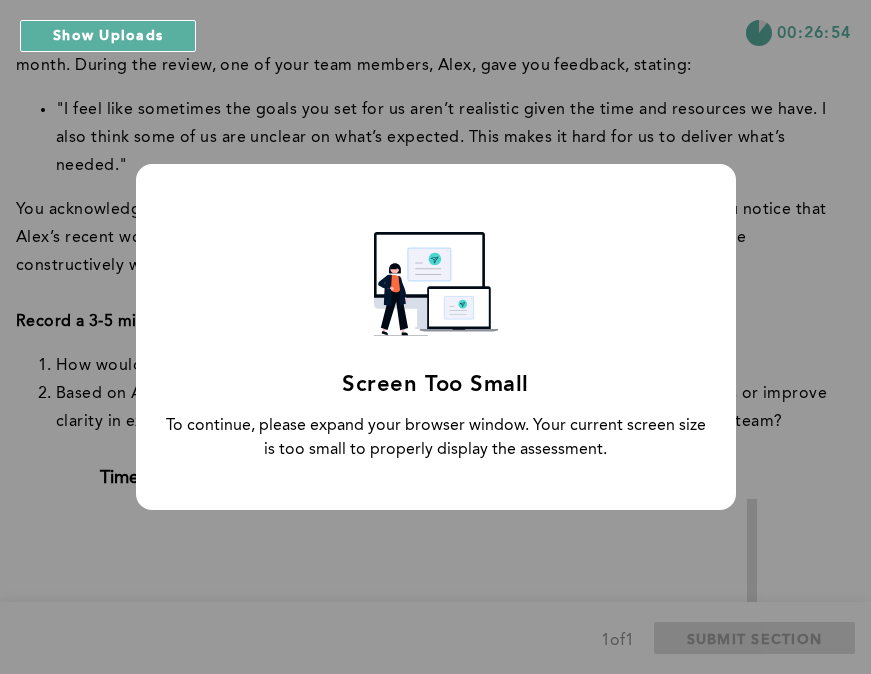 click on "Screen Too Small To continue, please expand your browser window. Your current screen size is too small to properly display the assessment." at bounding box center (435, 337) 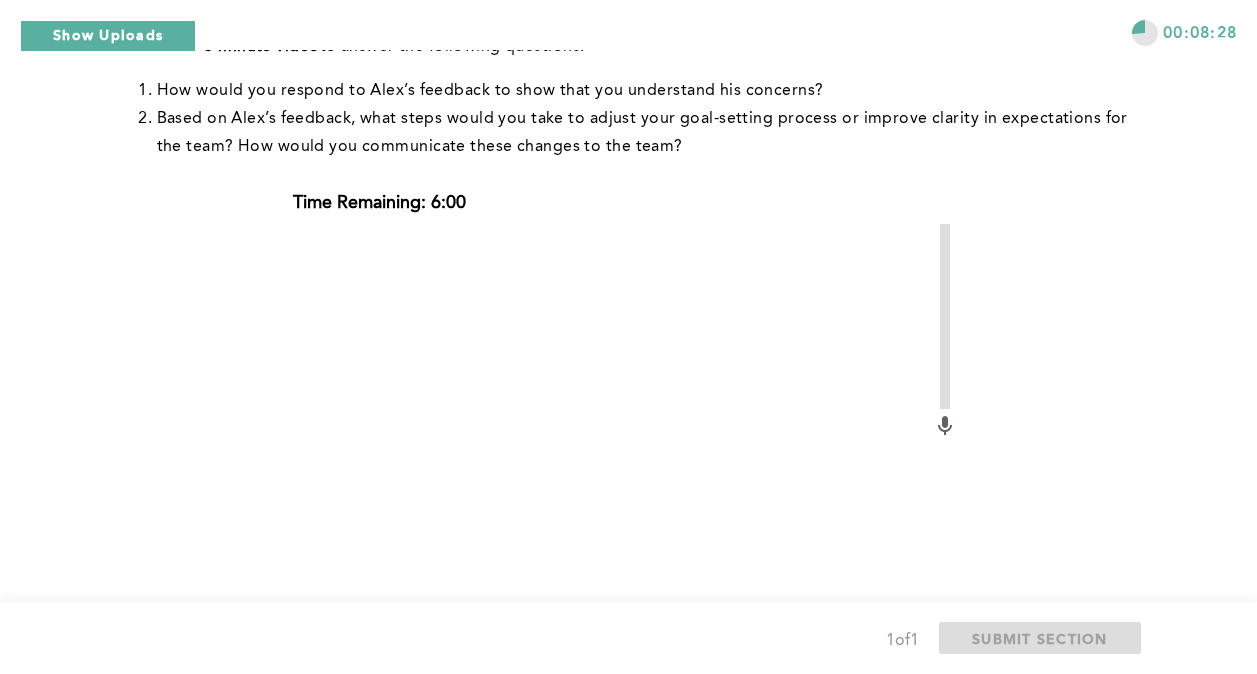 scroll, scrollTop: 717, scrollLeft: 0, axis: vertical 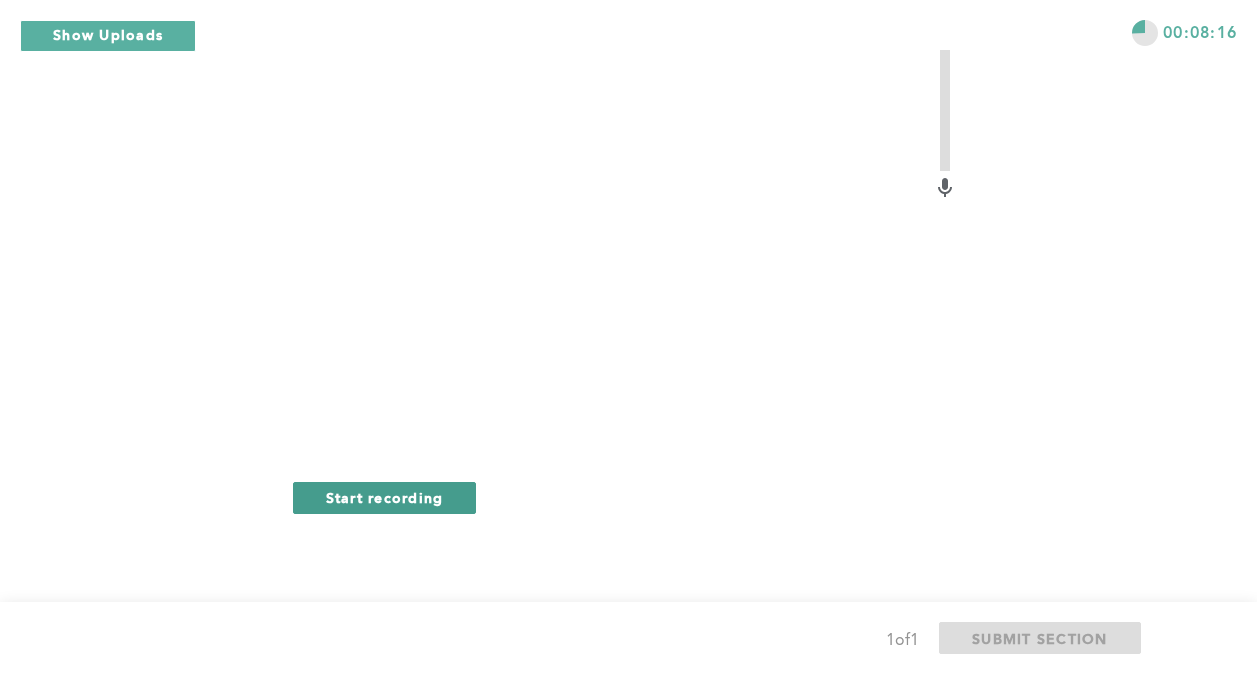click on "Start recording" at bounding box center (385, 497) 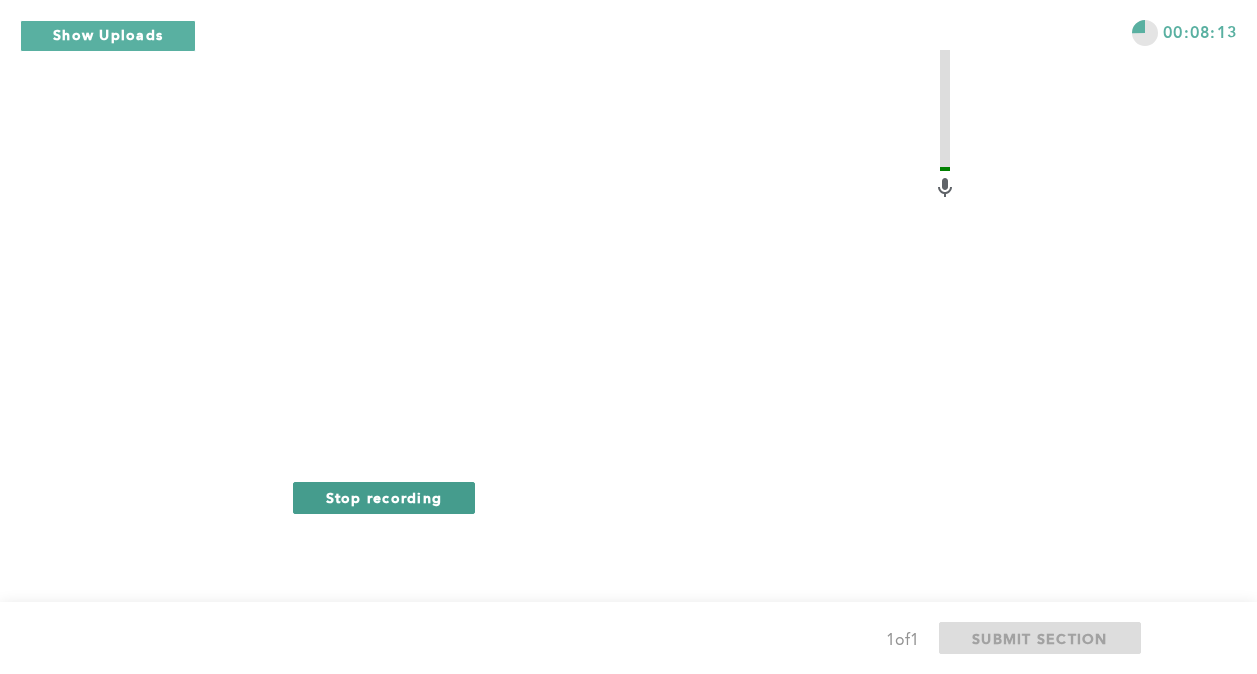 click on "Stop recording" at bounding box center (384, 497) 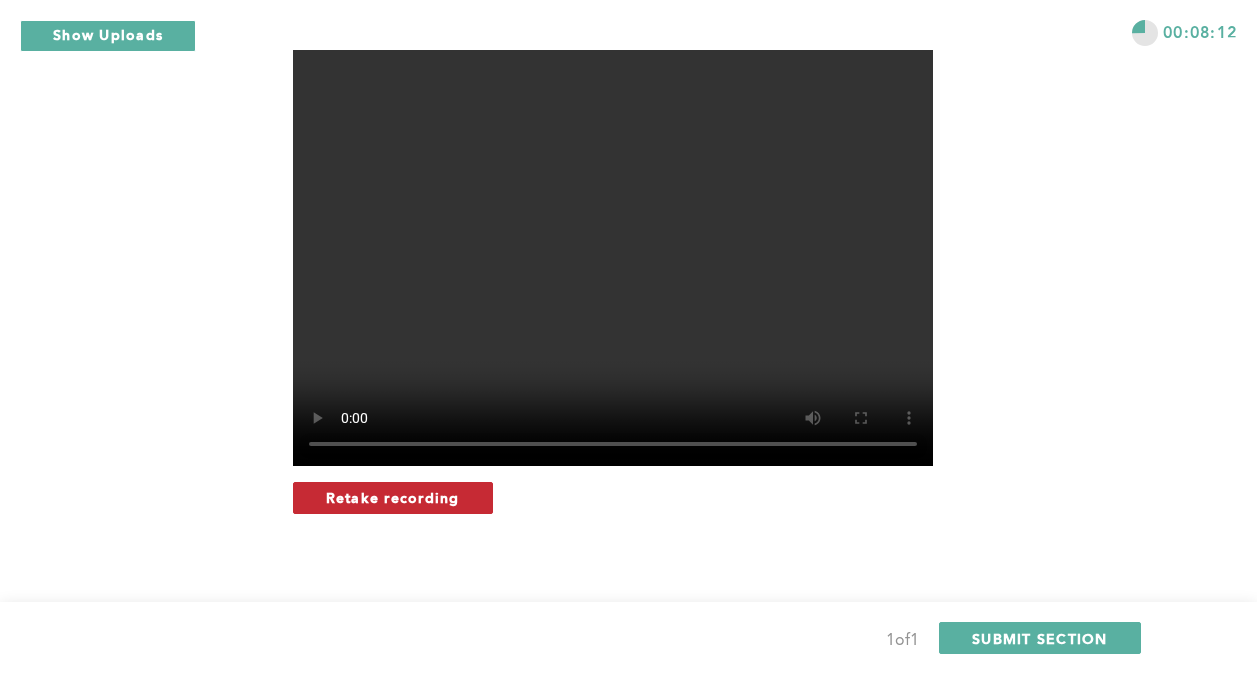 click on "Retake recording" at bounding box center (393, 497) 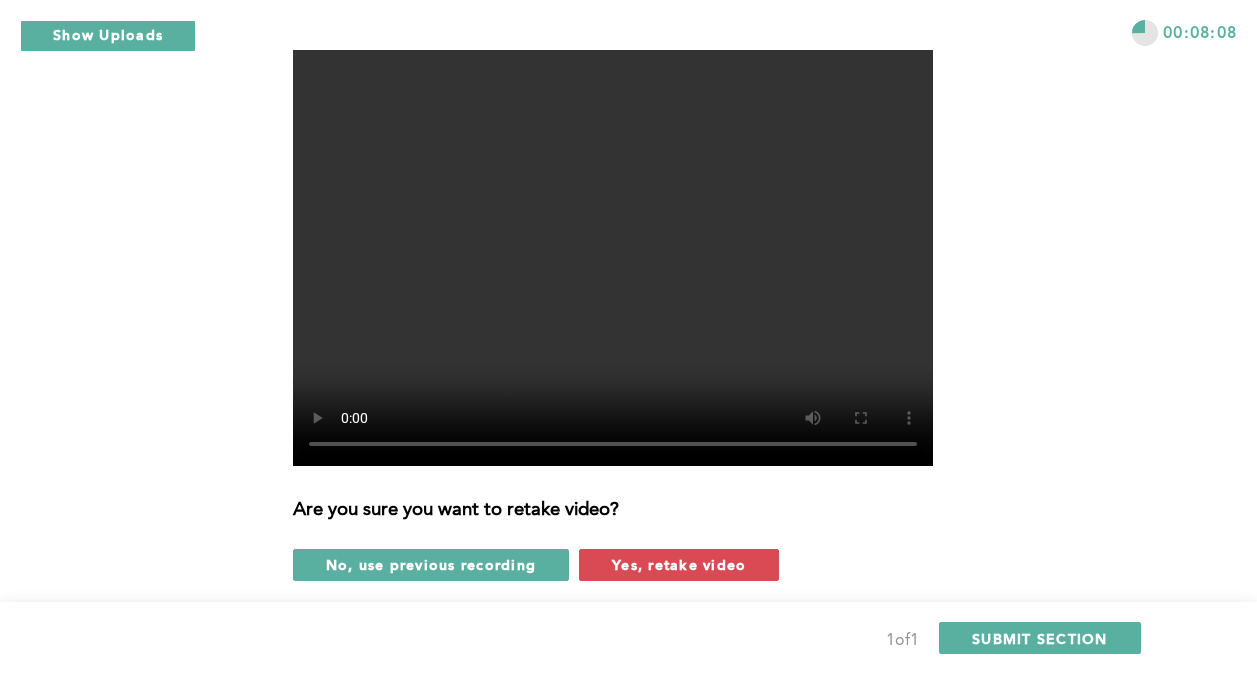 click on "Yes, retake video" at bounding box center (679, 564) 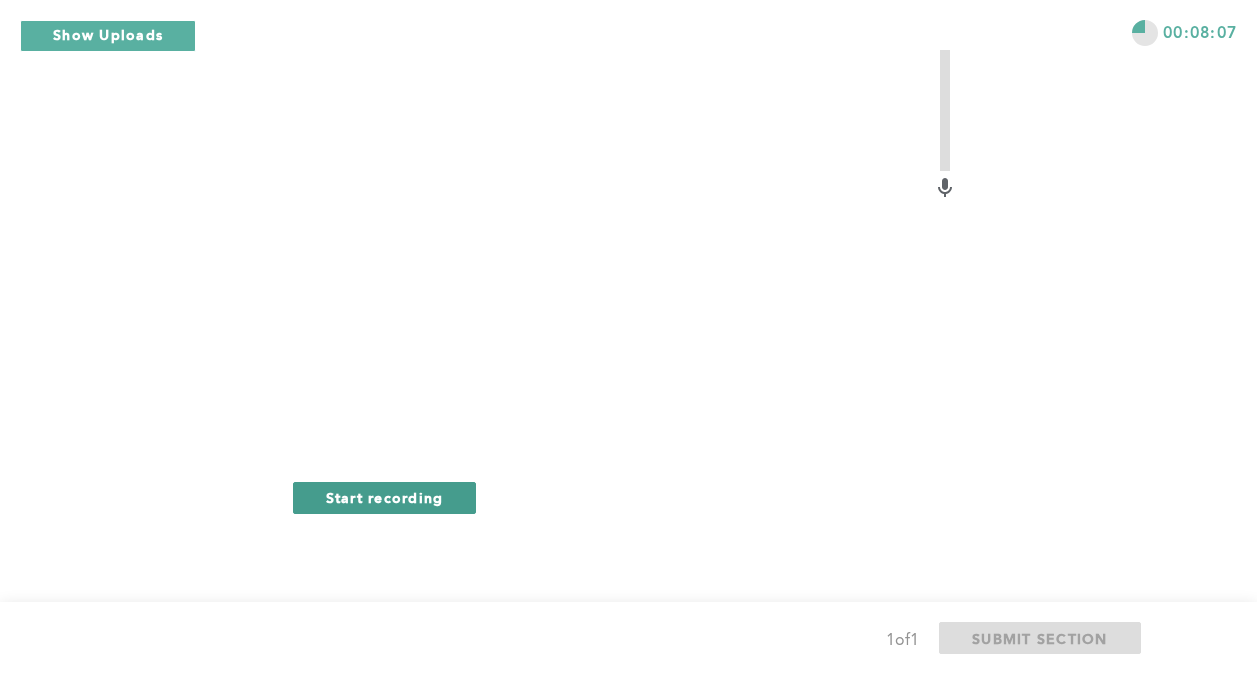 click on "Start recording" at bounding box center (385, 497) 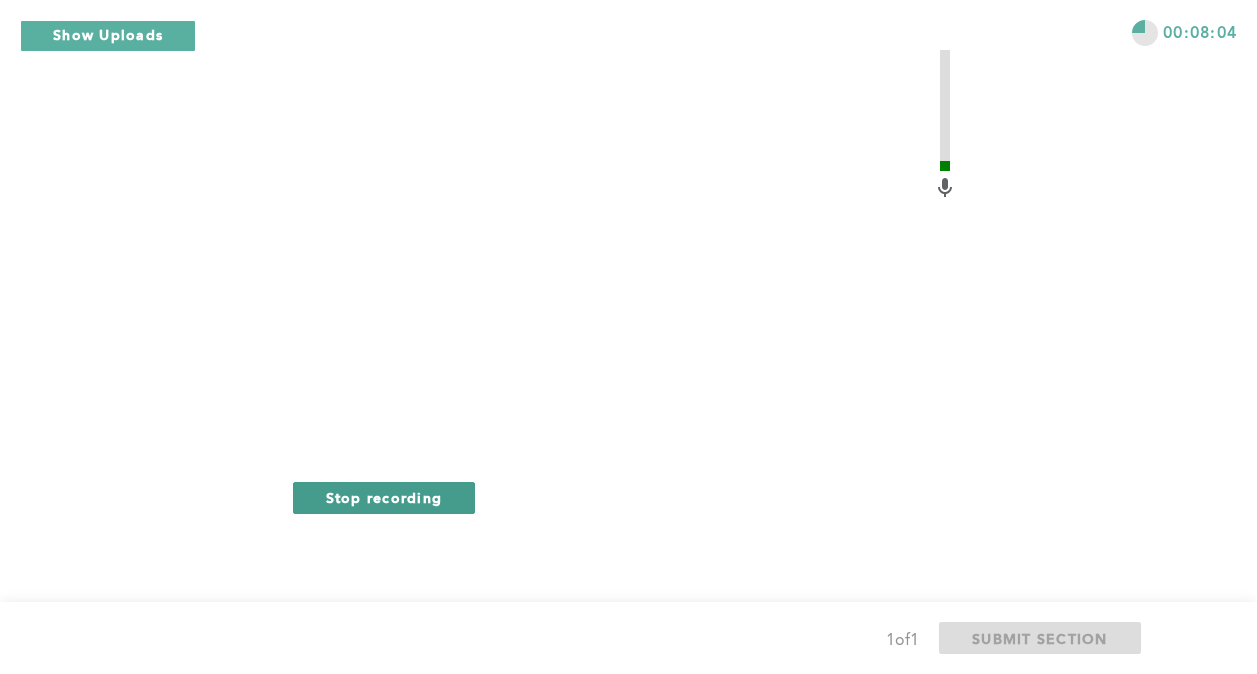 click on "Stop recording" at bounding box center (384, 498) 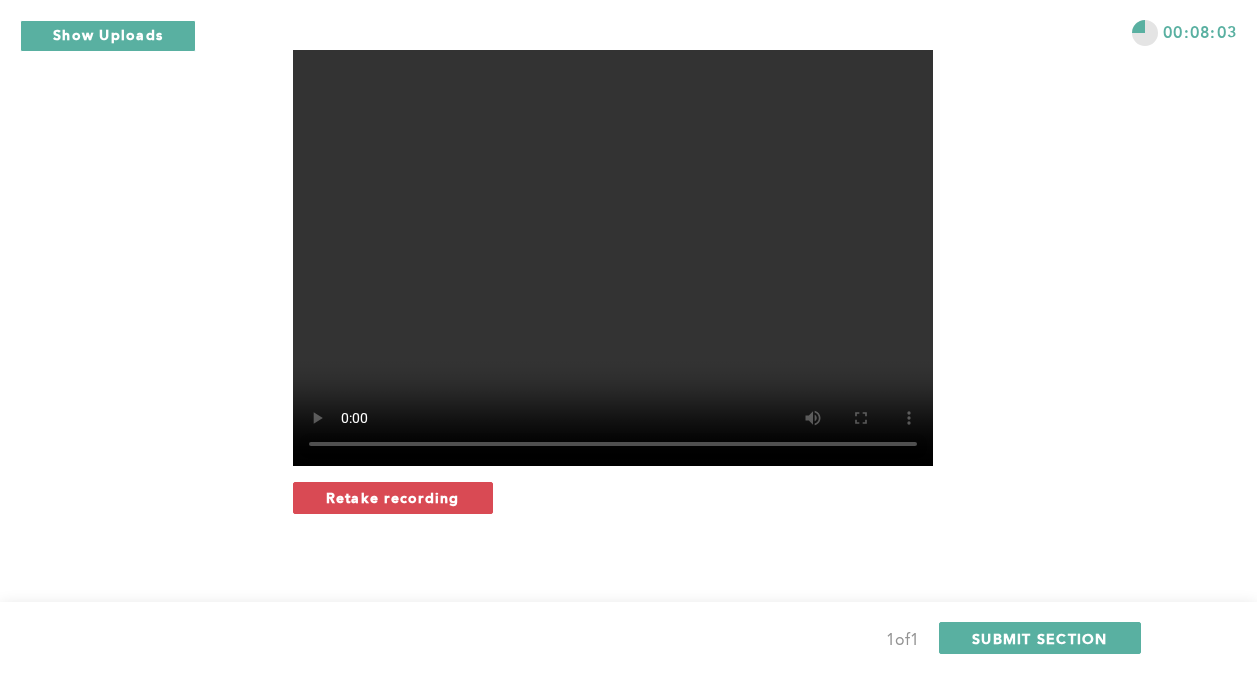click on "Retake recording" at bounding box center (393, 498) 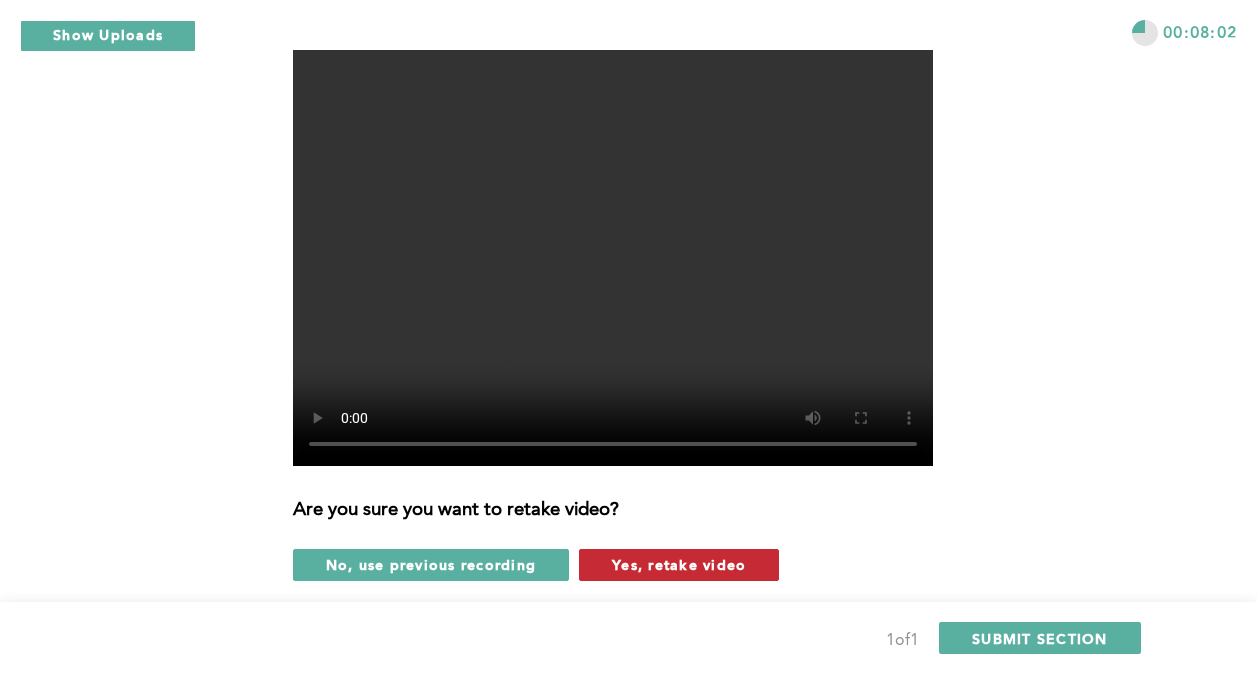 click on "Yes, retake video" at bounding box center (679, 564) 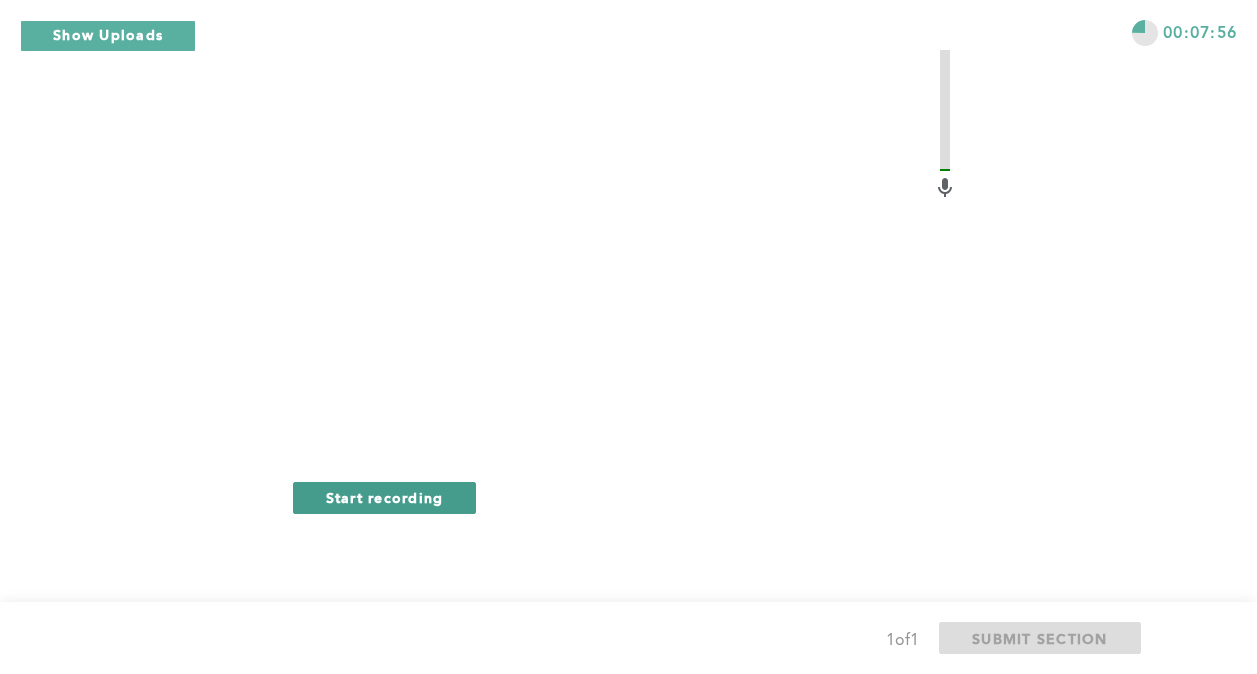 click on "Start recording" at bounding box center [385, 498] 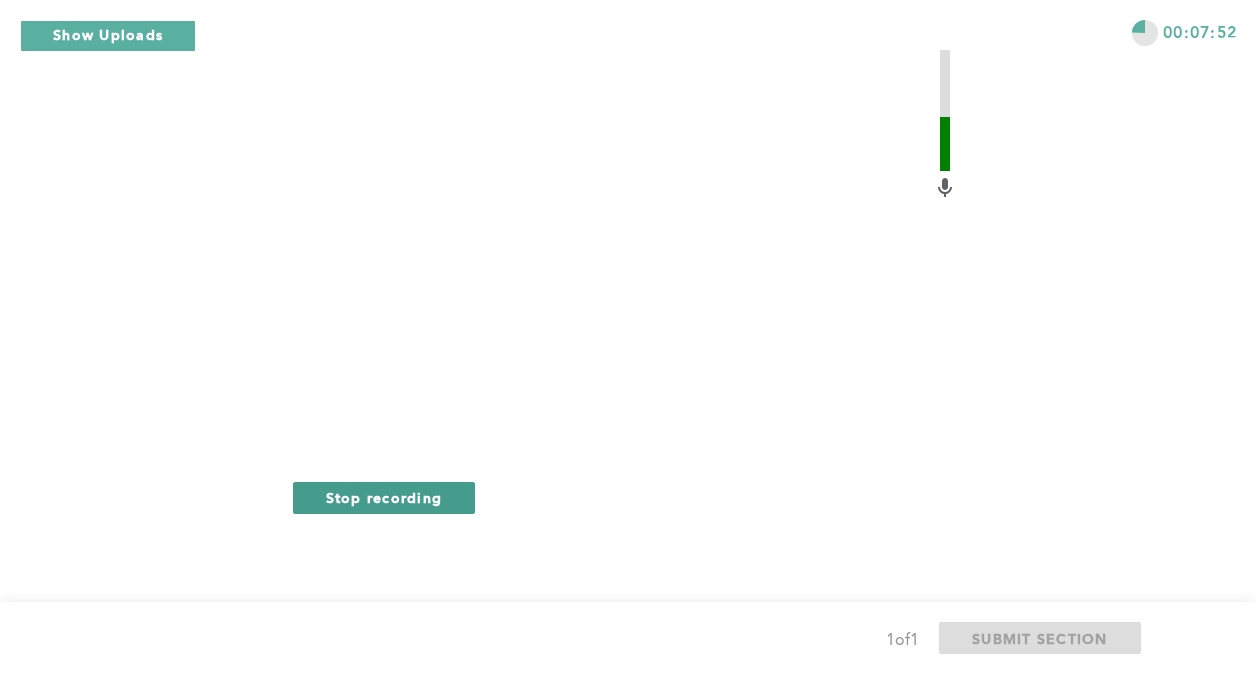 click on "Stop recording" at bounding box center (384, 498) 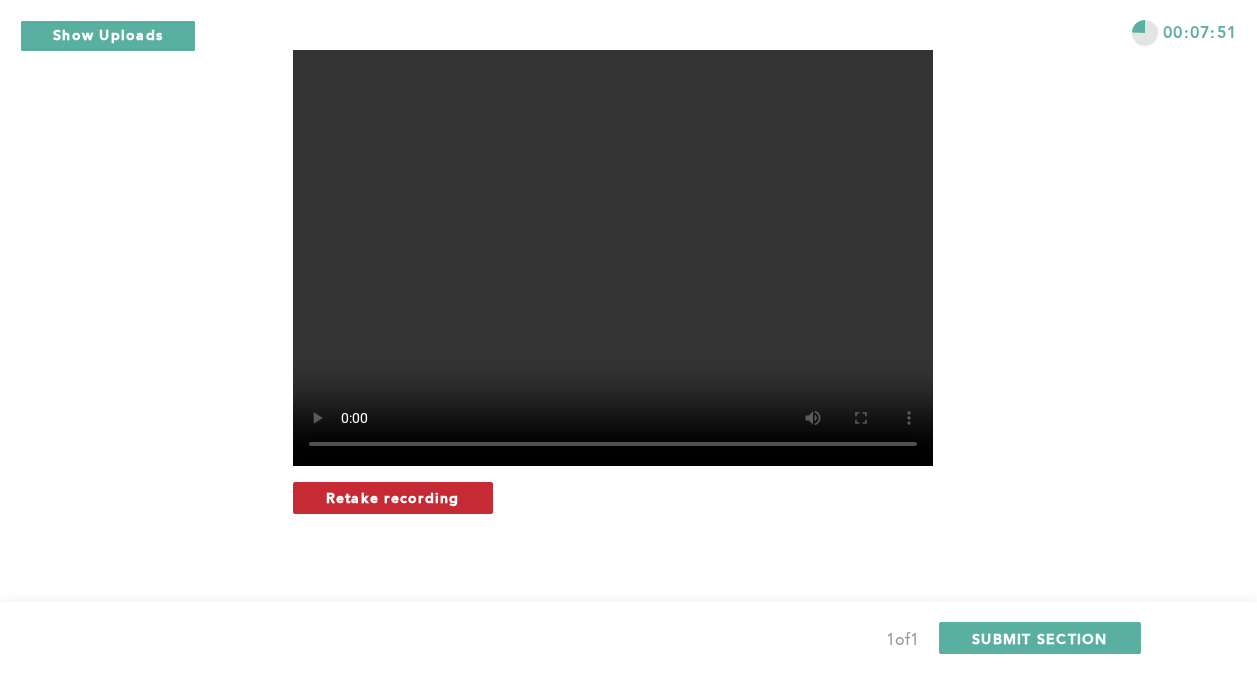click on "Retake recording" at bounding box center (393, 498) 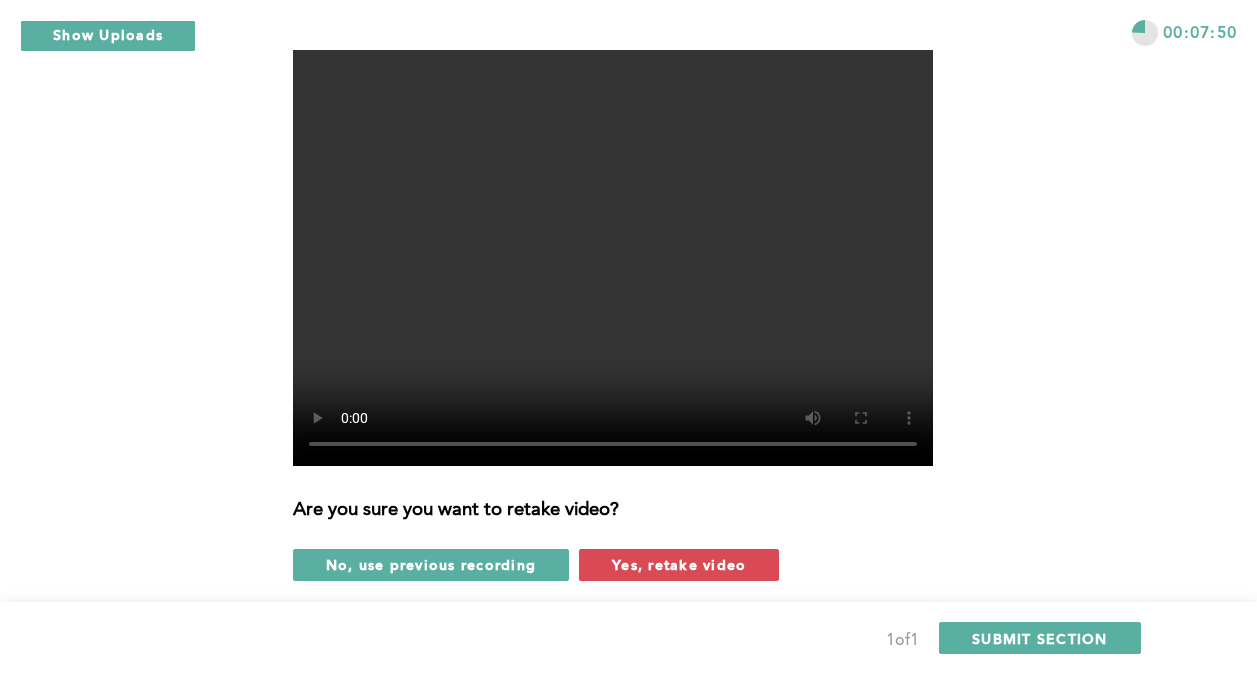 click on "Yes, retake video" at bounding box center [679, 564] 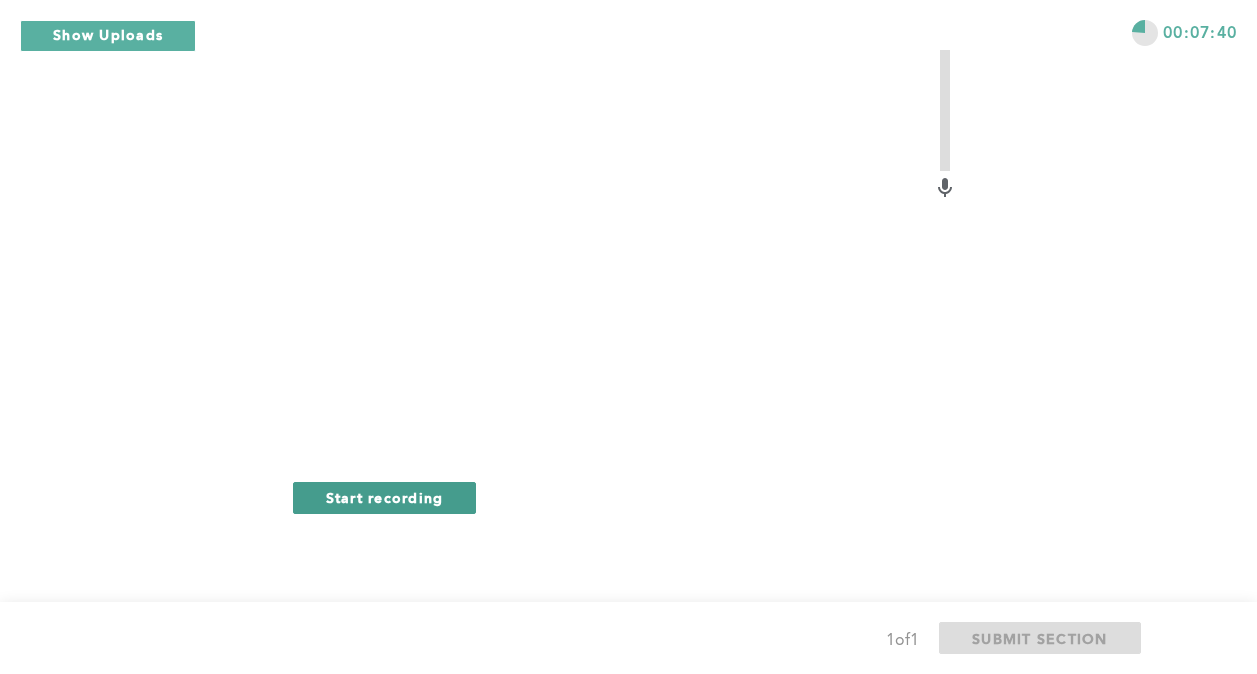 click on "Start recording" at bounding box center (385, 498) 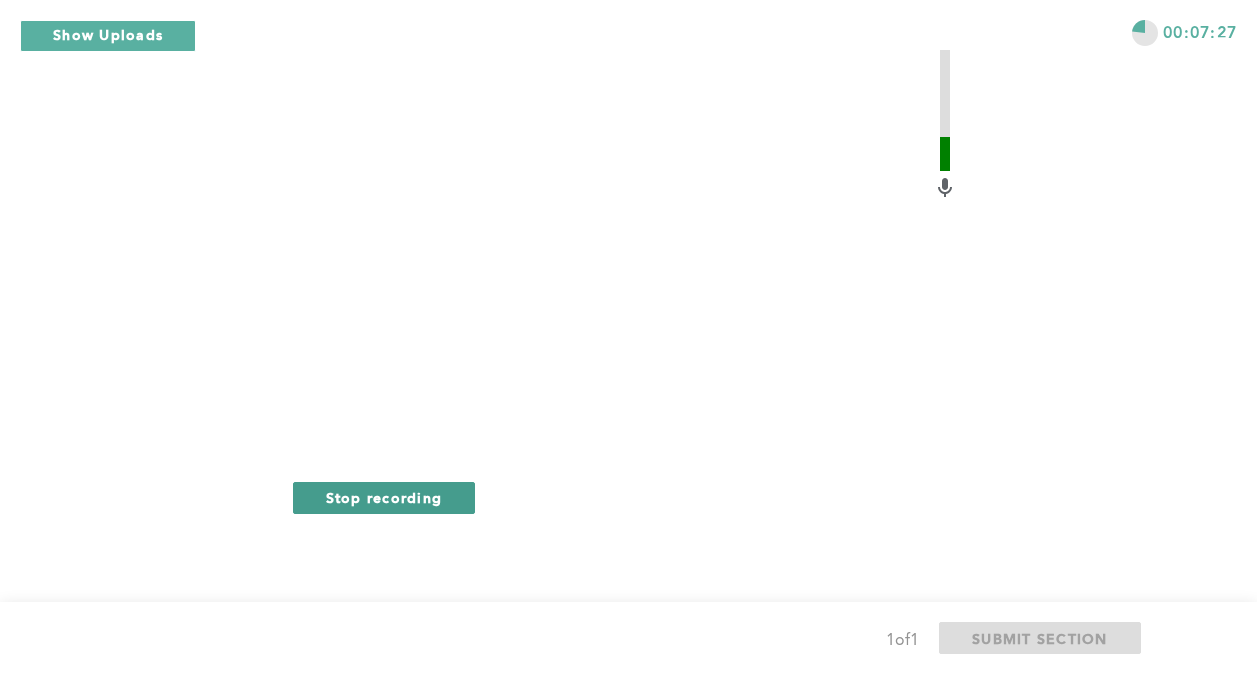 click on "Stop recording" at bounding box center [384, 497] 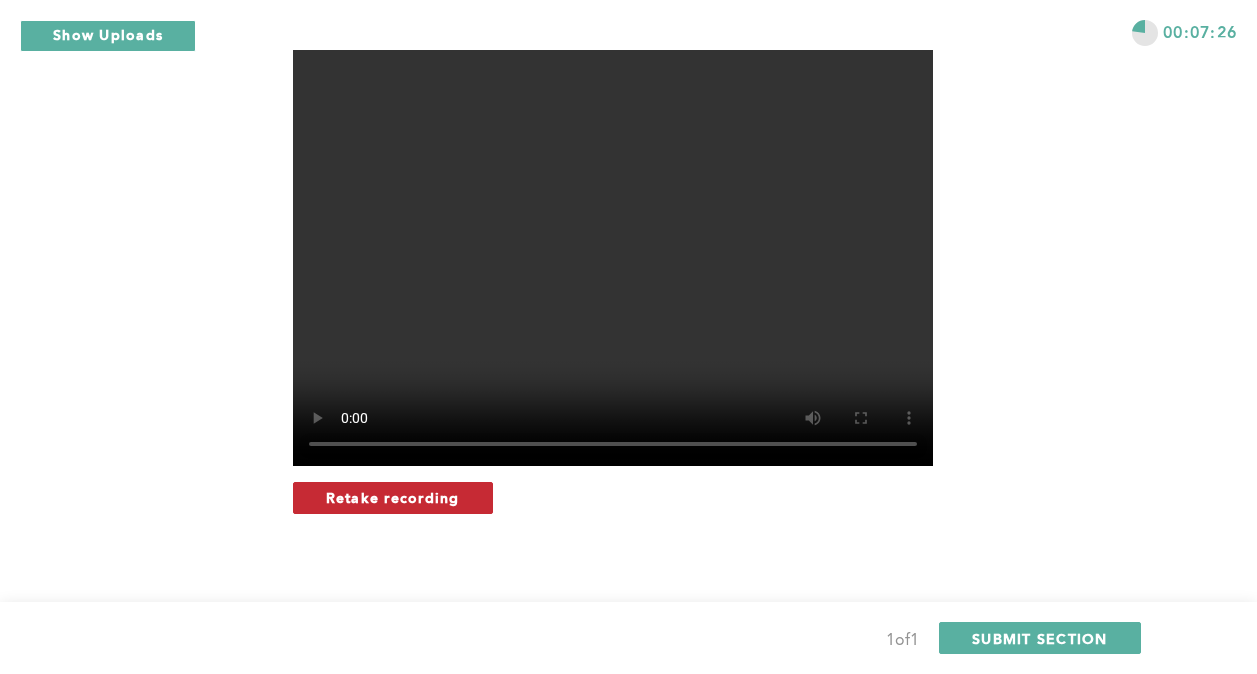 click on "Retake recording" at bounding box center (393, 498) 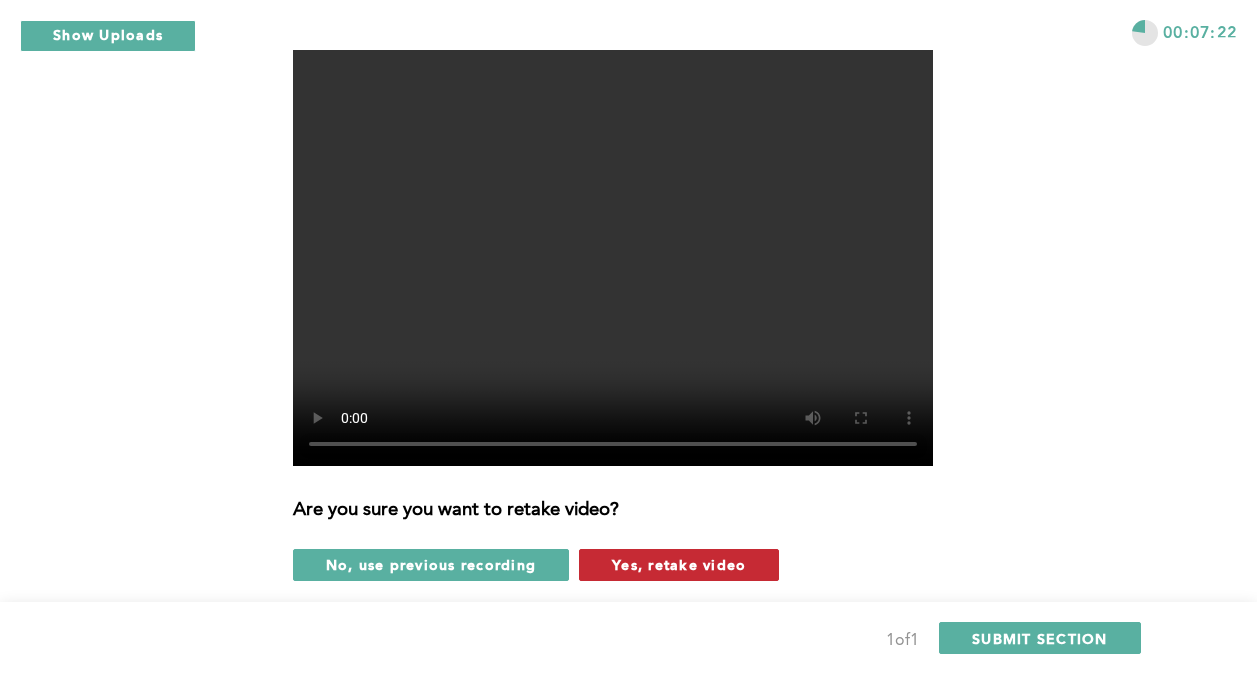click on "Yes, retake video" at bounding box center [679, 564] 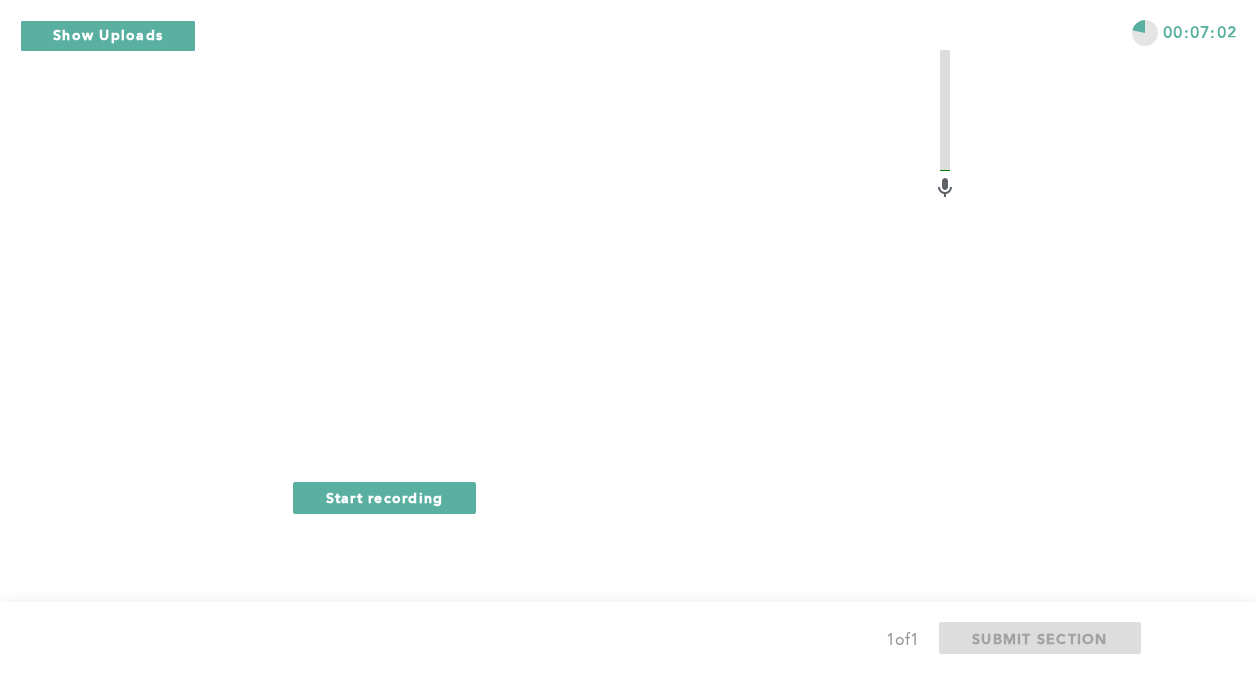 click on "Start recording" at bounding box center [625, 498] 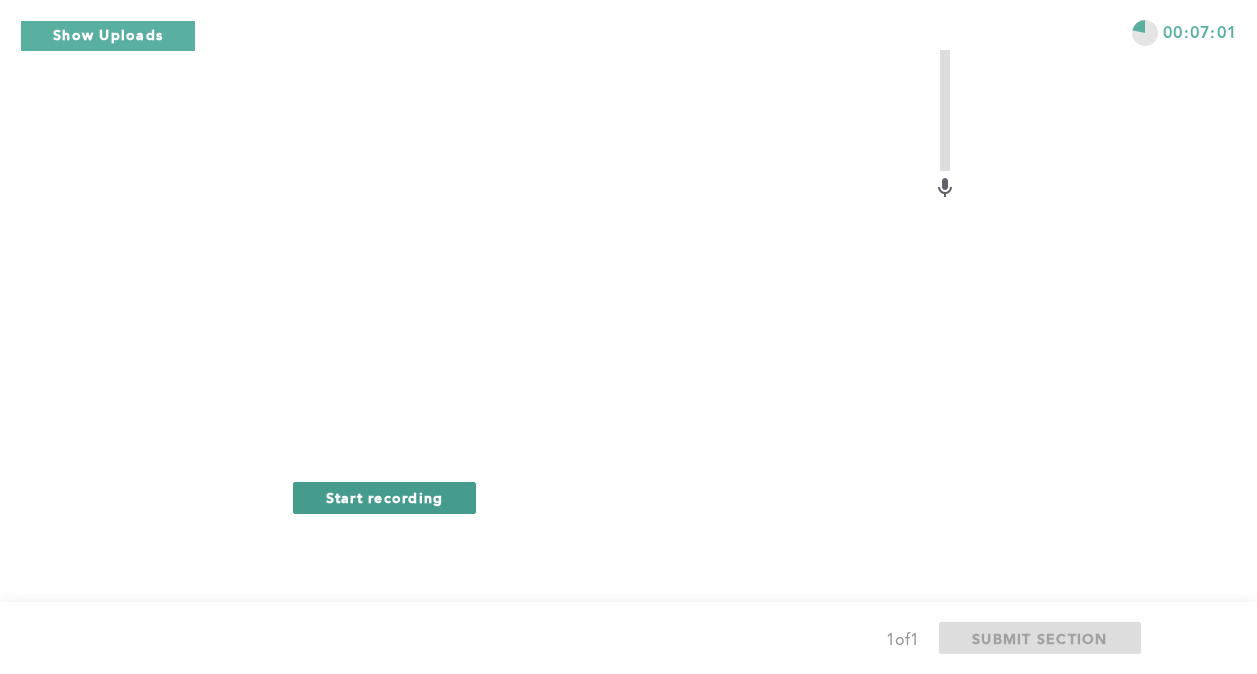 click on "Start recording" at bounding box center [385, 497] 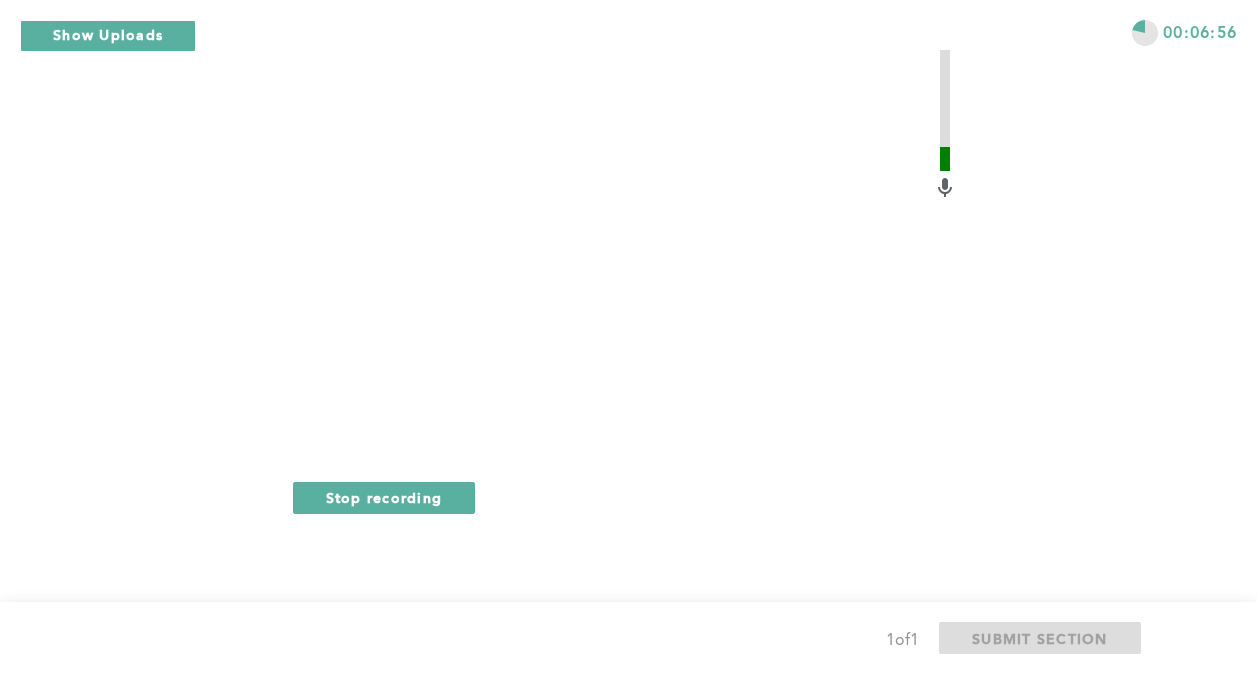 click on "Time Remaining: 5:57 Stop recording" at bounding box center [625, 242] 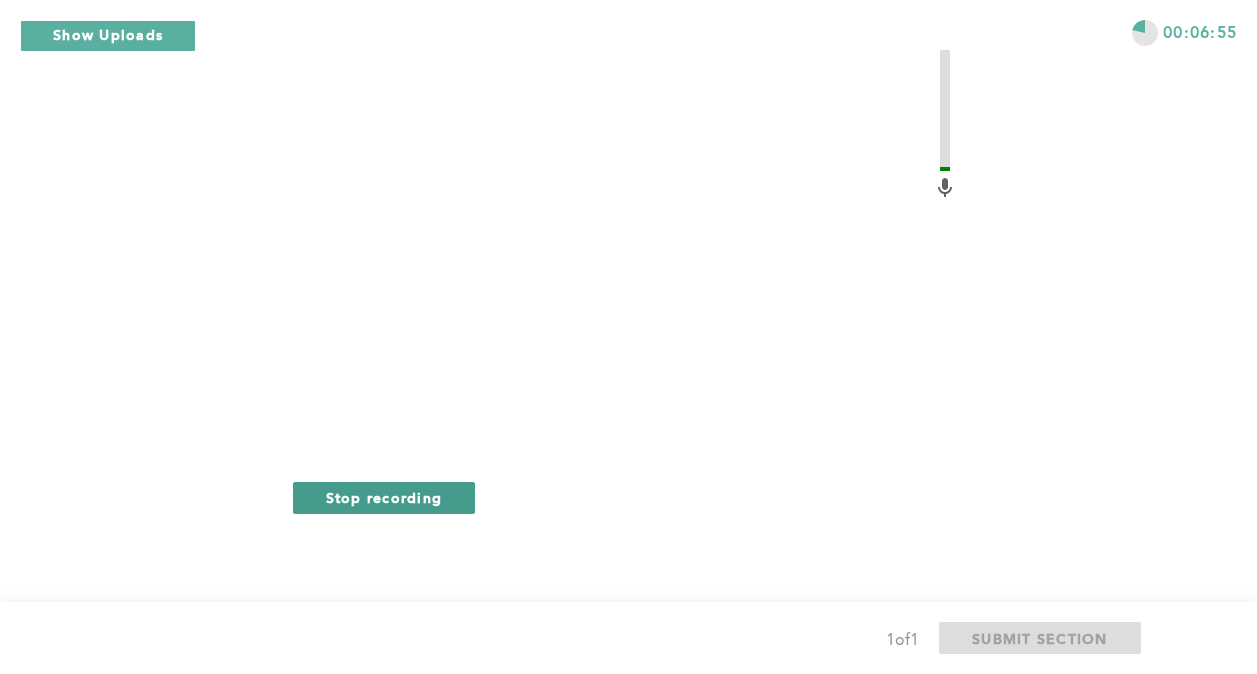 click on "Stop recording" at bounding box center [384, 497] 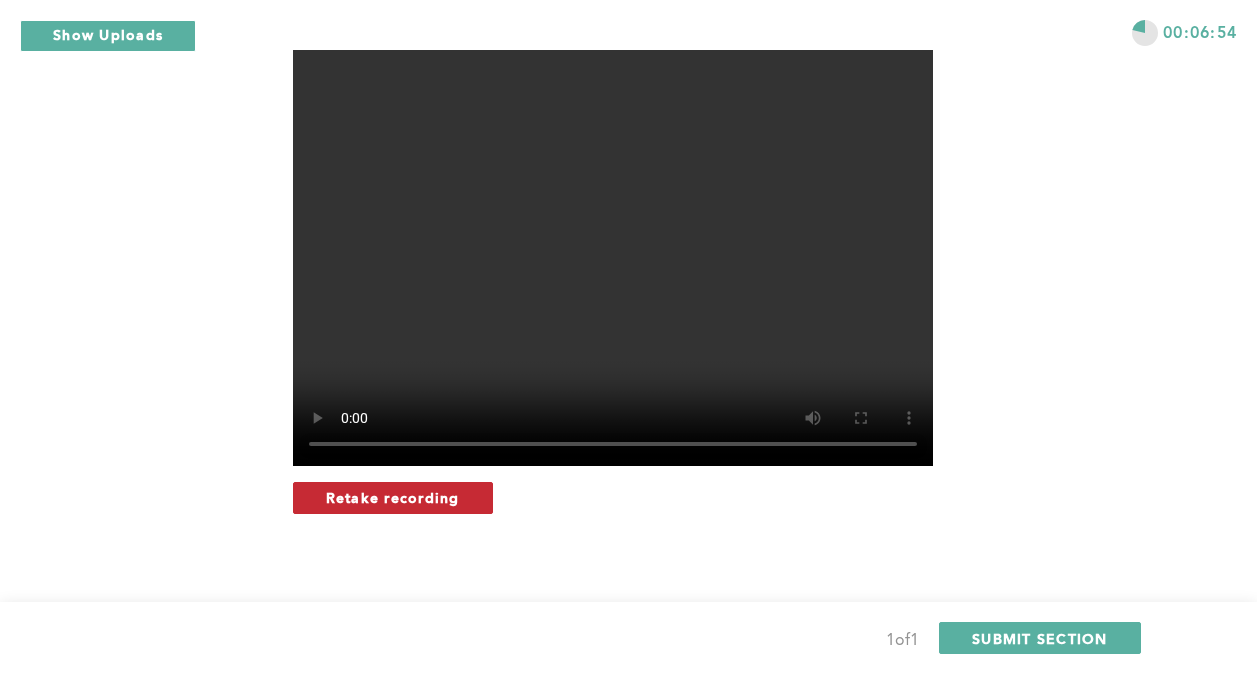 click on "Retake recording" at bounding box center (393, 498) 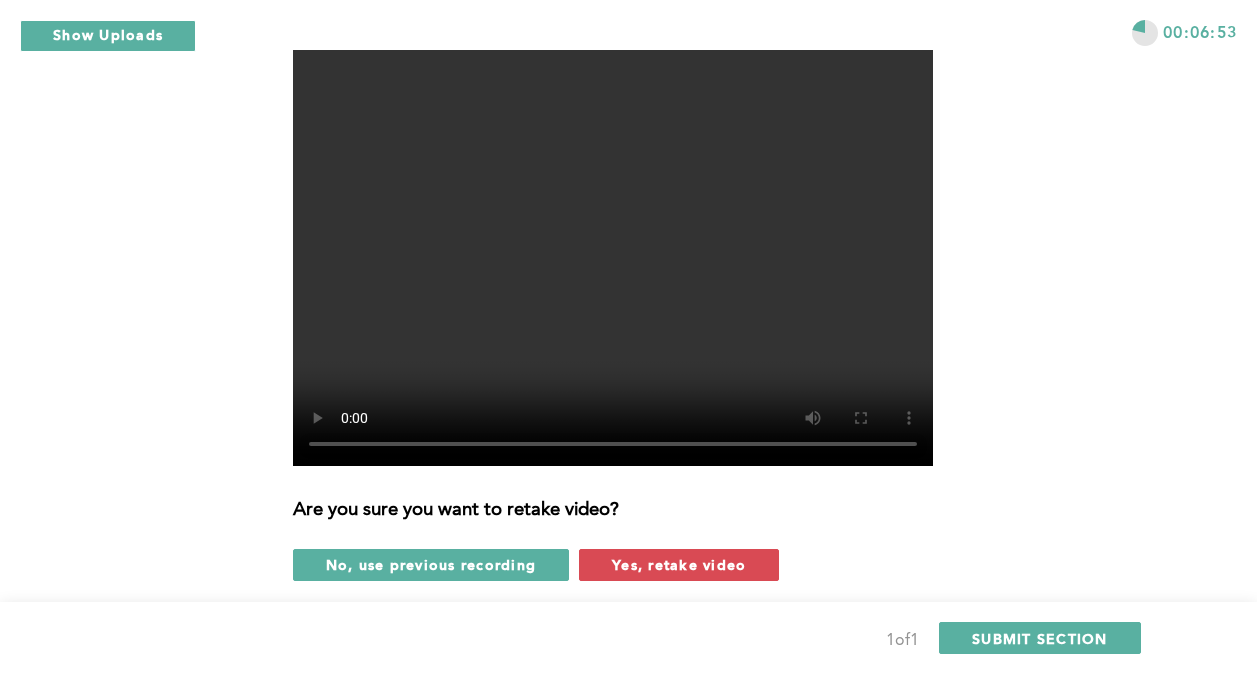 click on "Yes, retake video" at bounding box center [679, 564] 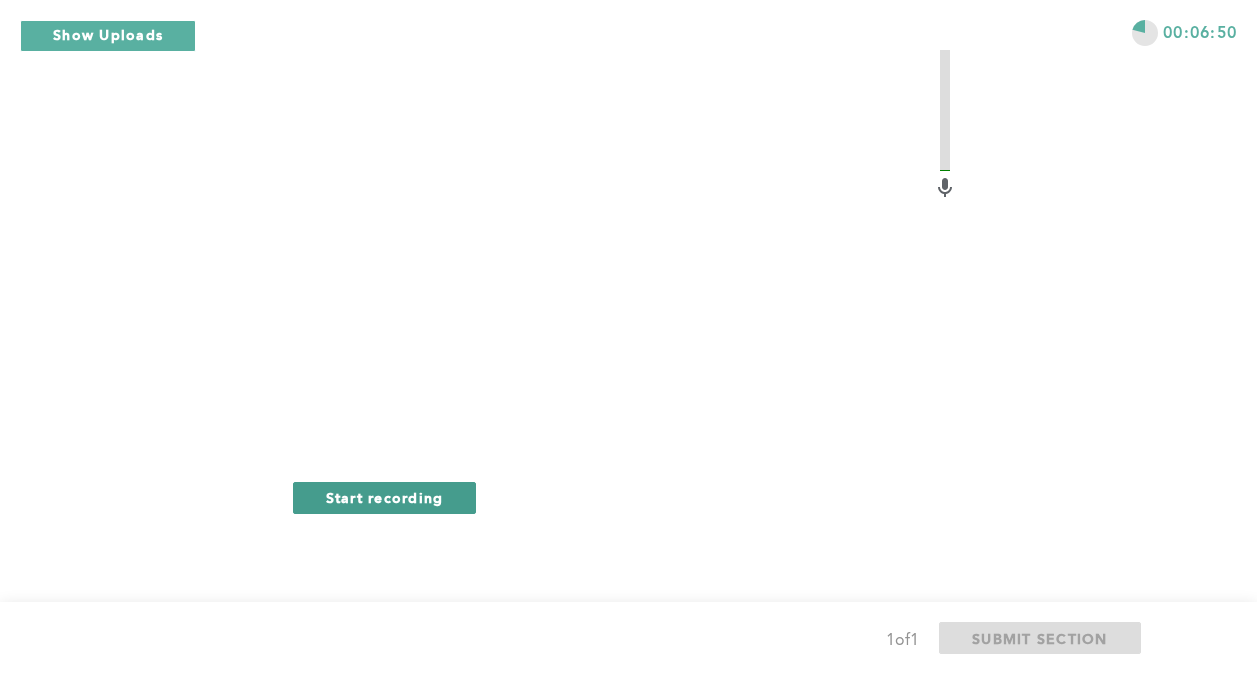 click on "Start recording" at bounding box center (385, 497) 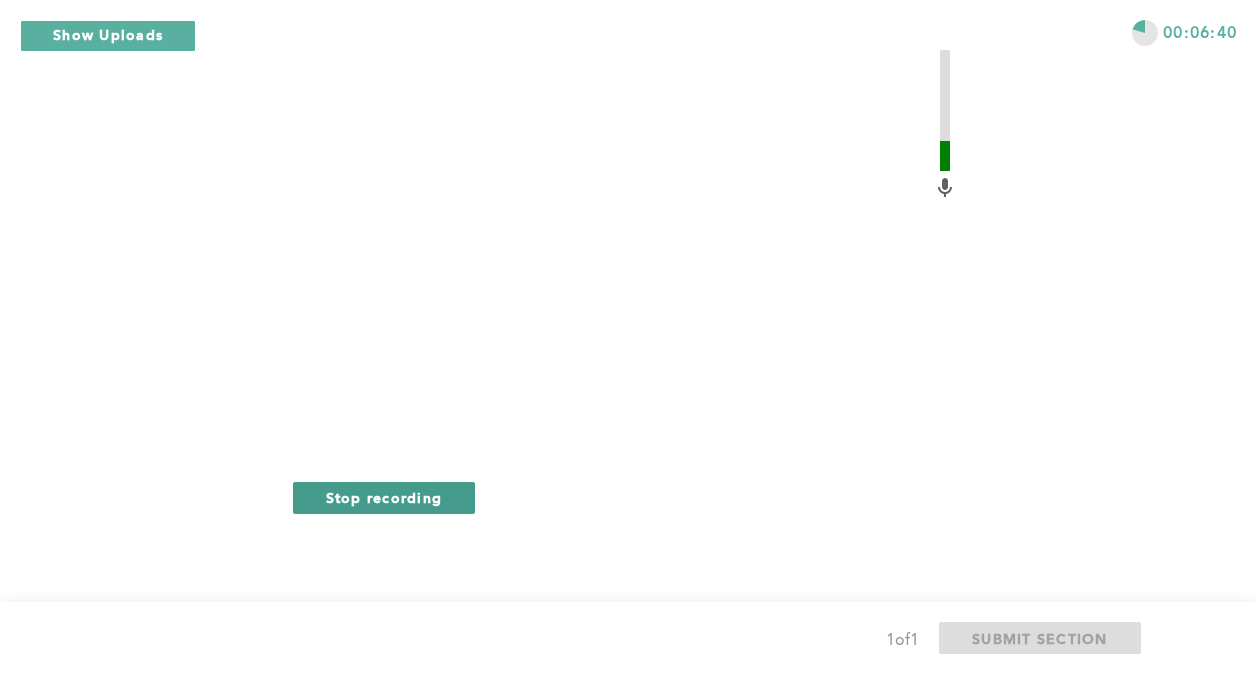 click on "Stop recording" at bounding box center (384, 497) 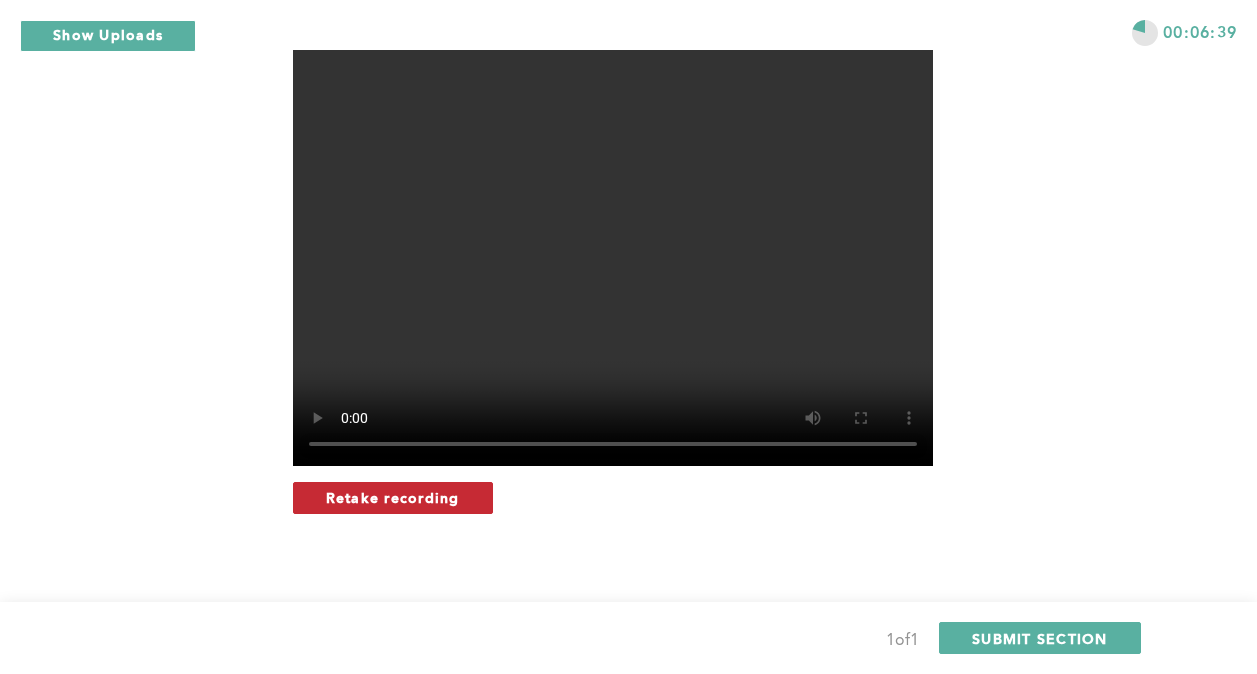 click on "Retake recording" at bounding box center (393, 497) 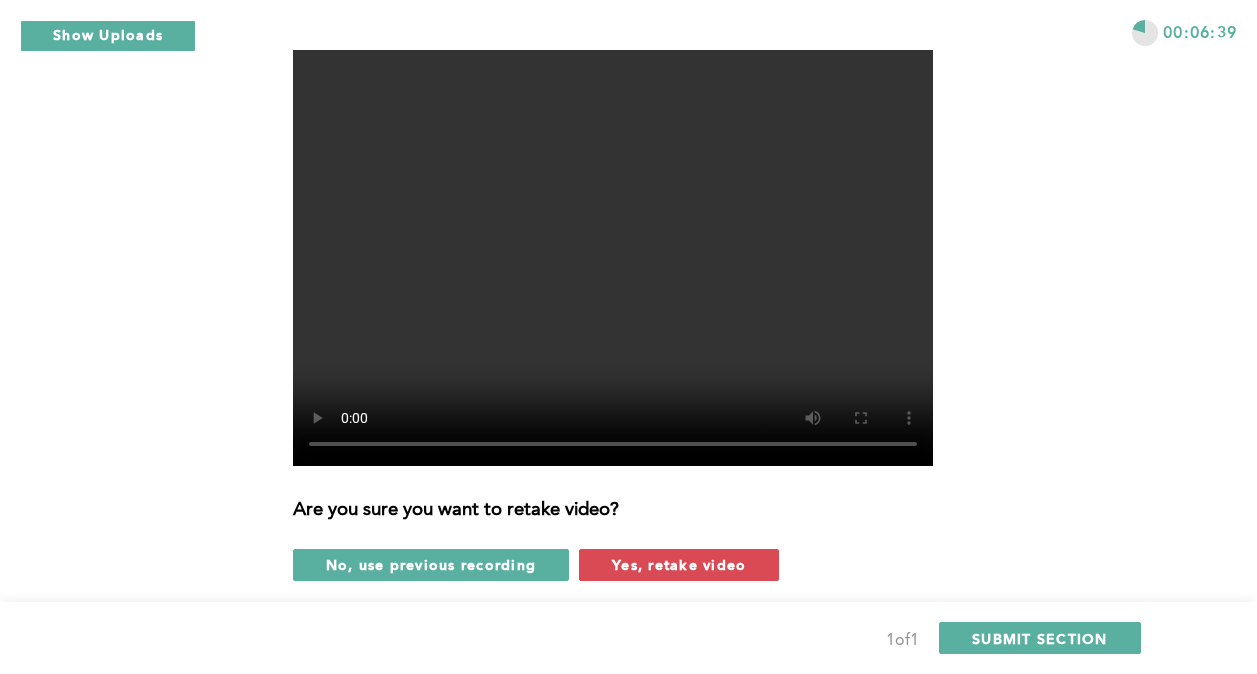 click on "Yes, retake video" at bounding box center [679, 564] 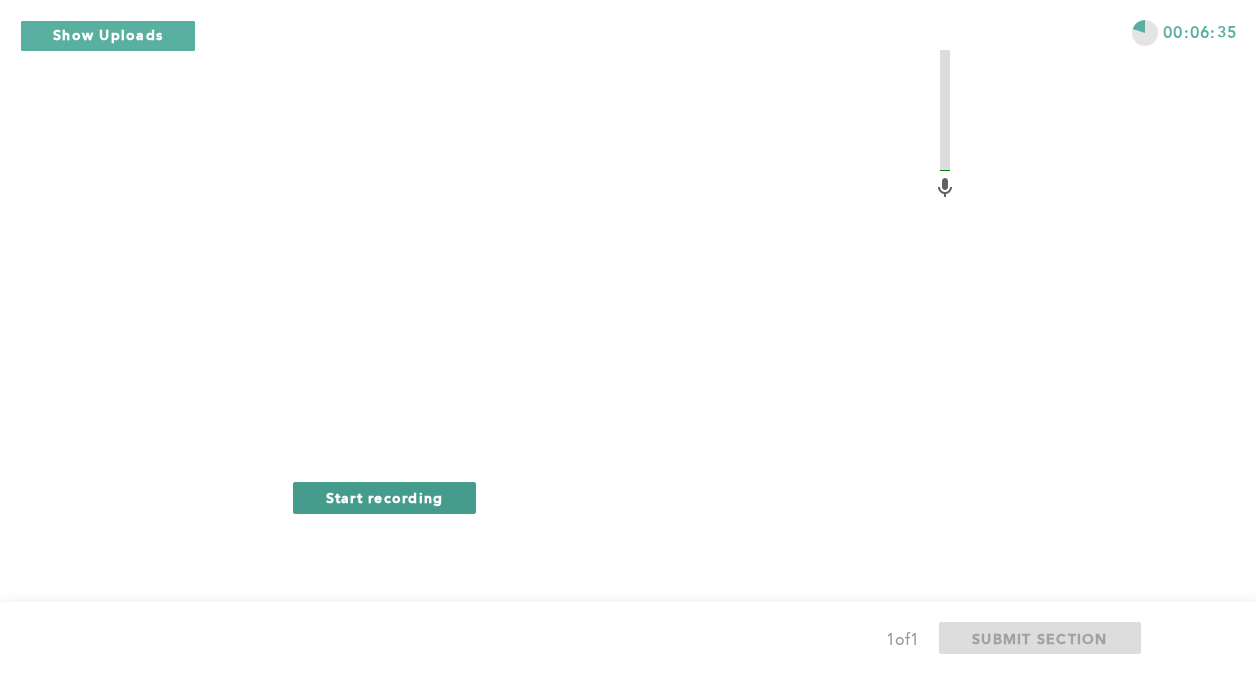 click on "Start recording" at bounding box center [385, 498] 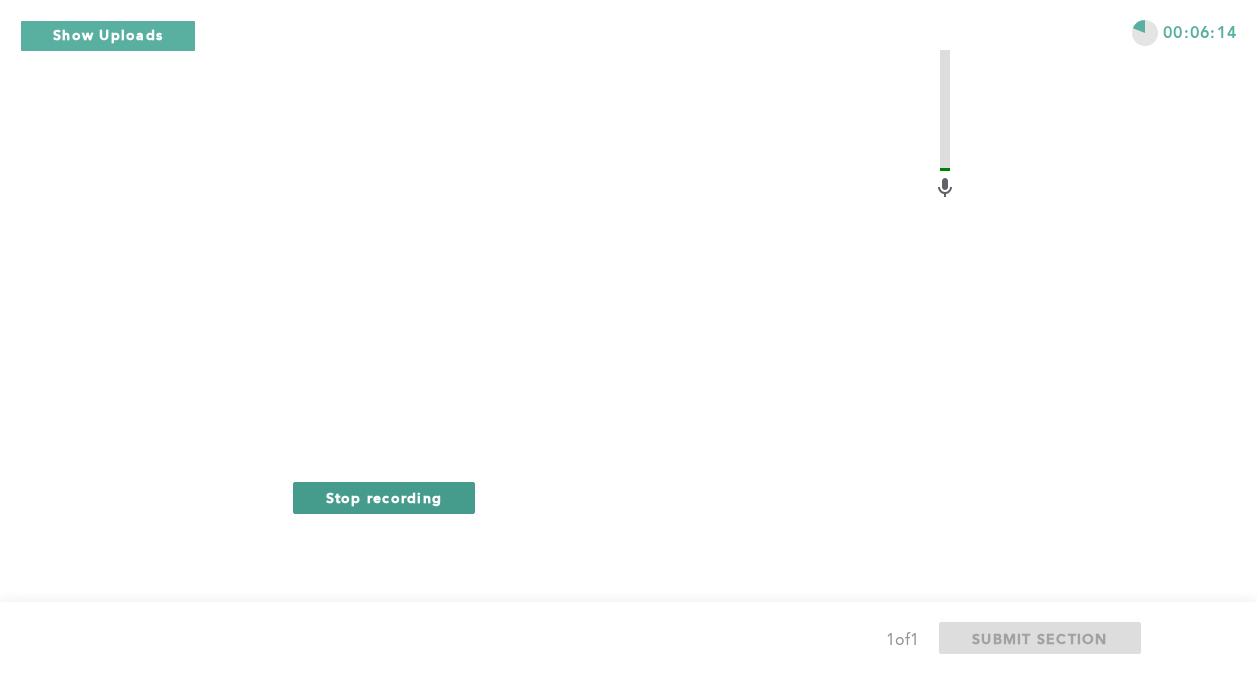 click on "Stop recording" at bounding box center [384, 498] 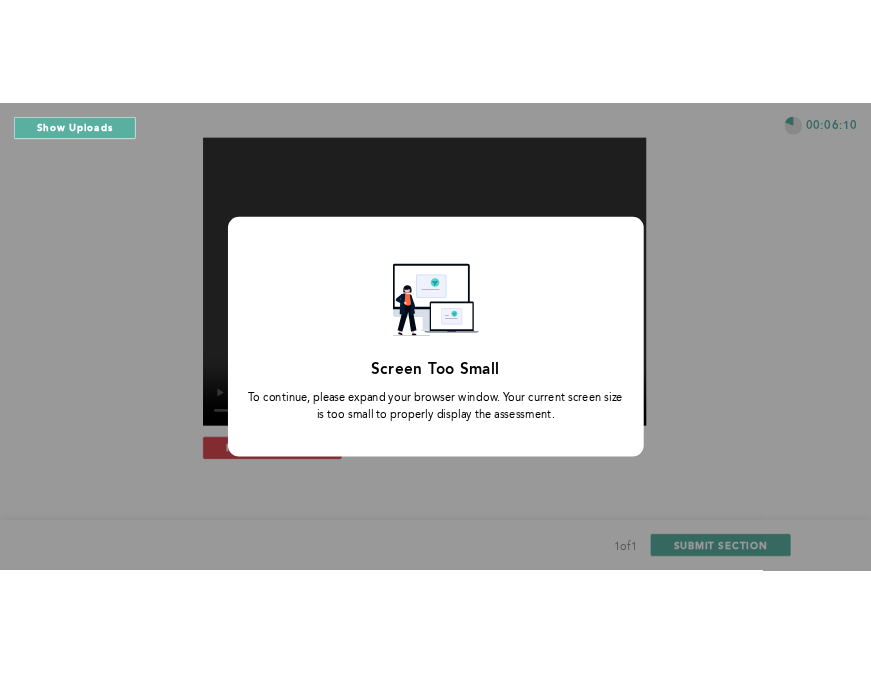 scroll, scrollTop: 773, scrollLeft: 0, axis: vertical 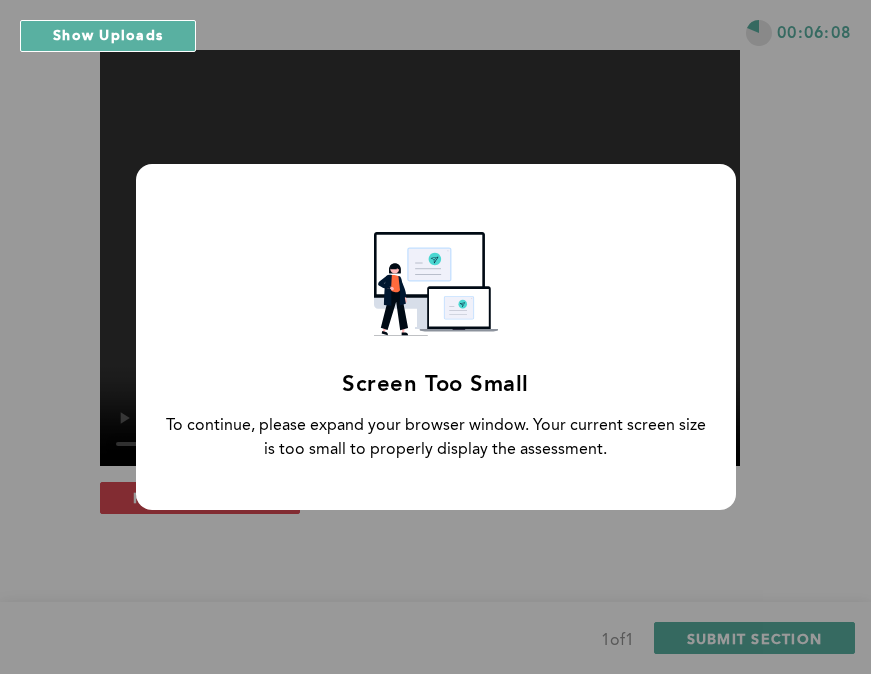 click on "Screen Too Small To continue, please expand your browser window. Your current screen size is too small to properly display the assessment." at bounding box center (435, 337) 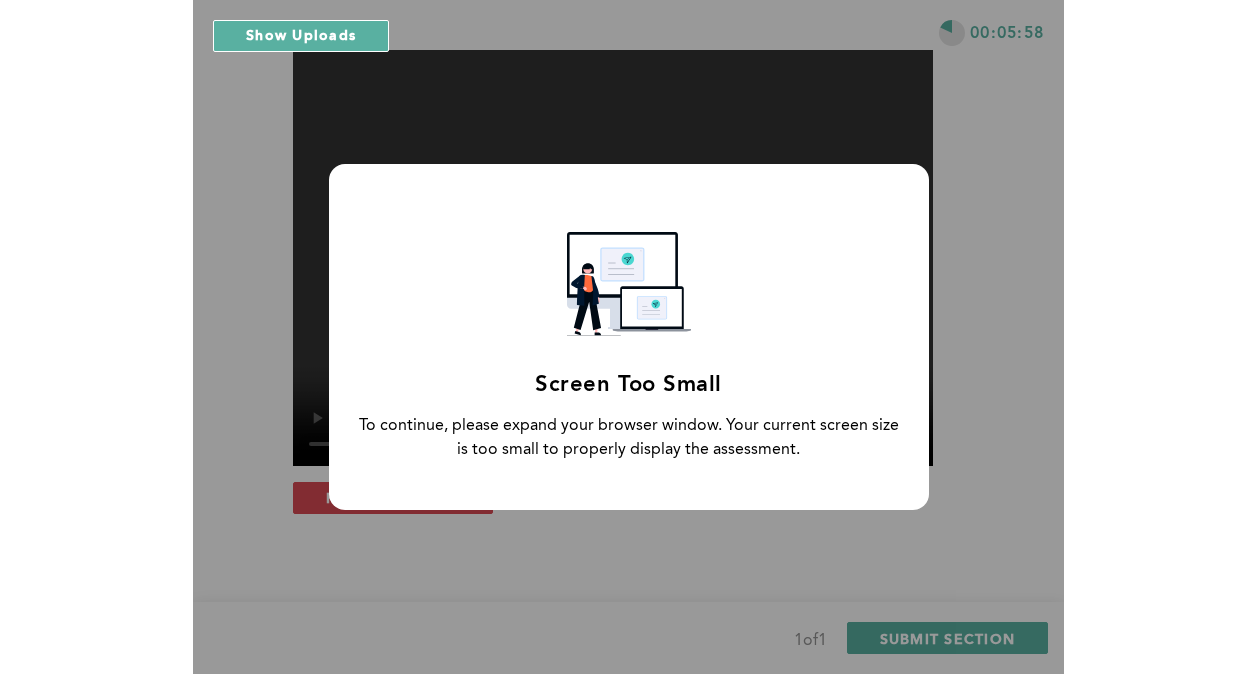 scroll, scrollTop: 717, scrollLeft: 0, axis: vertical 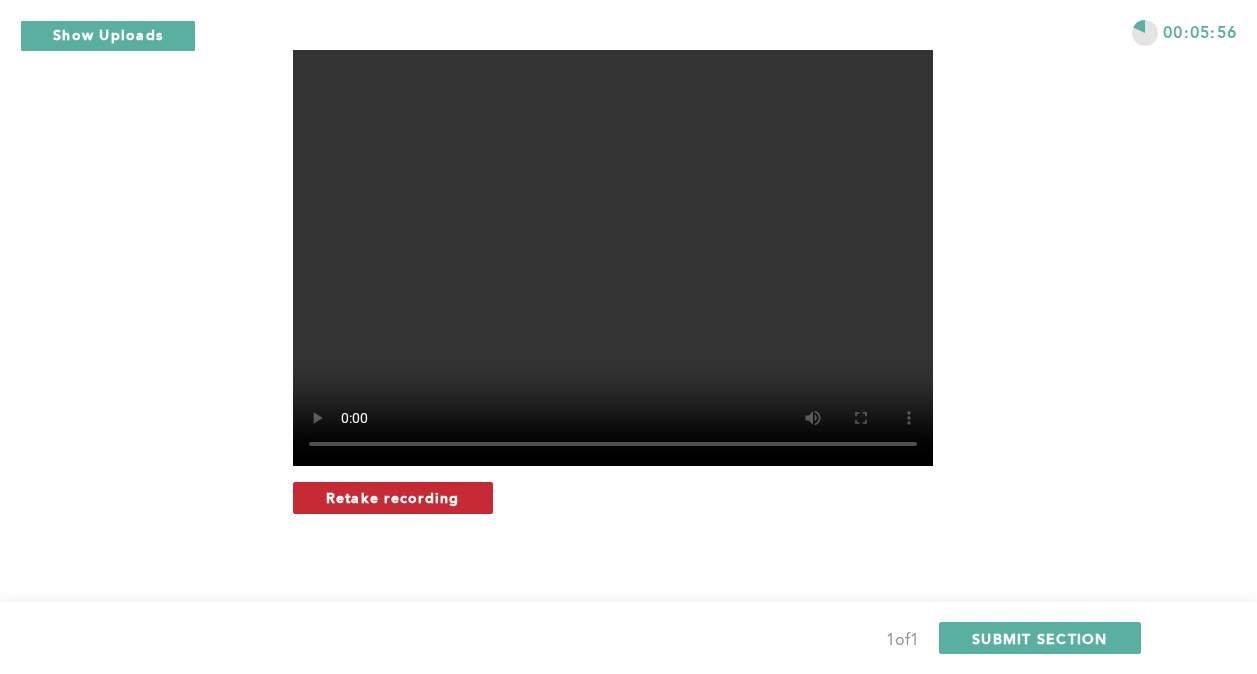 click on "Retake recording" at bounding box center (393, 497) 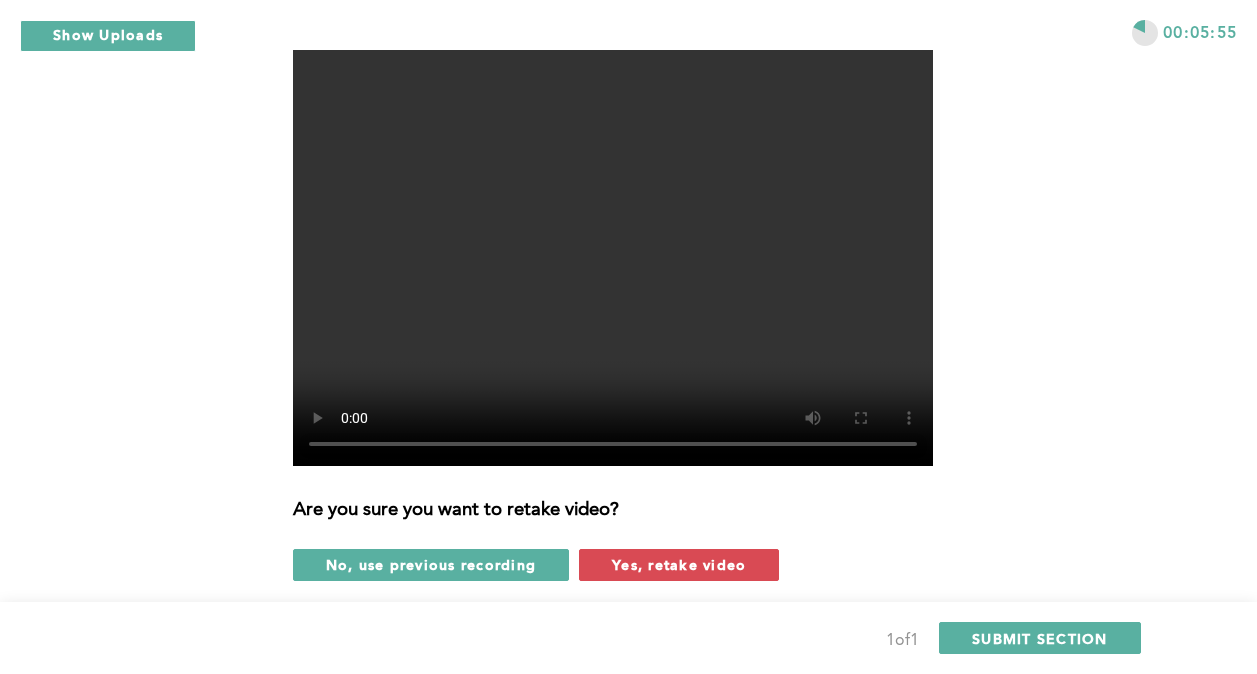click on "Yes, retake video" at bounding box center (679, 564) 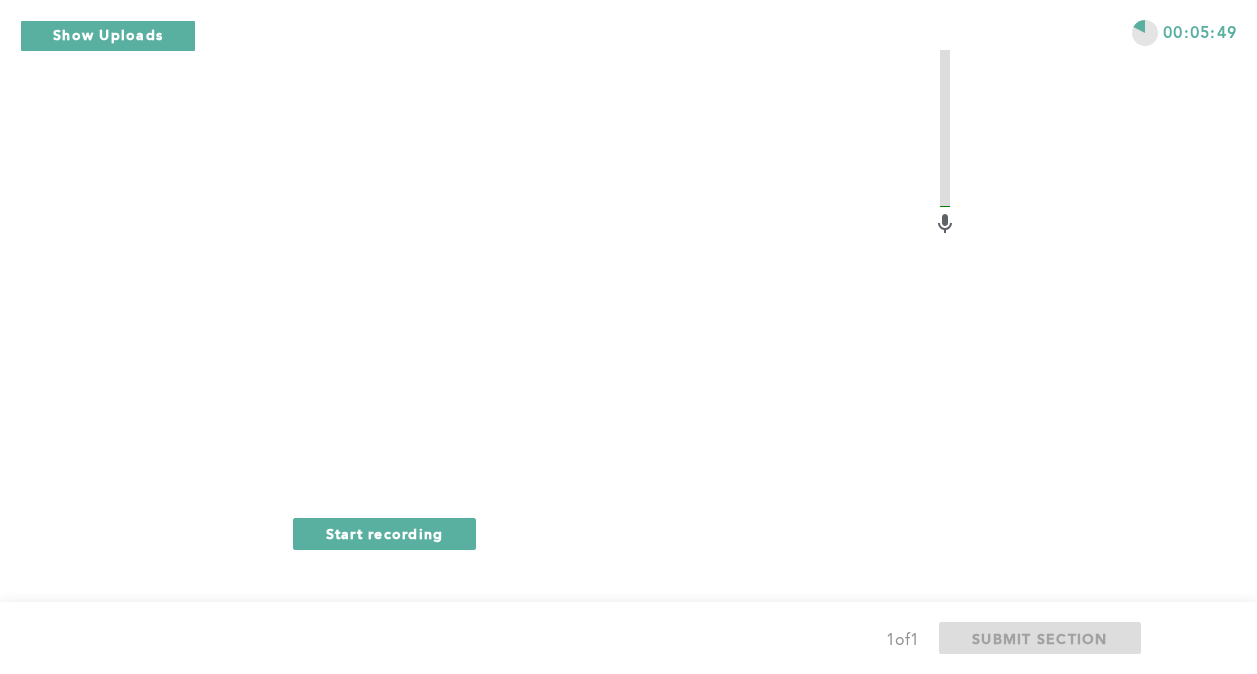 scroll, scrollTop: 717, scrollLeft: 0, axis: vertical 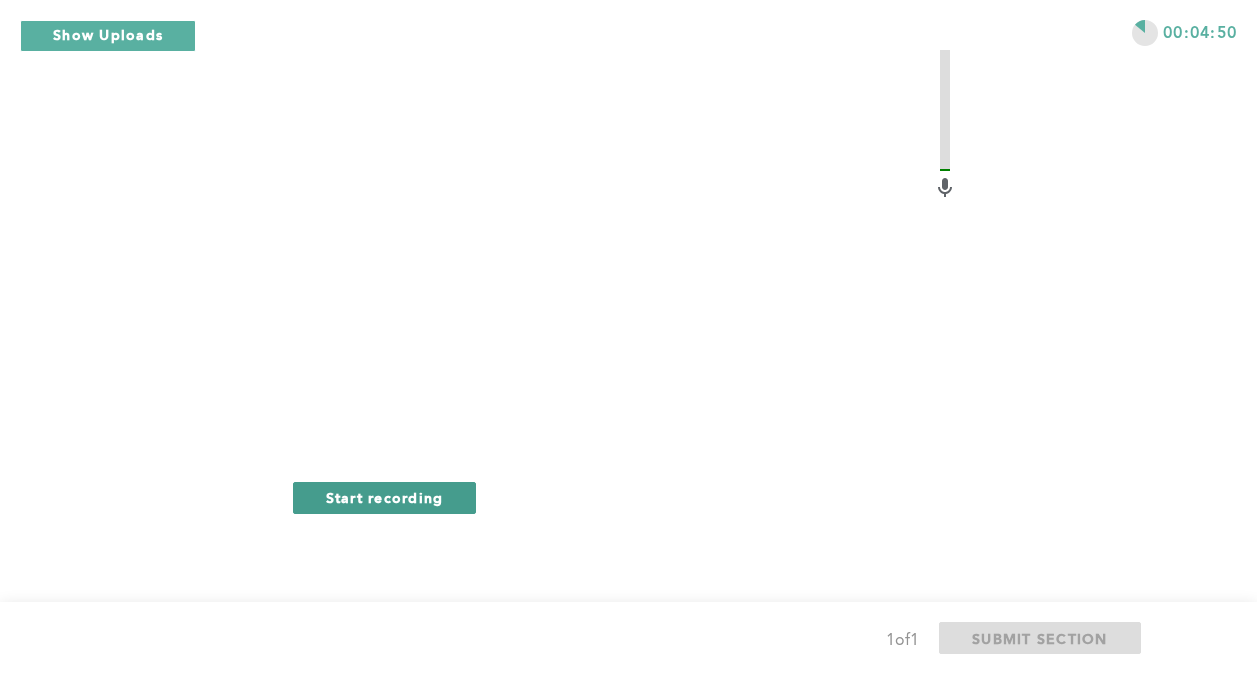 click on "Start recording" at bounding box center (385, 498) 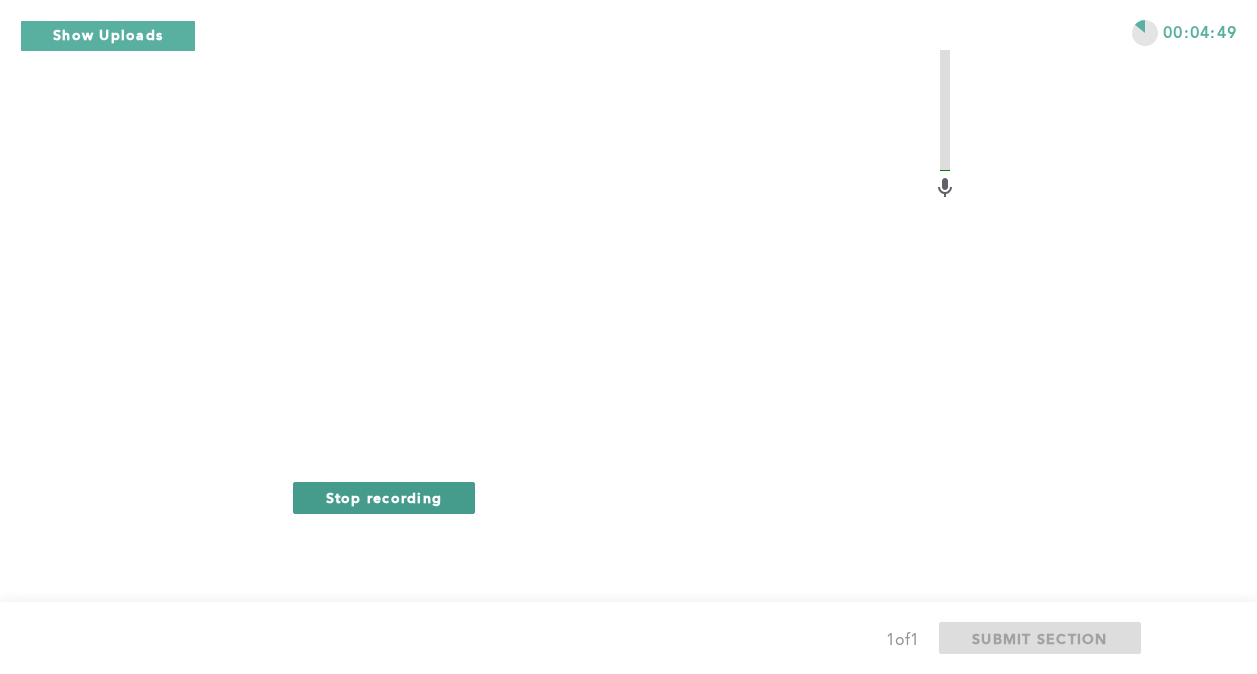 click on "Stop recording" at bounding box center (384, 498) 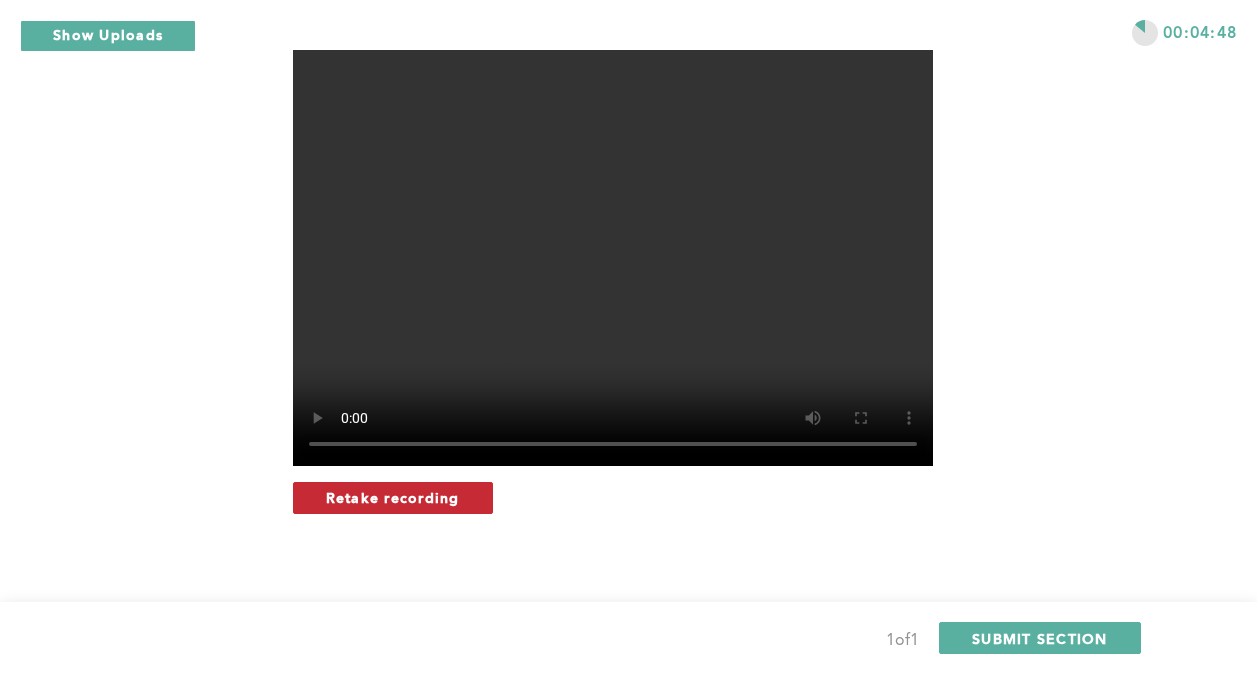 drag, startPoint x: 404, startPoint y: 499, endPoint x: 416, endPoint y: 505, distance: 13.416408 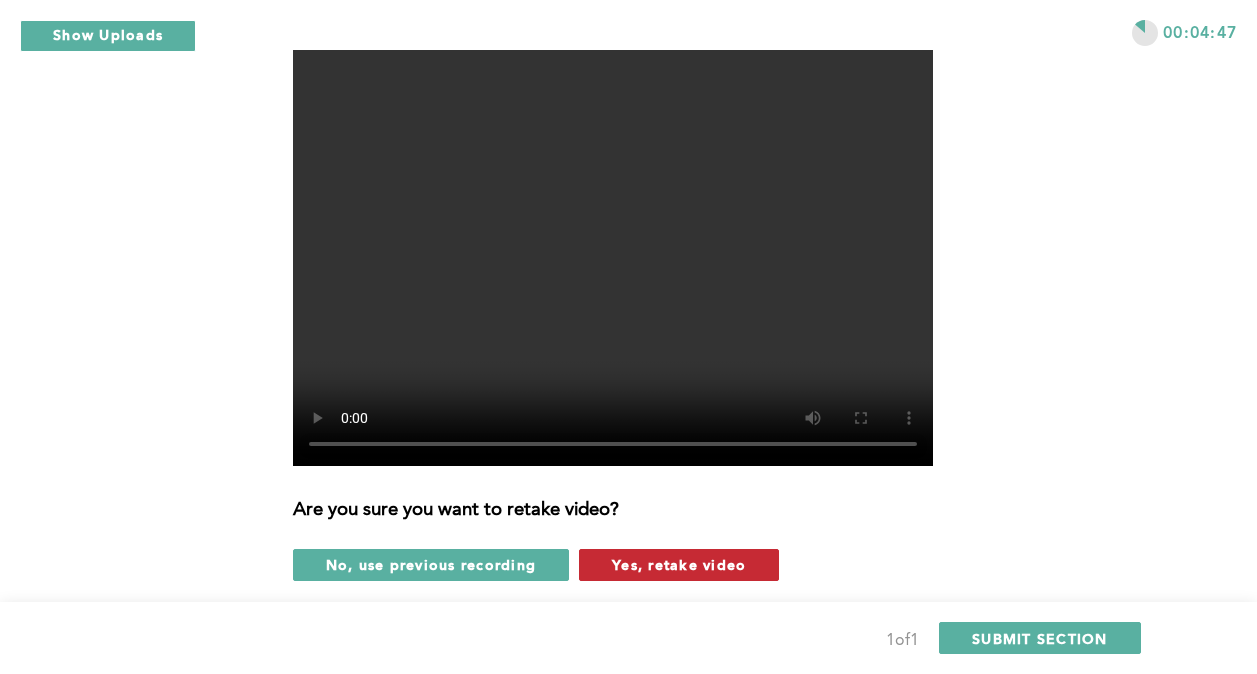 click on "Yes, retake video" at bounding box center [679, 564] 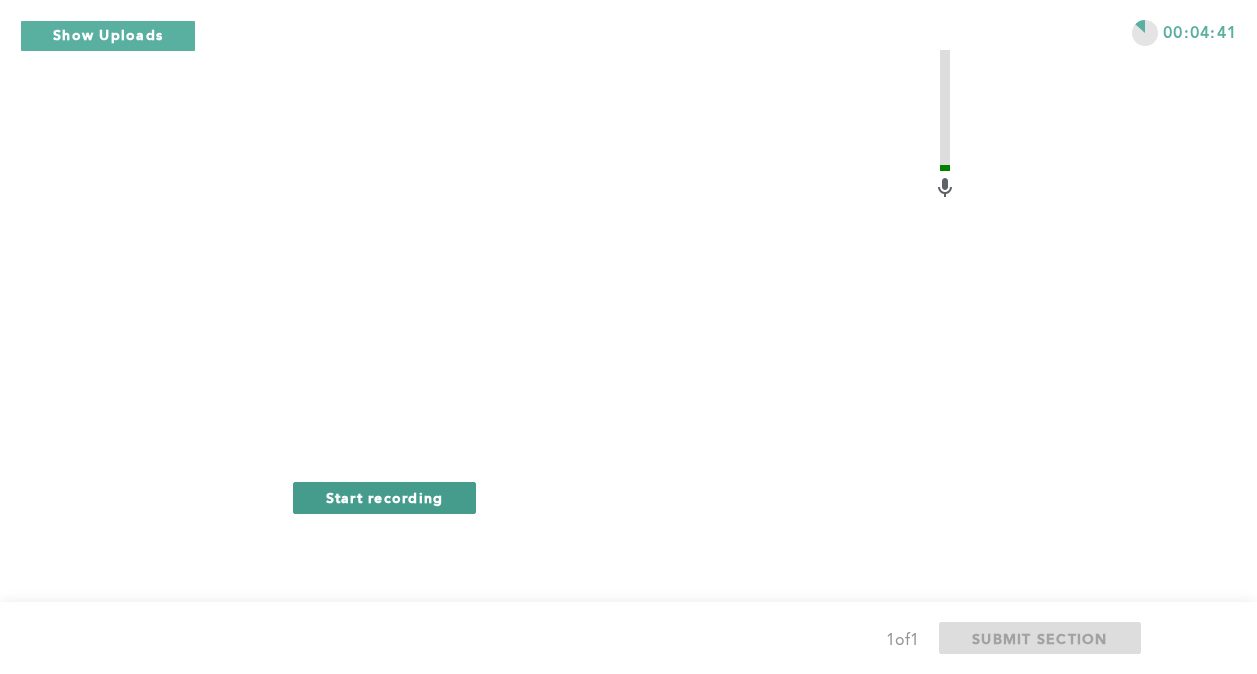 click on "Start recording" at bounding box center (385, 497) 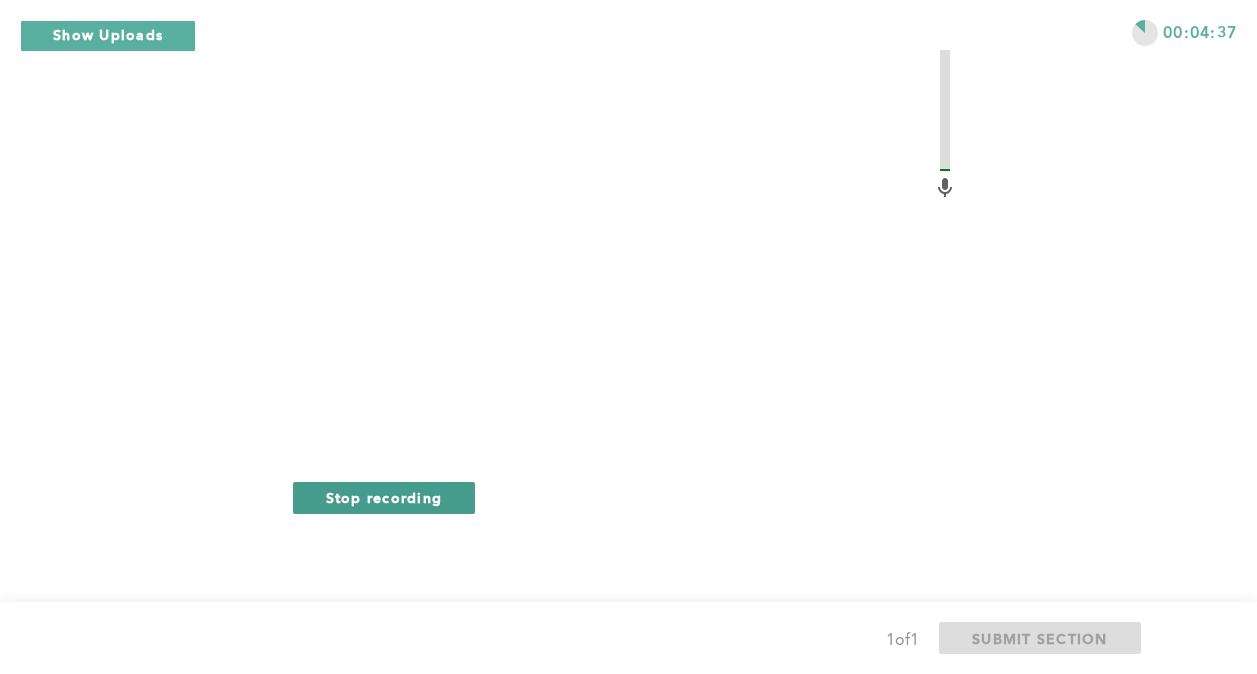 click on "Stop recording" at bounding box center (384, 497) 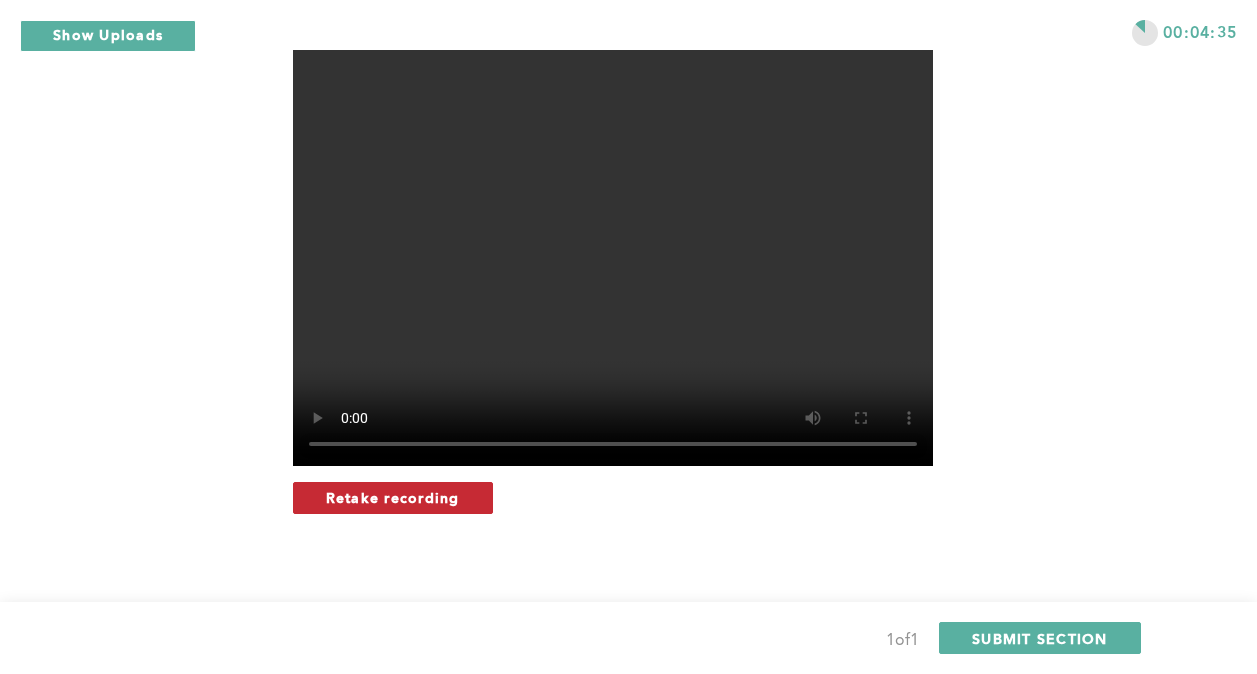 click on "Retake recording" at bounding box center [393, 498] 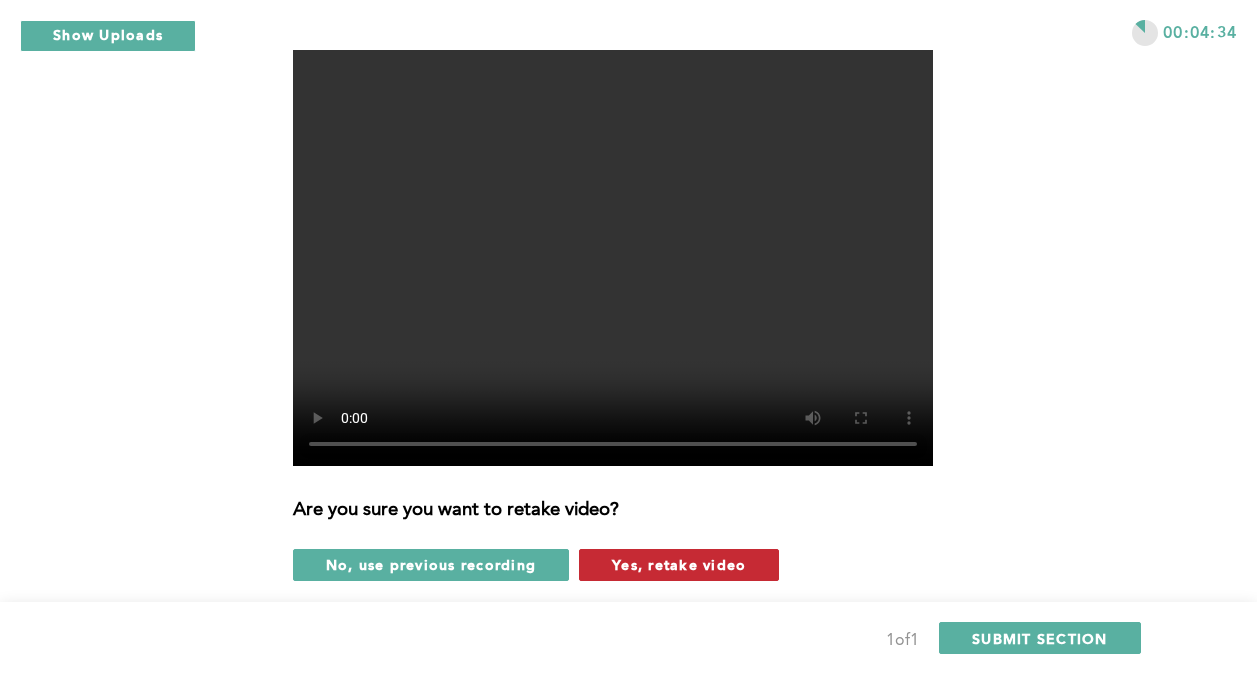 click on "Yes, retake video" at bounding box center [679, 564] 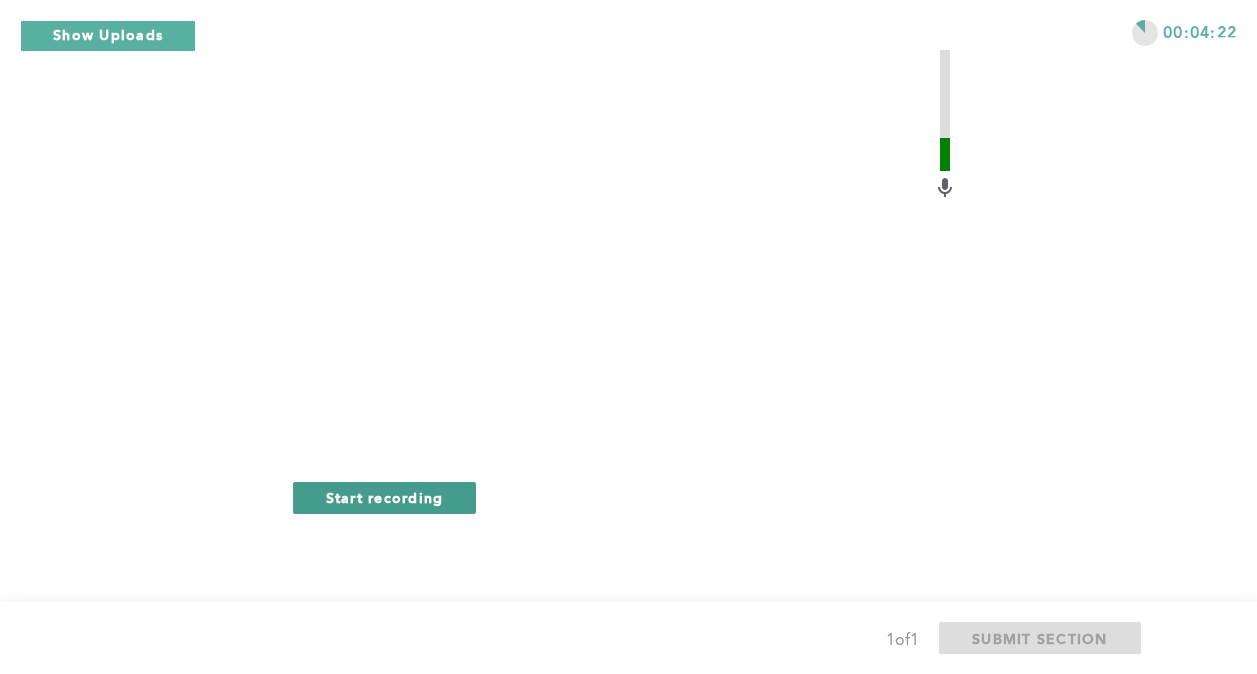 click on "Start recording" at bounding box center (385, 498) 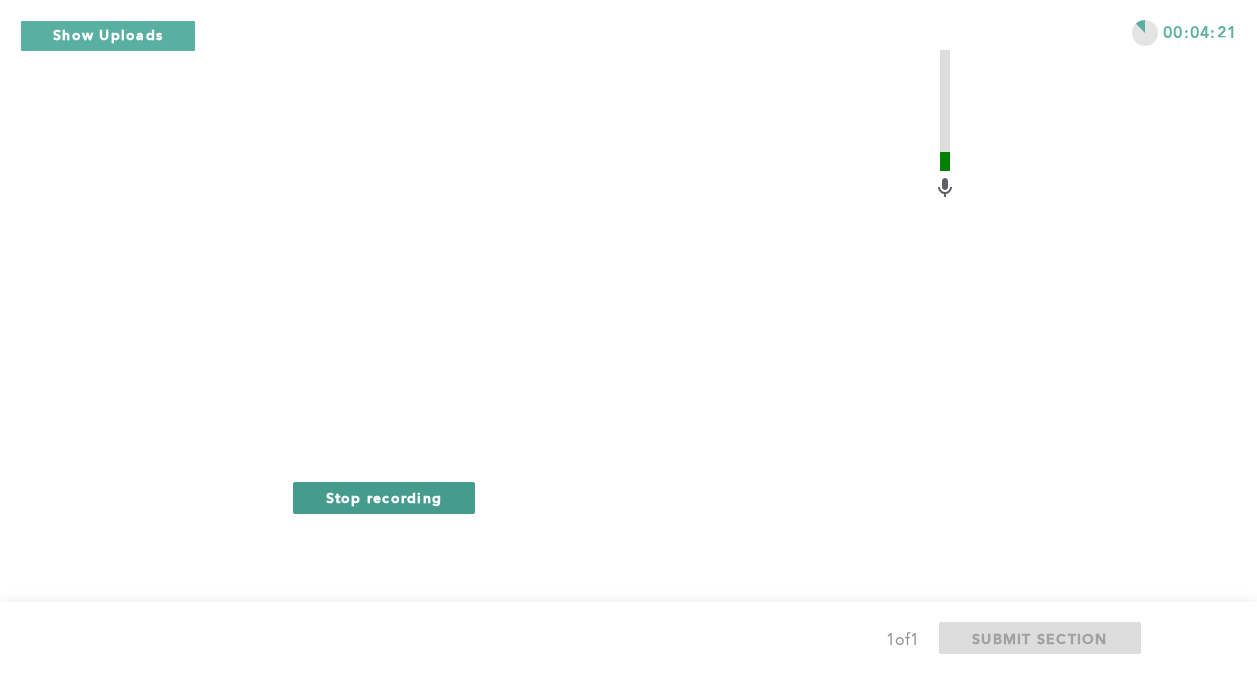 click on "Stop recording" at bounding box center [384, 498] 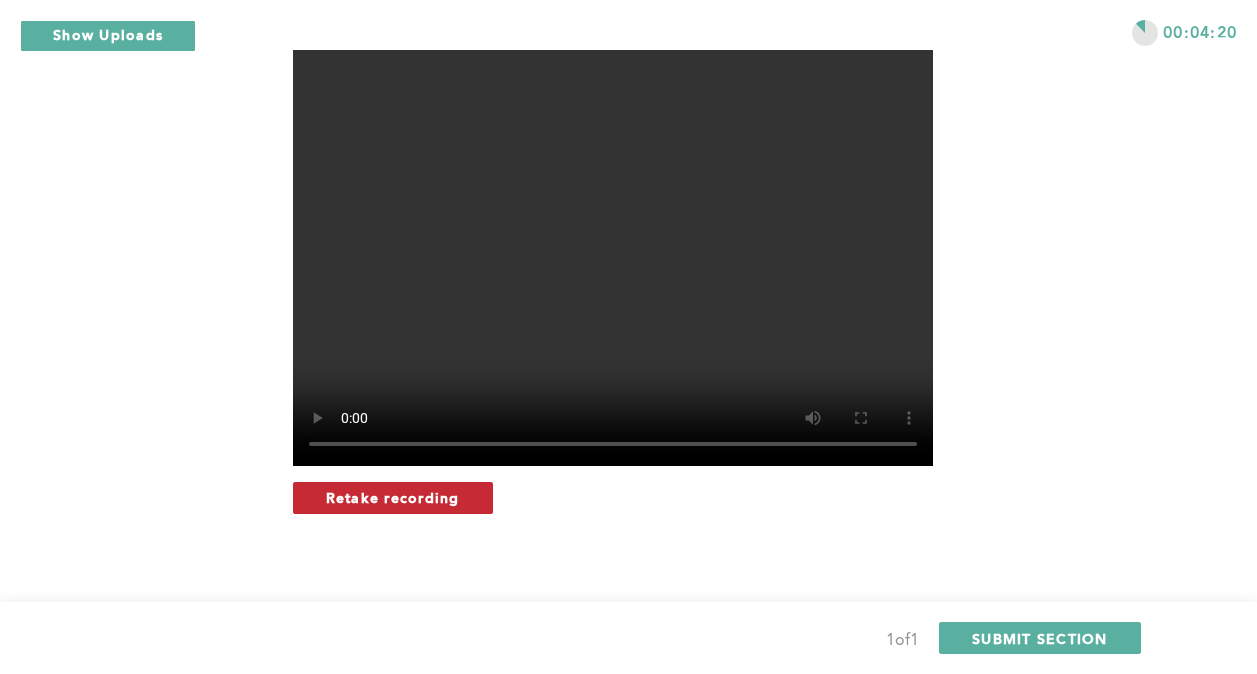 drag, startPoint x: 437, startPoint y: 497, endPoint x: 465, endPoint y: 506, distance: 29.410883 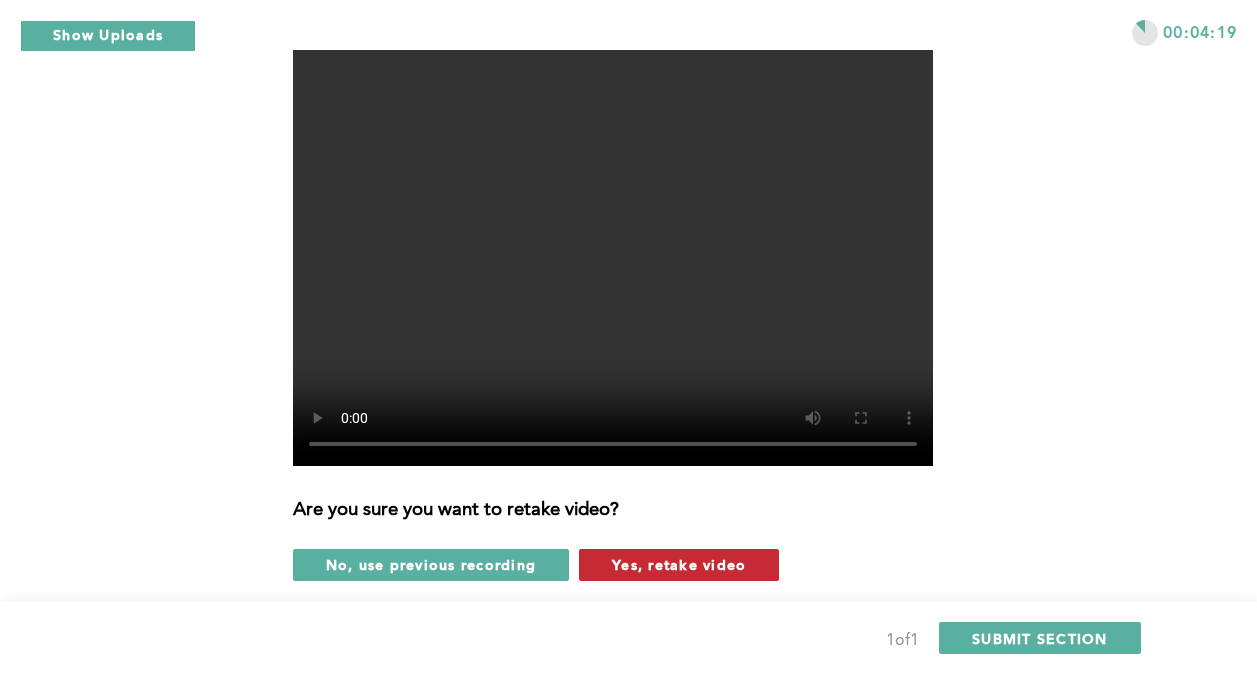 click on "Yes, retake video" at bounding box center [679, 564] 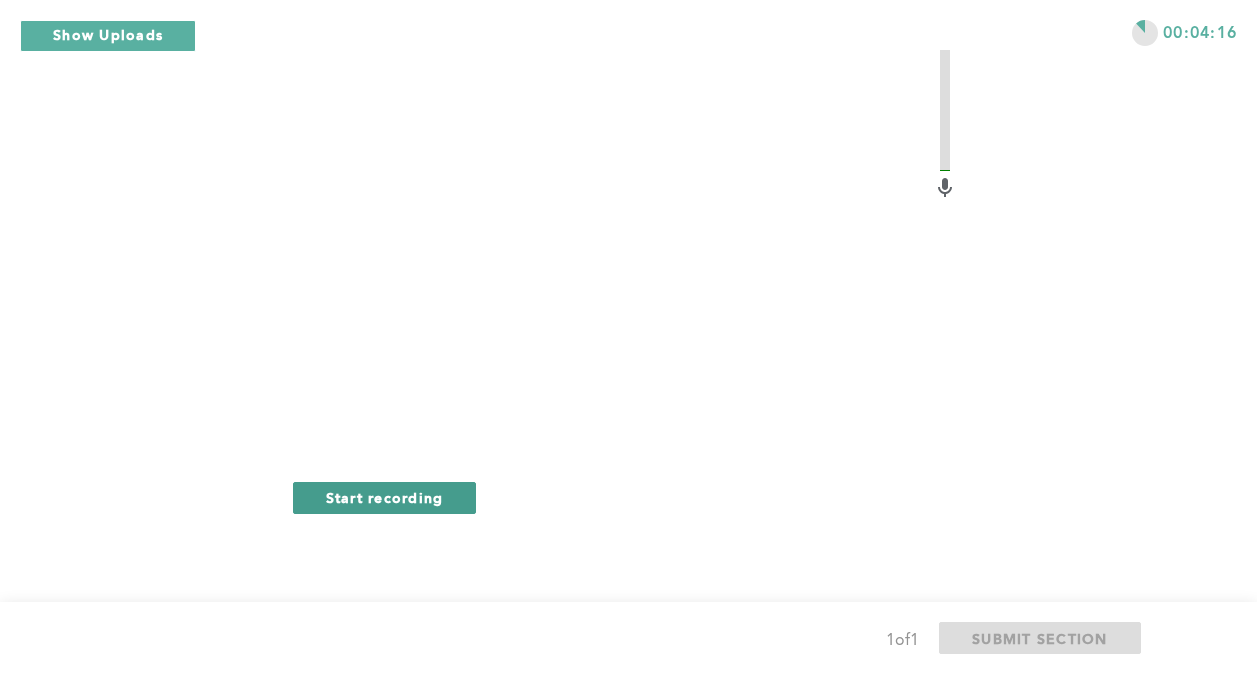 click on "Start recording" at bounding box center [385, 497] 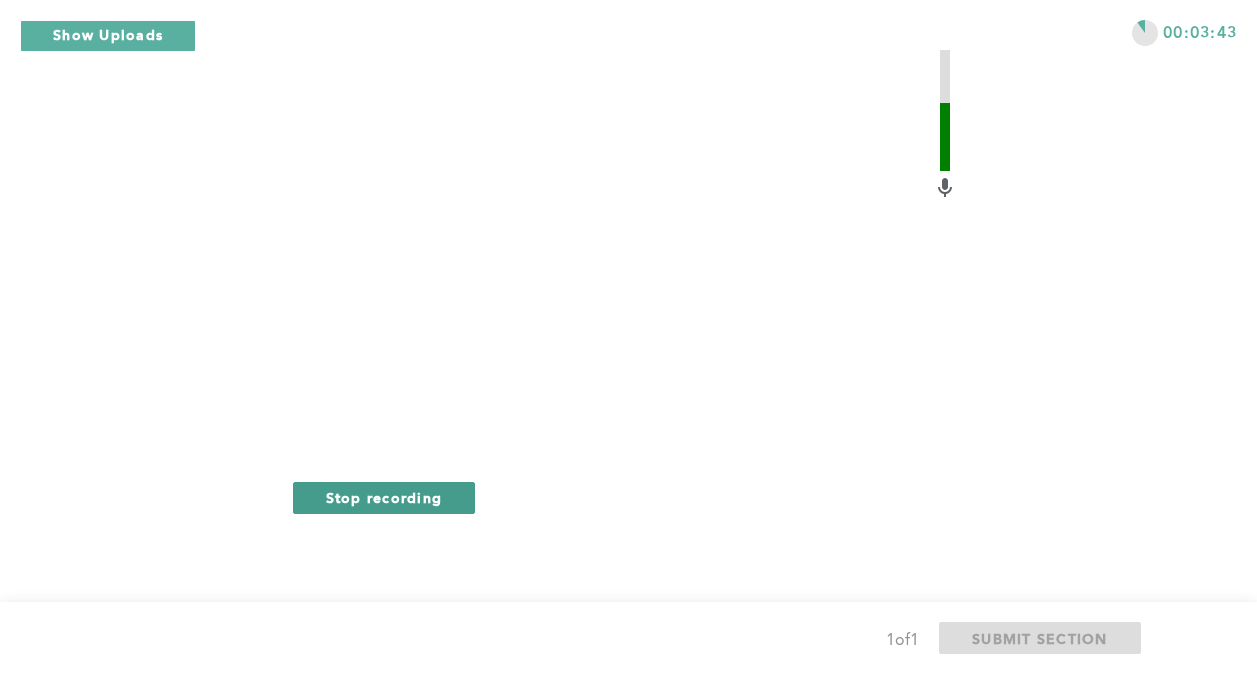 click on "Stop recording" at bounding box center [384, 498] 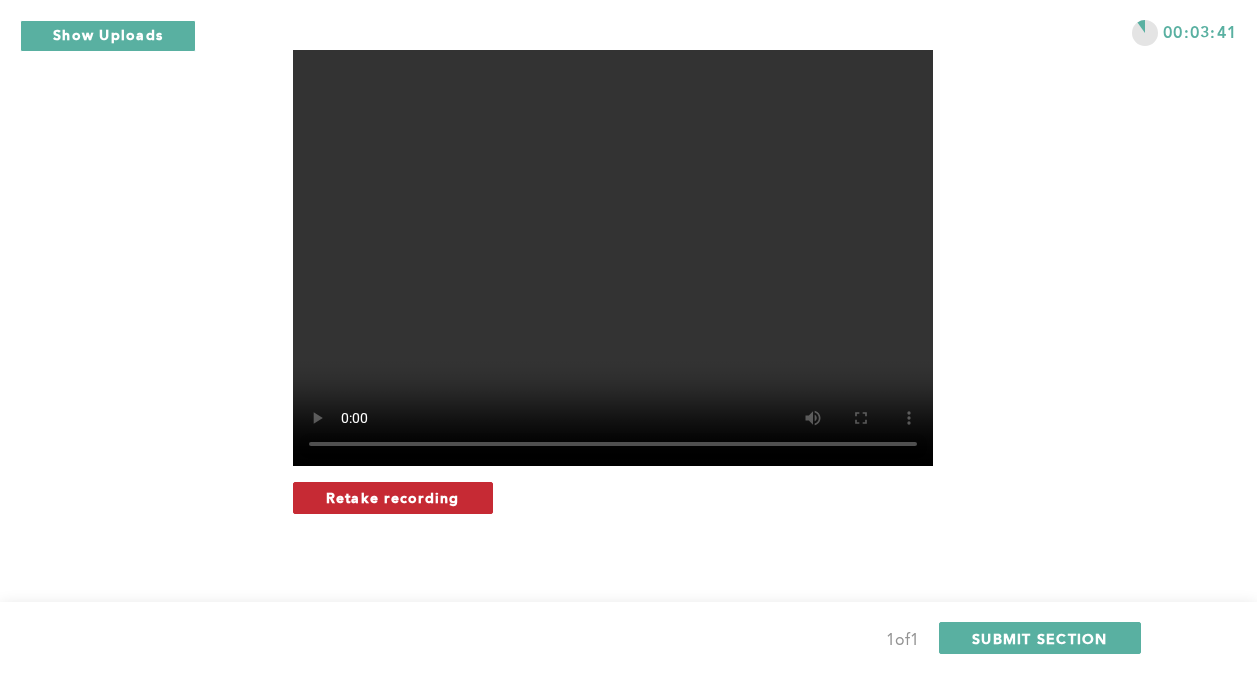 click on "Retake recording" at bounding box center [393, 498] 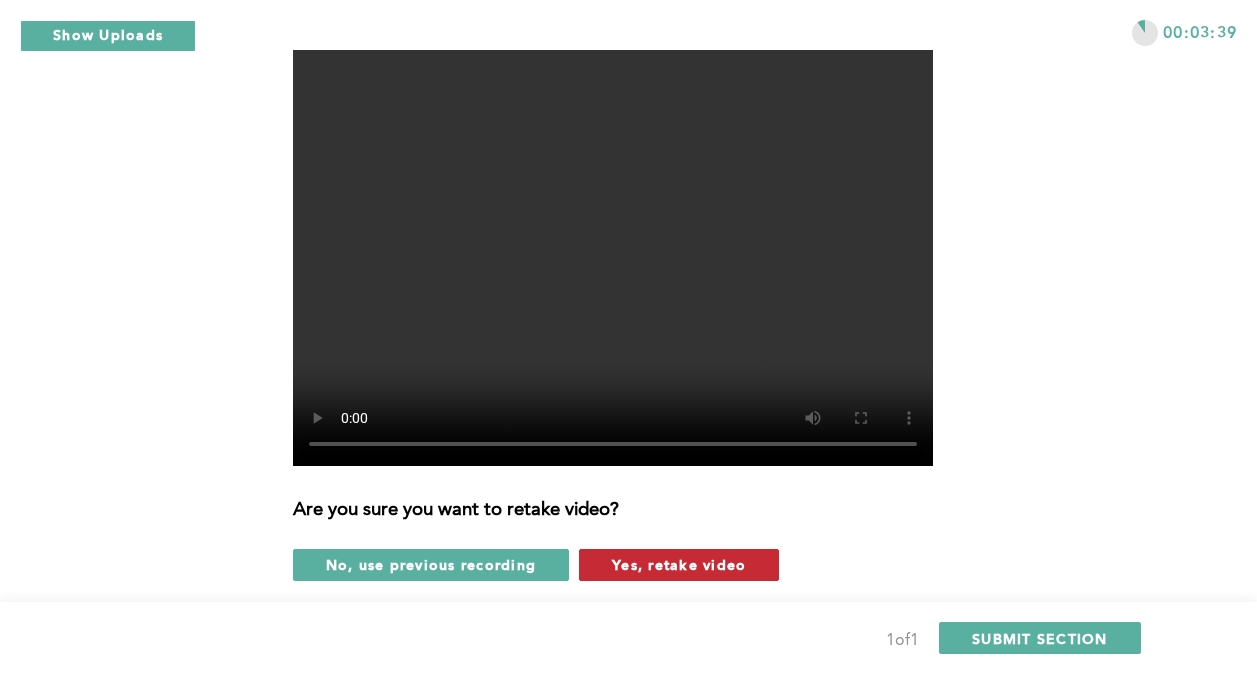 click on "Yes, retake video" at bounding box center (679, 564) 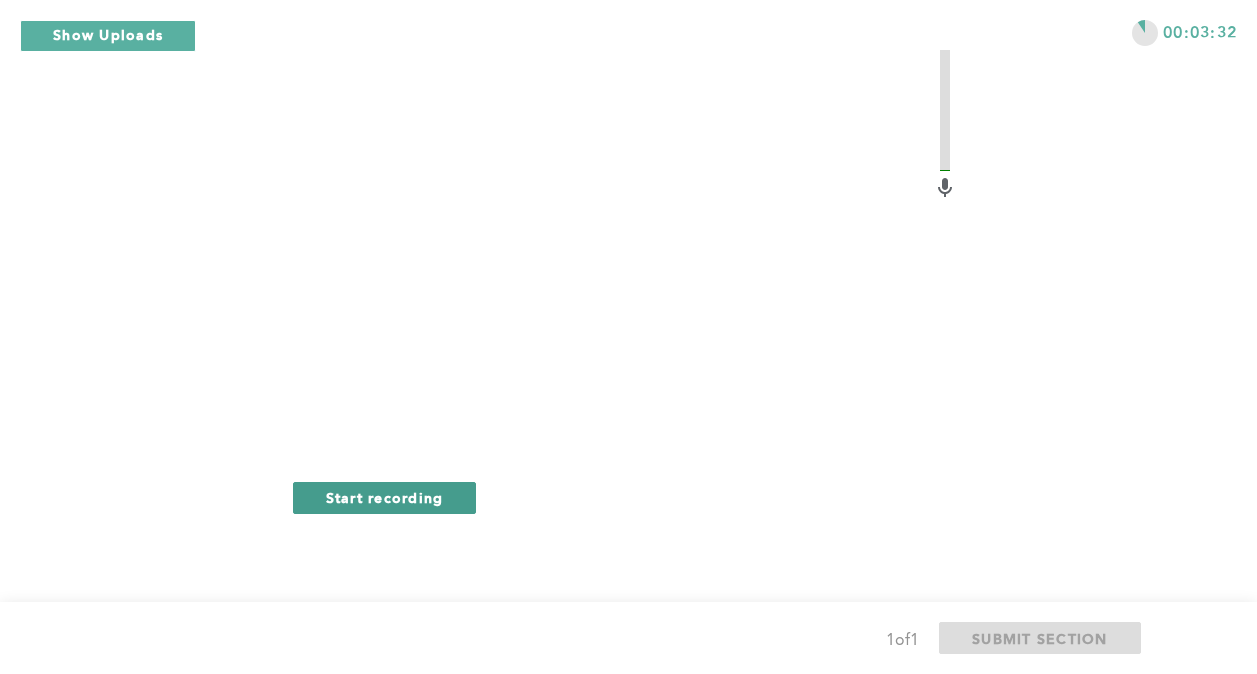 click on "Start recording" at bounding box center [385, 497] 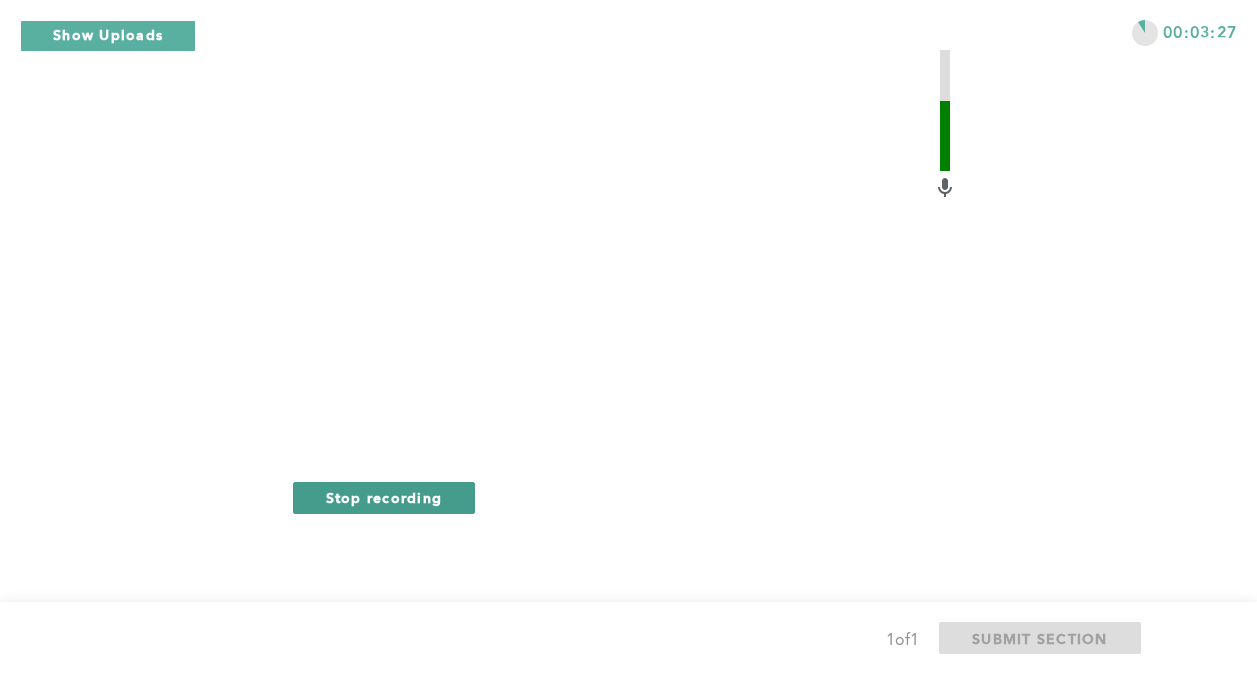 click on "Stop recording" at bounding box center (384, 497) 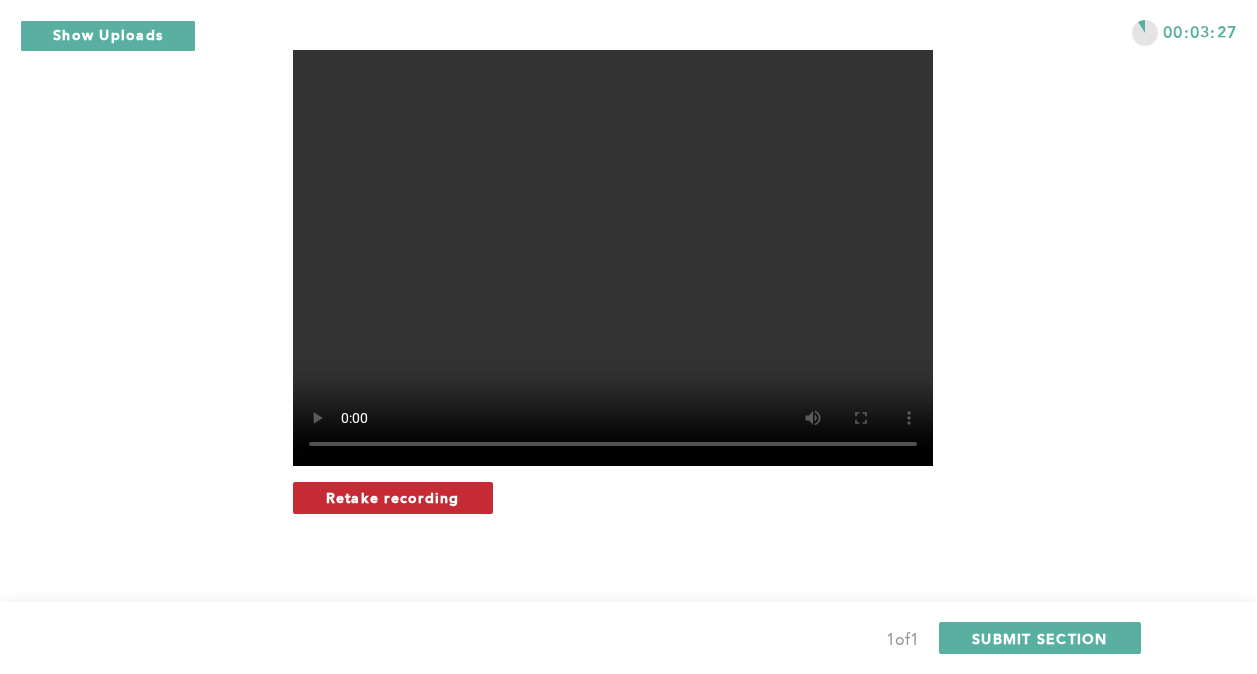 click on "Retake recording" at bounding box center (393, 497) 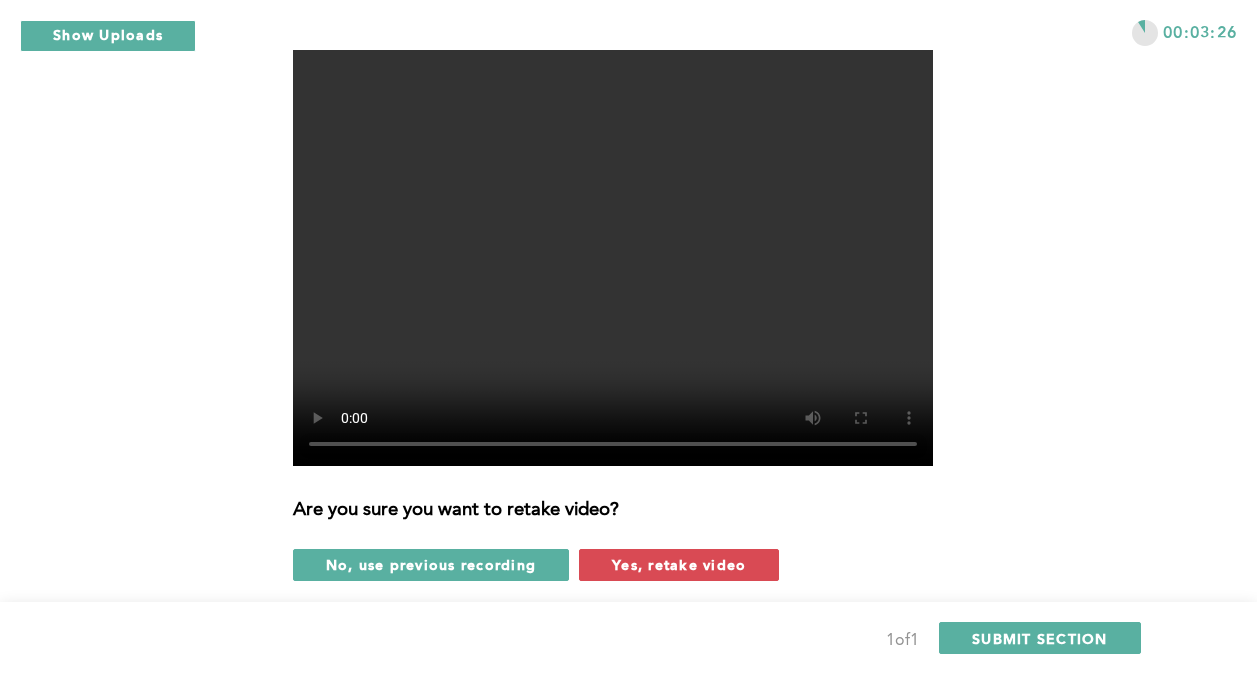 click on "Yes, retake video" at bounding box center [679, 564] 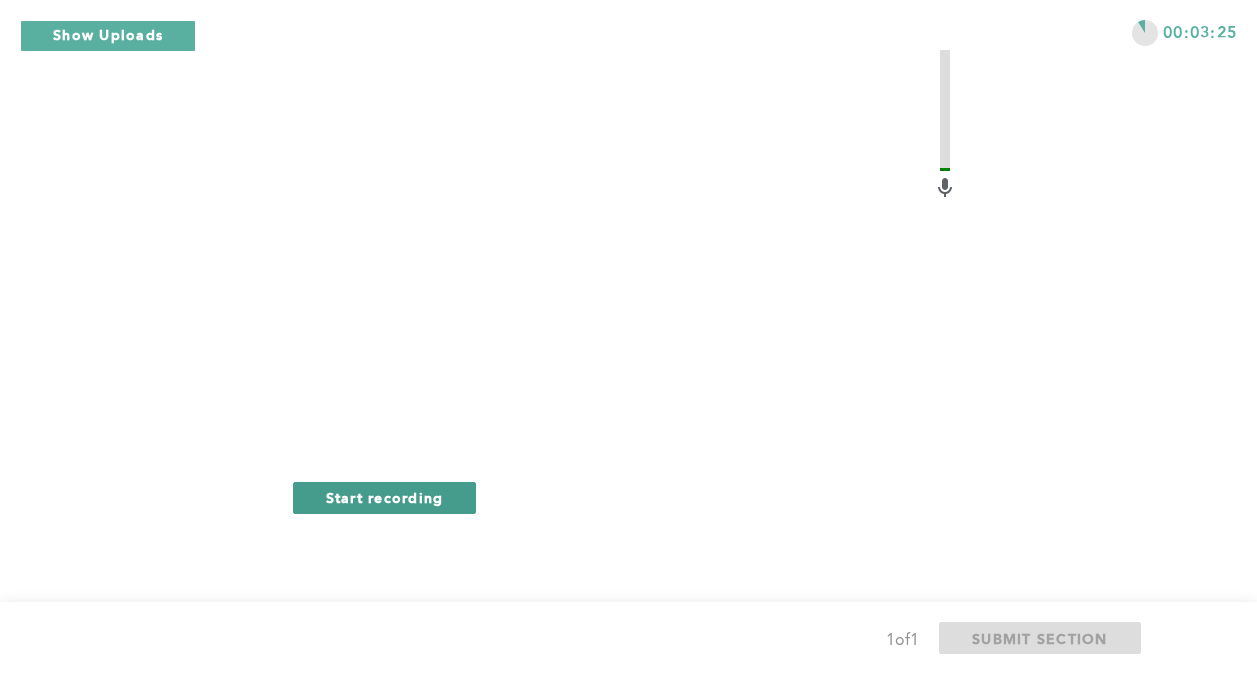 click on "Start recording" at bounding box center (385, 497) 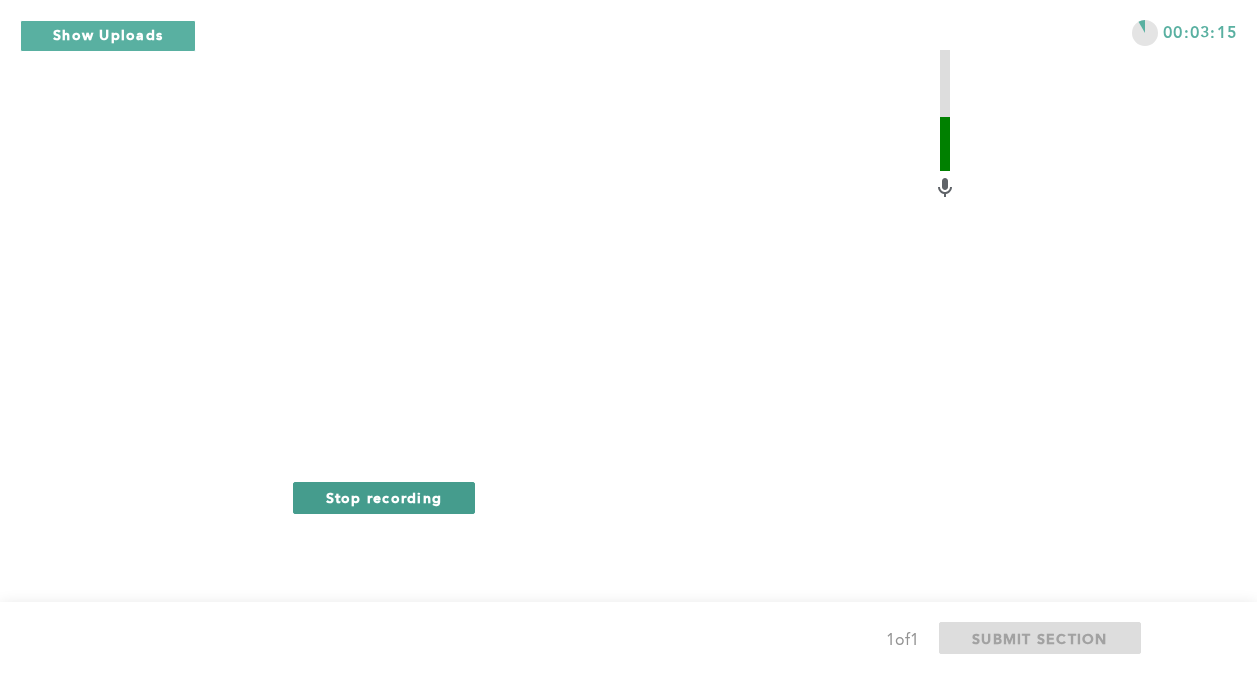 click on "Stop recording" at bounding box center (384, 498) 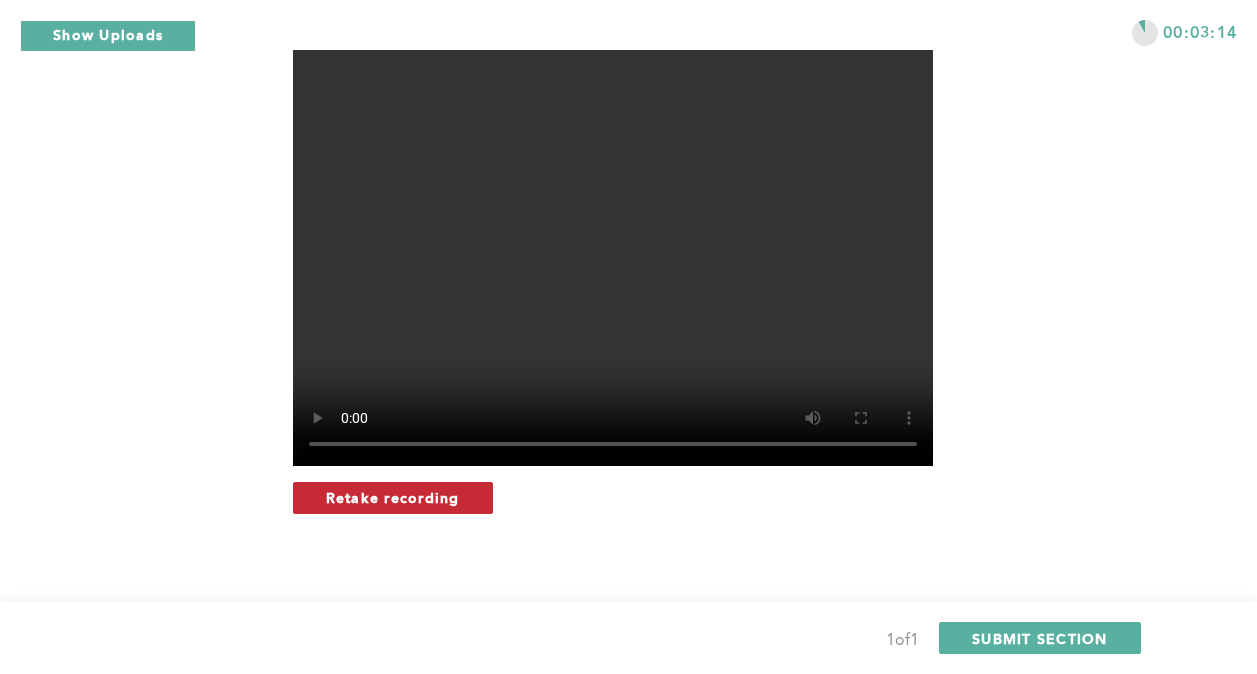 click on "Retake recording" at bounding box center (393, 497) 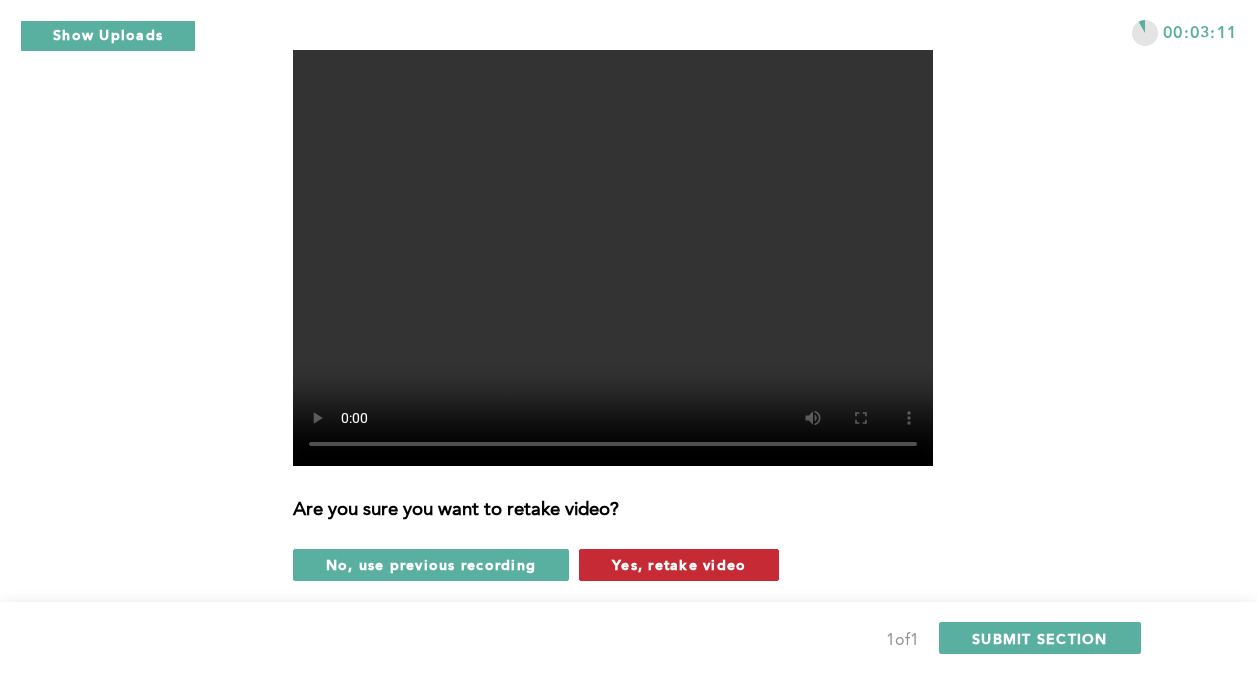 click on "Yes, retake video" at bounding box center (679, 564) 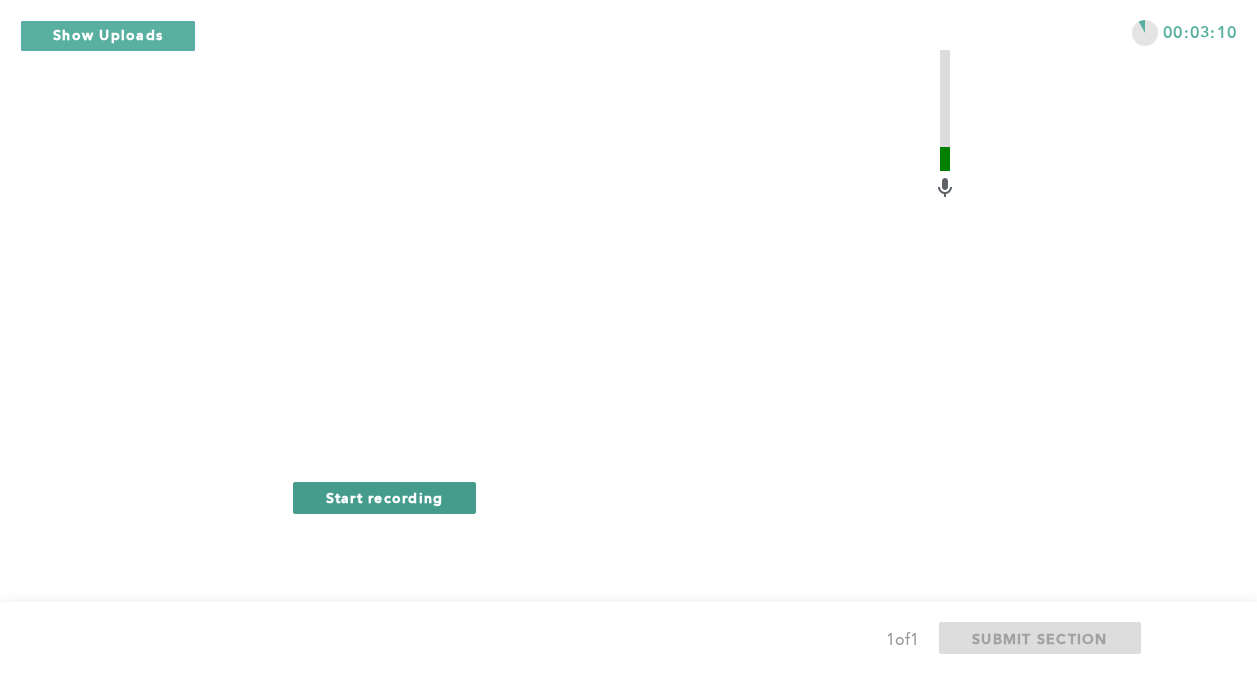 click on "Start recording" at bounding box center [385, 498] 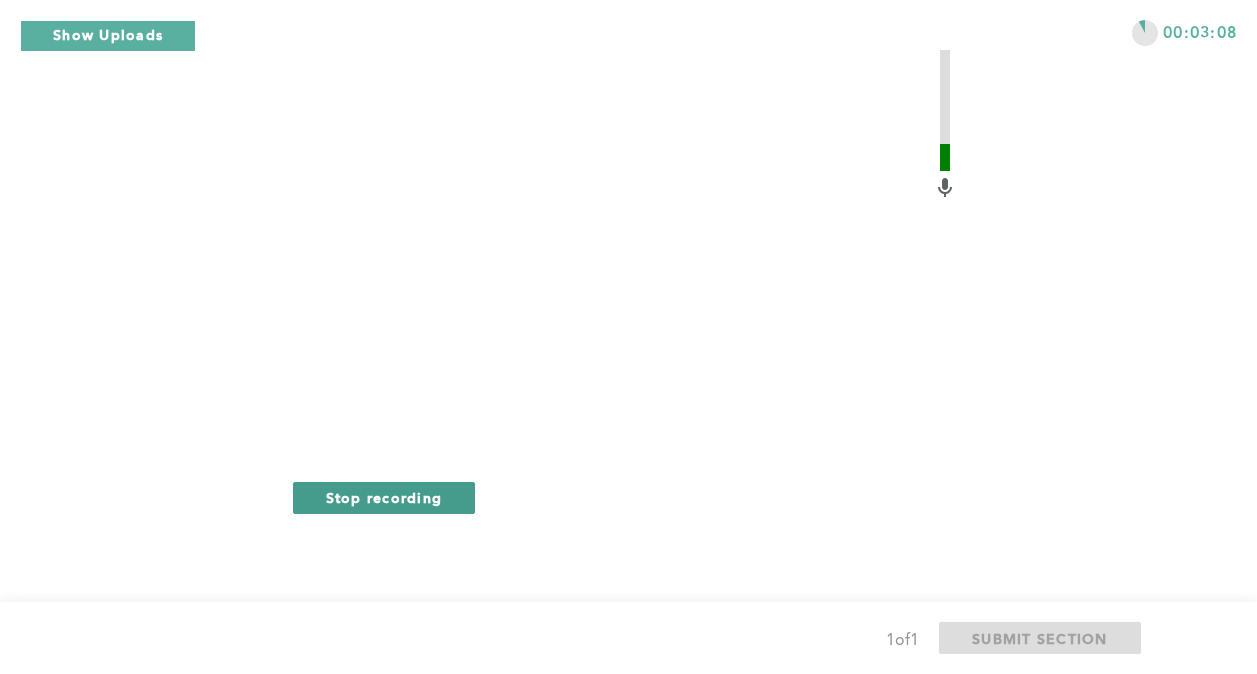 click on "Stop recording" at bounding box center (384, 498) 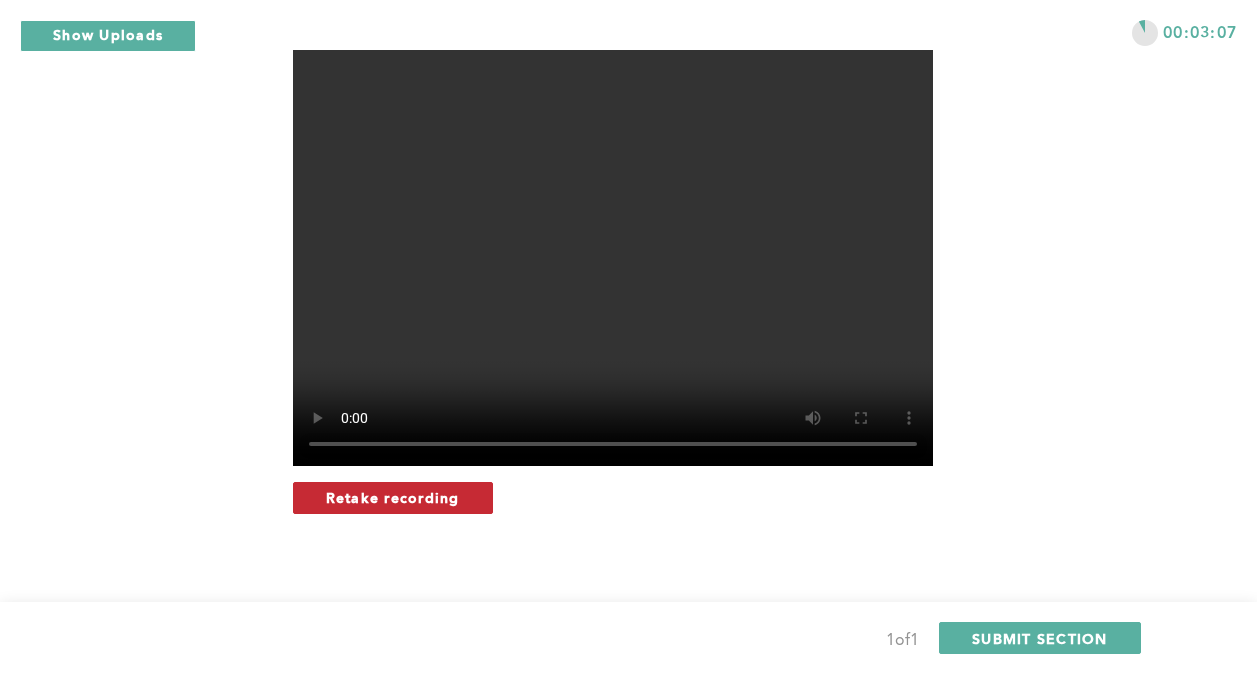 click on "Retake recording" at bounding box center (393, 497) 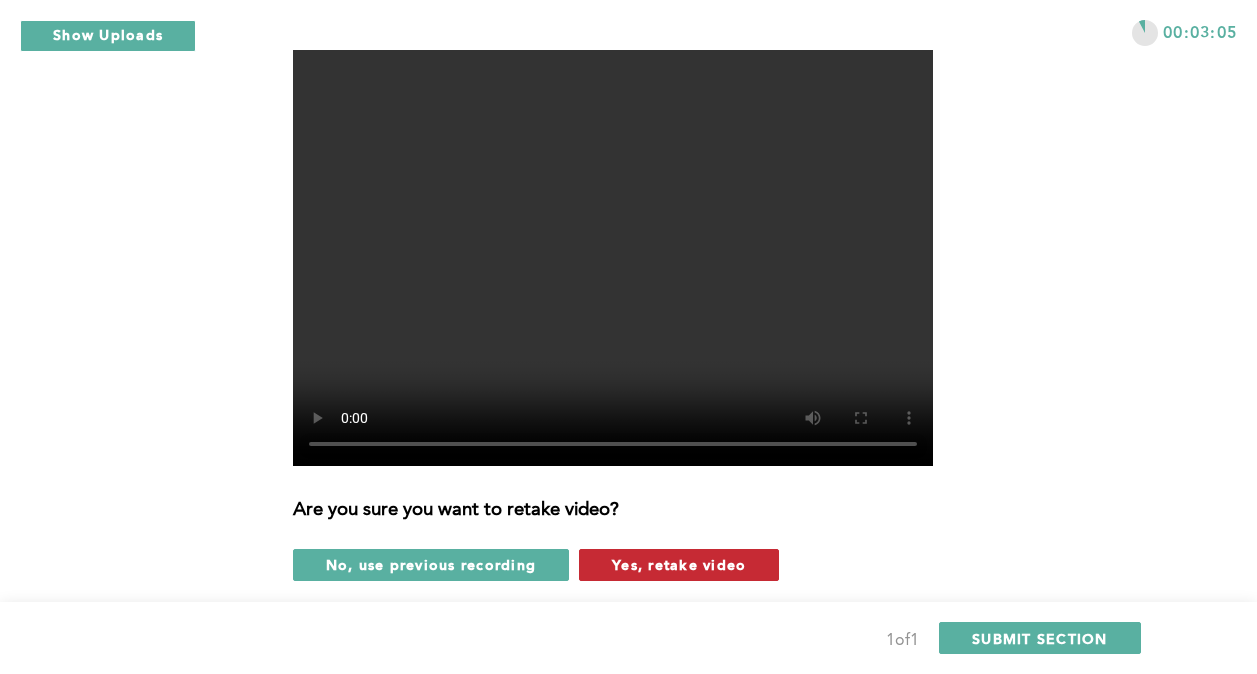 click on "Yes, retake video" at bounding box center [679, 564] 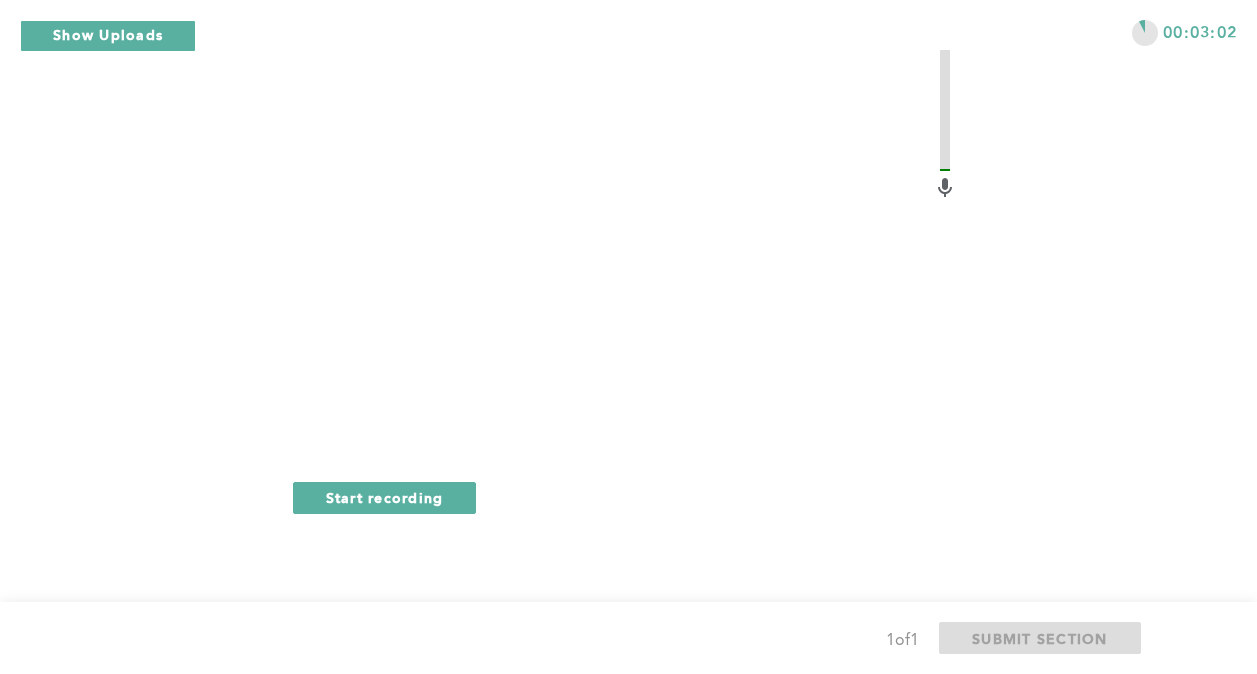 drag, startPoint x: 426, startPoint y: 506, endPoint x: 541, endPoint y: 522, distance: 116.10771 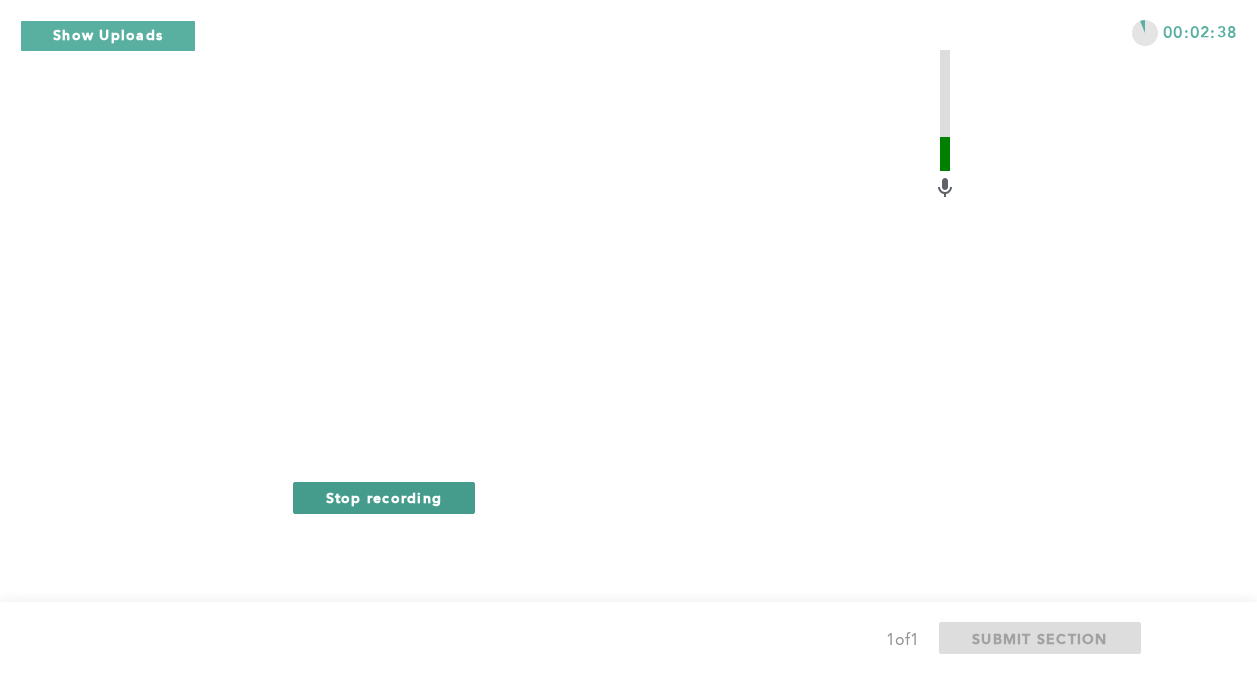 click on "Stop recording" at bounding box center [384, 498] 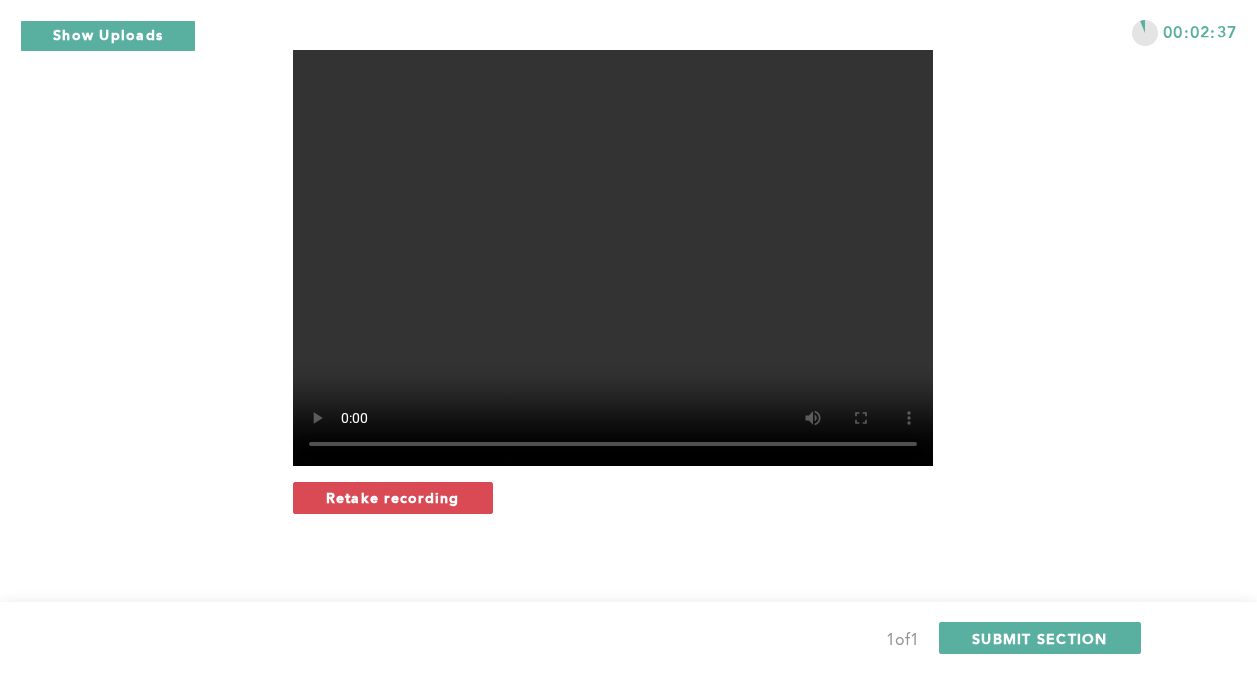 drag, startPoint x: 454, startPoint y: 503, endPoint x: 541, endPoint y: 523, distance: 89.26926 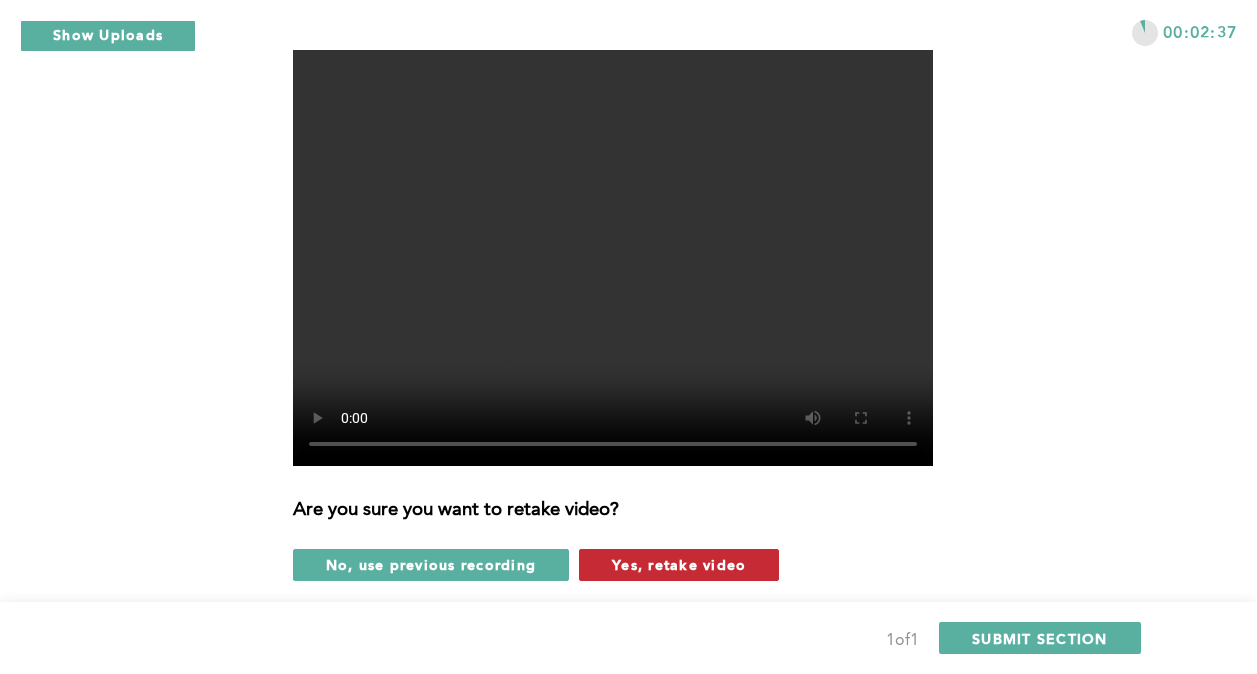 click on "Yes, retake video" at bounding box center [679, 564] 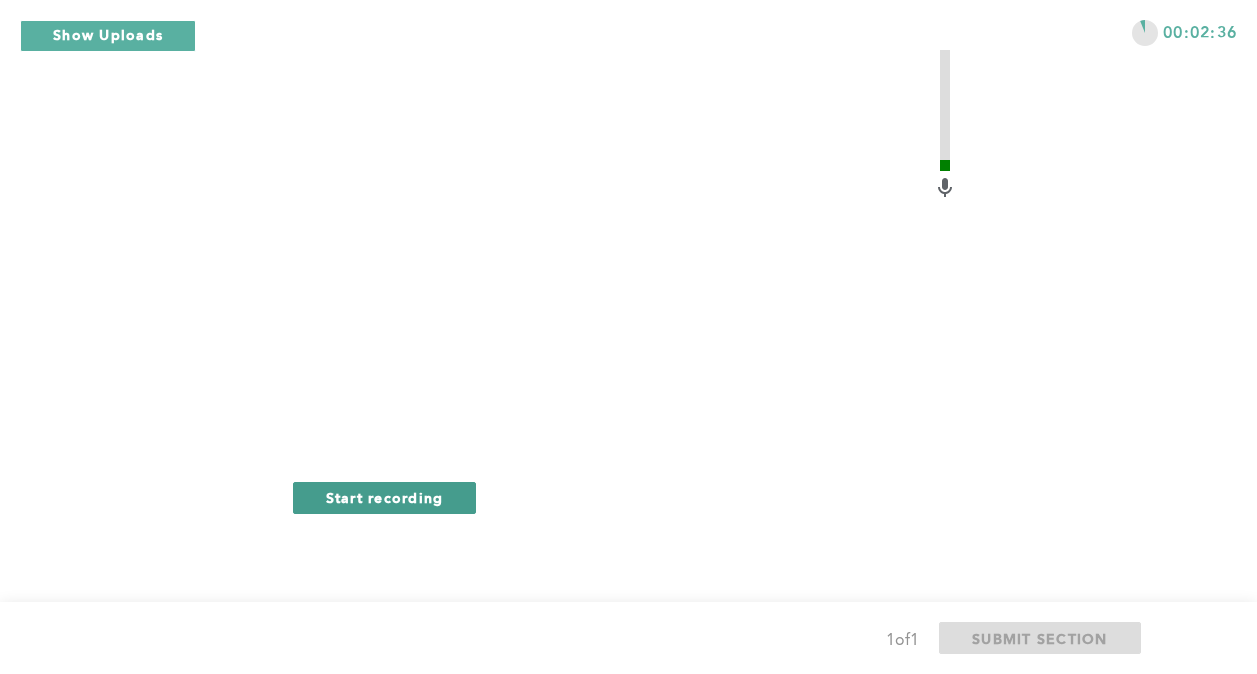 click on "Start recording" at bounding box center [385, 497] 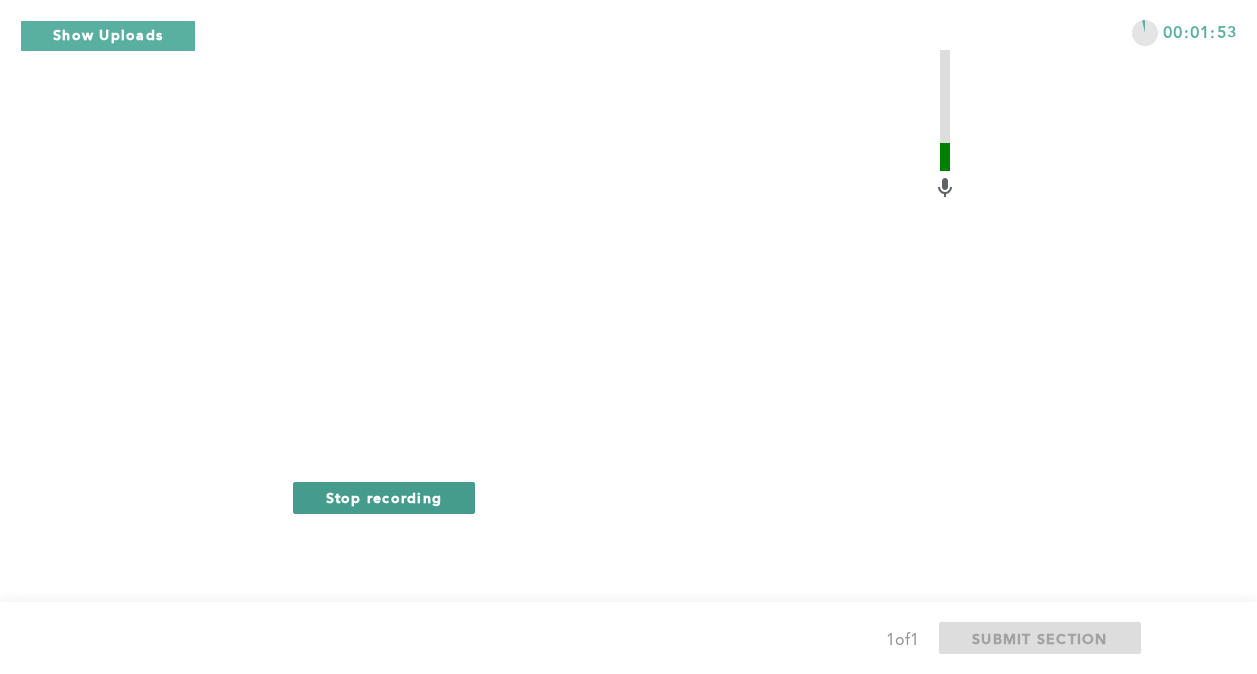 click on "Stop recording" at bounding box center (384, 497) 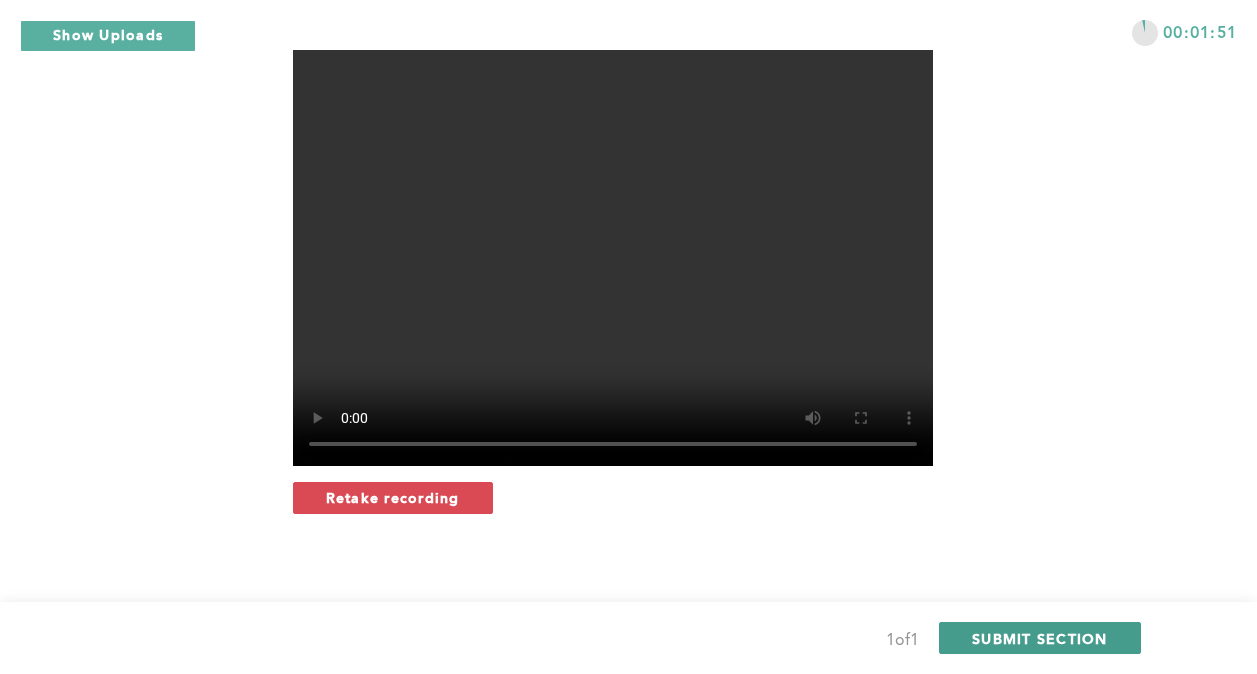 click on "SUBMIT SECTION" at bounding box center (1040, 638) 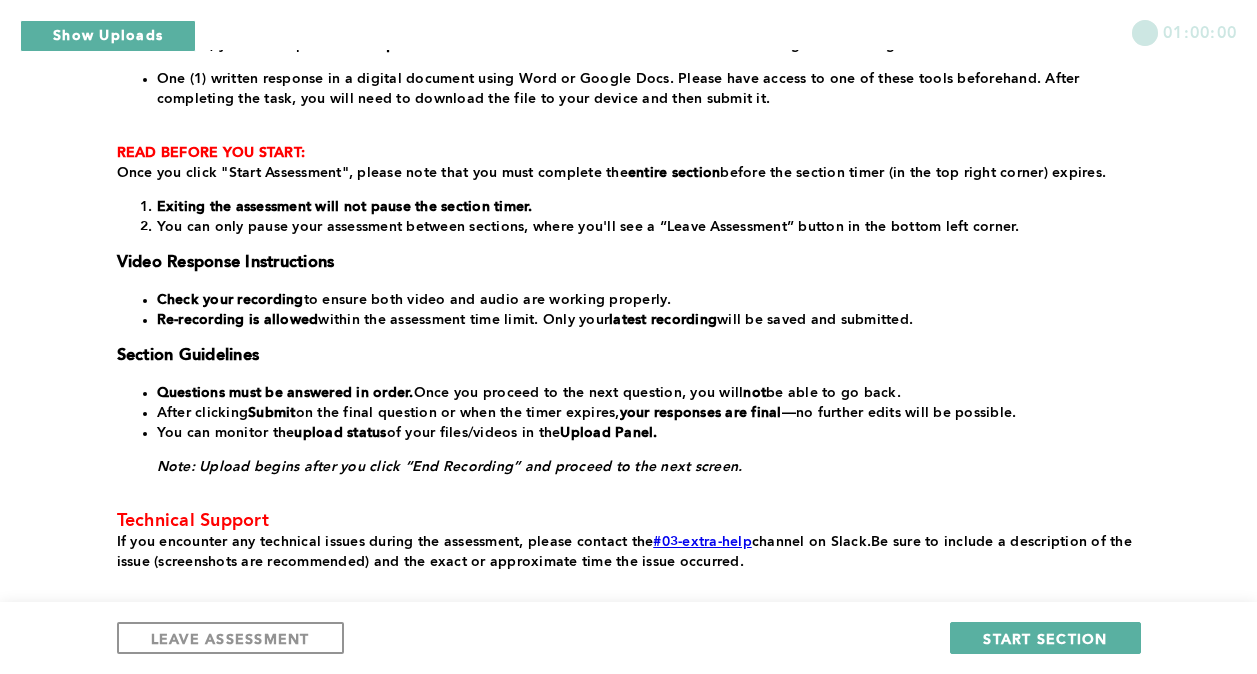 scroll, scrollTop: 400, scrollLeft: 0, axis: vertical 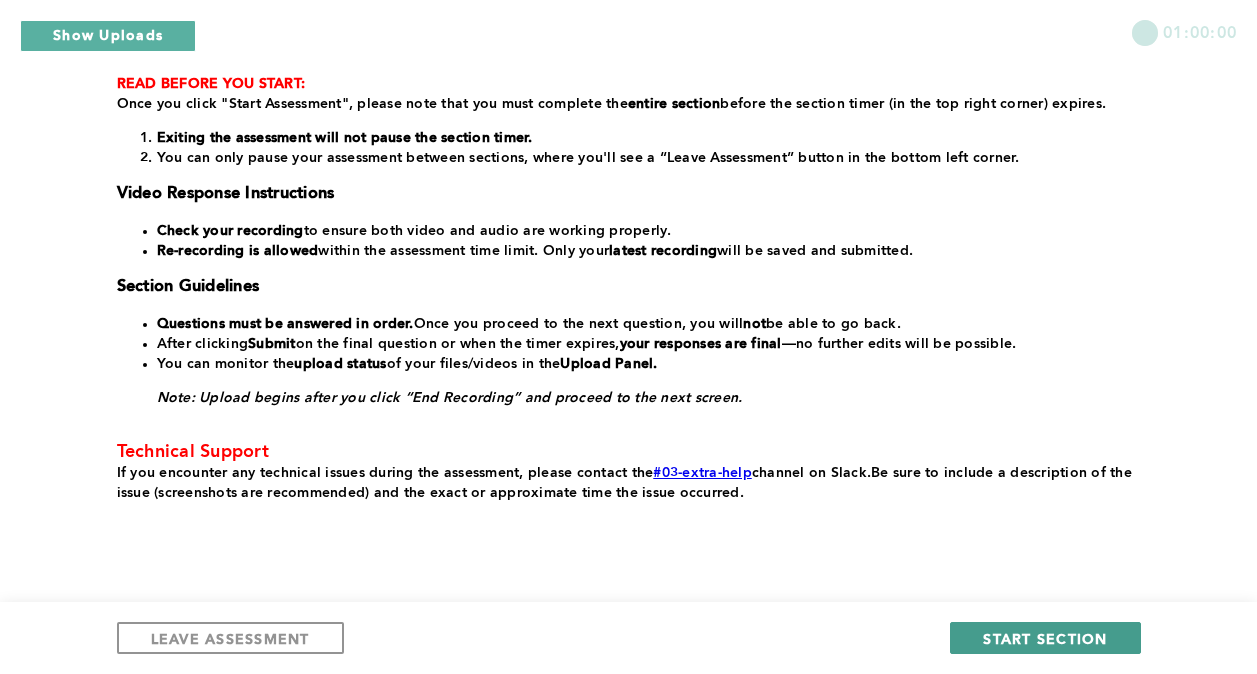 click on "START SECTION" at bounding box center (1045, 638) 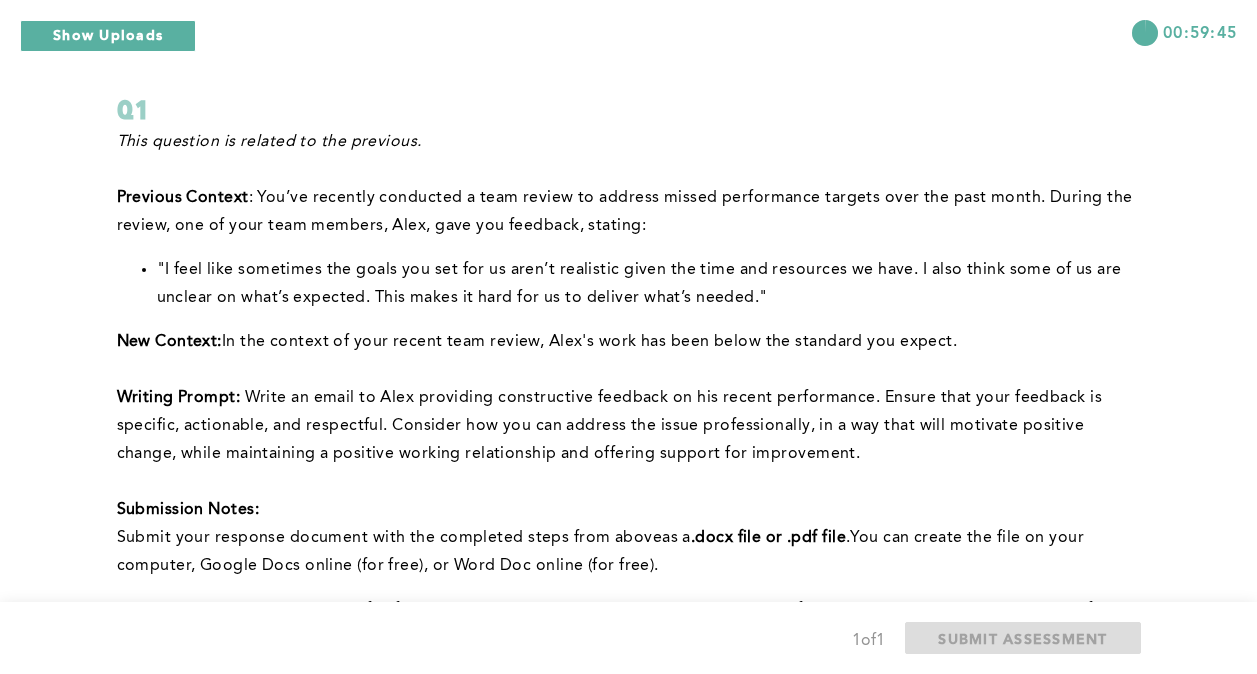 scroll, scrollTop: 0, scrollLeft: 0, axis: both 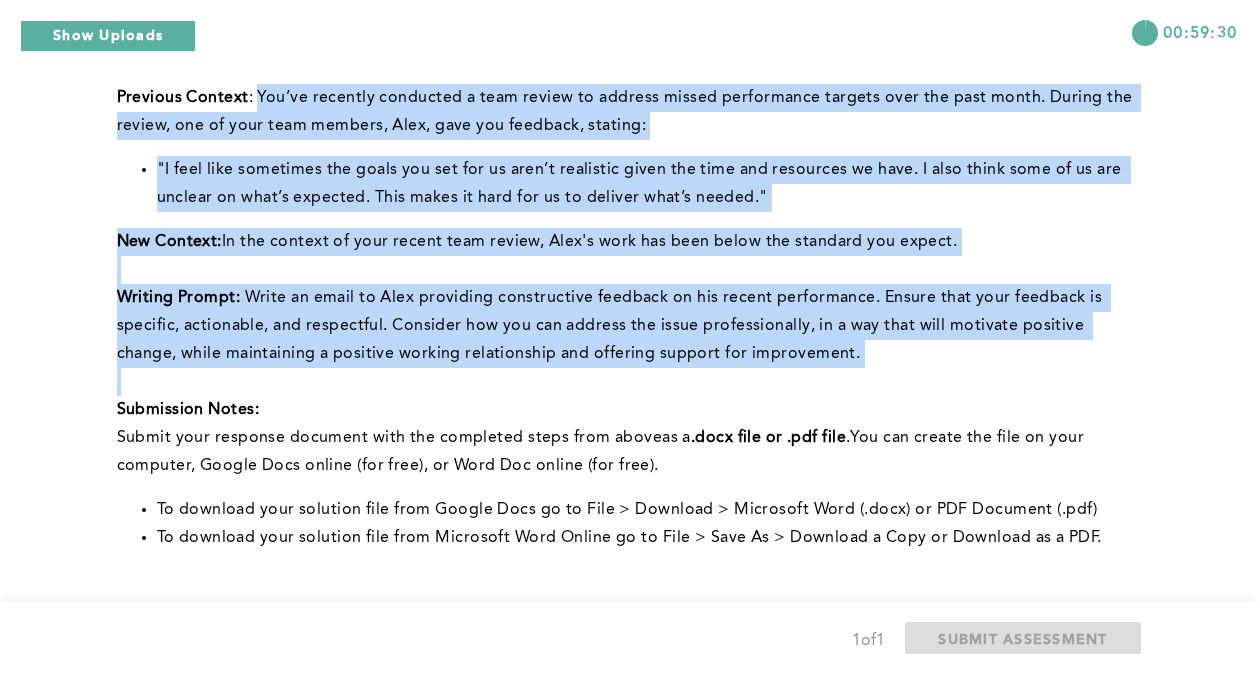 drag, startPoint x: 258, startPoint y: 297, endPoint x: 403, endPoint y: 389, distance: 171.72362 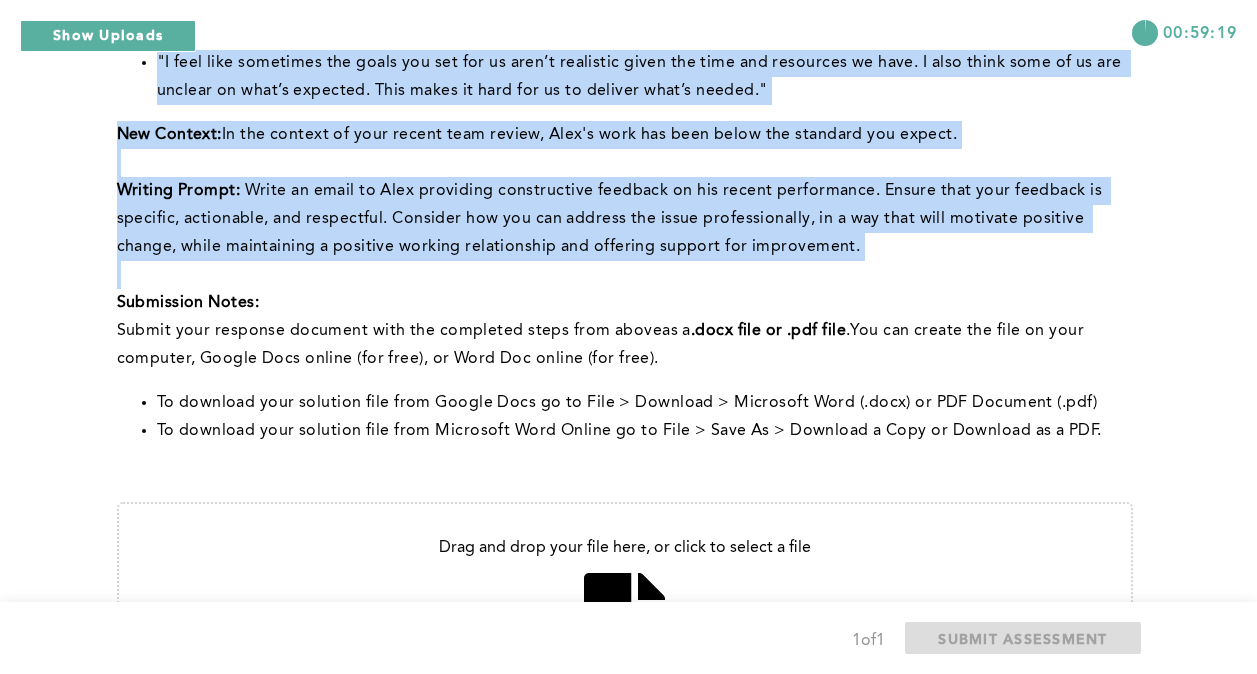 scroll, scrollTop: 200, scrollLeft: 0, axis: vertical 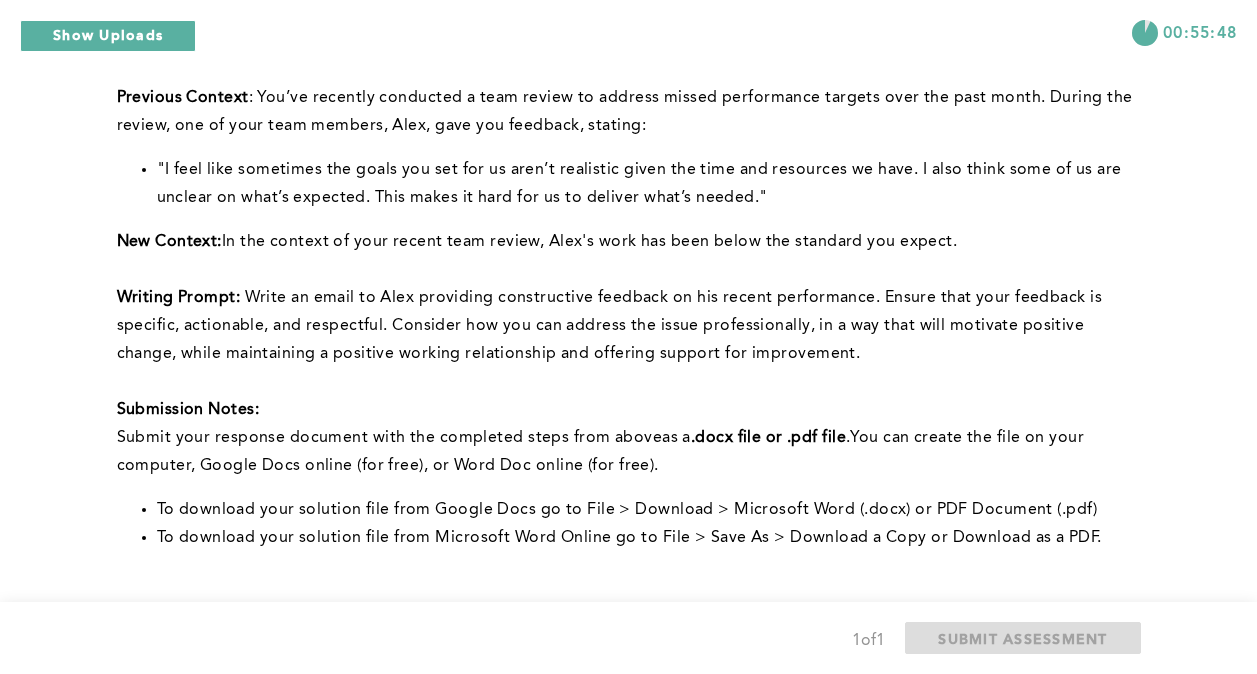 click on "Submission Notes:" at bounding box center (625, 410) 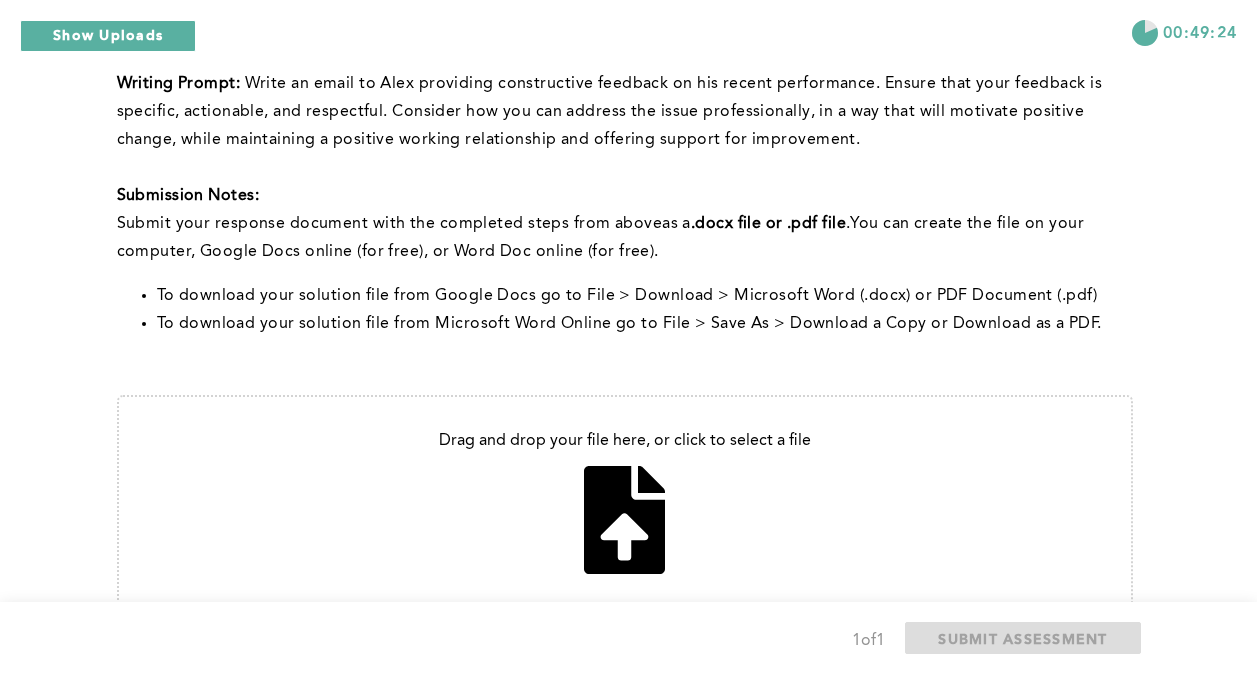scroll, scrollTop: 418, scrollLeft: 0, axis: vertical 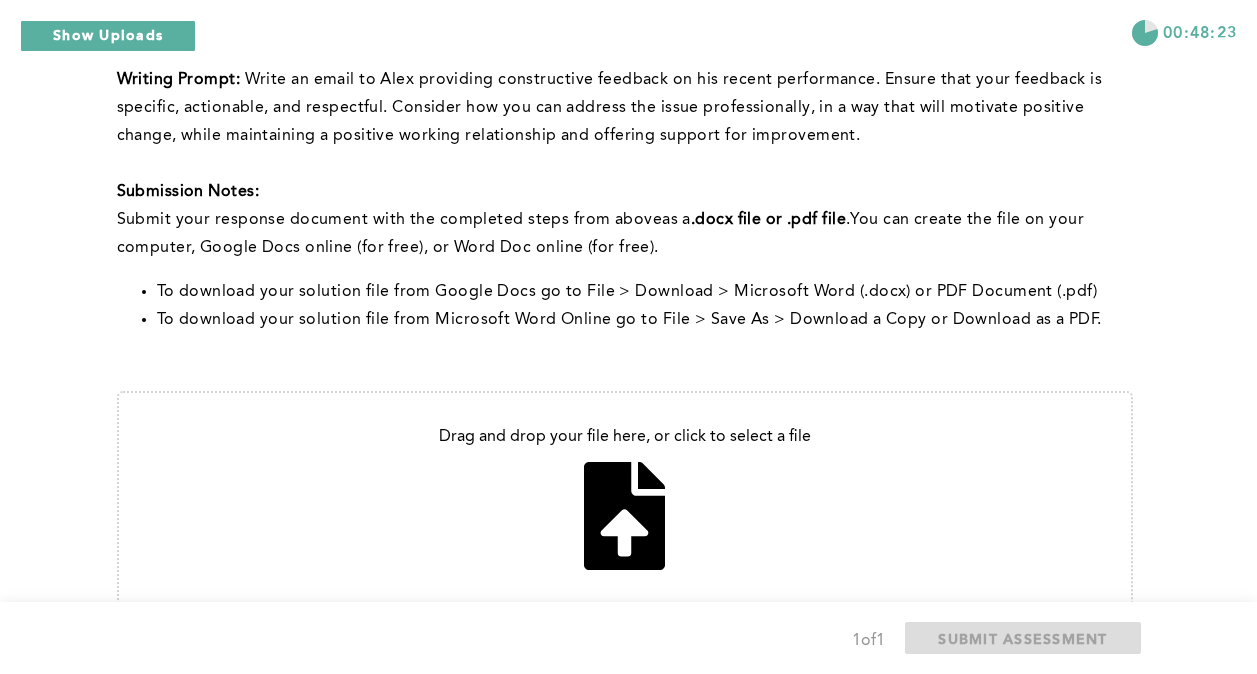 click at bounding box center (625, 499) 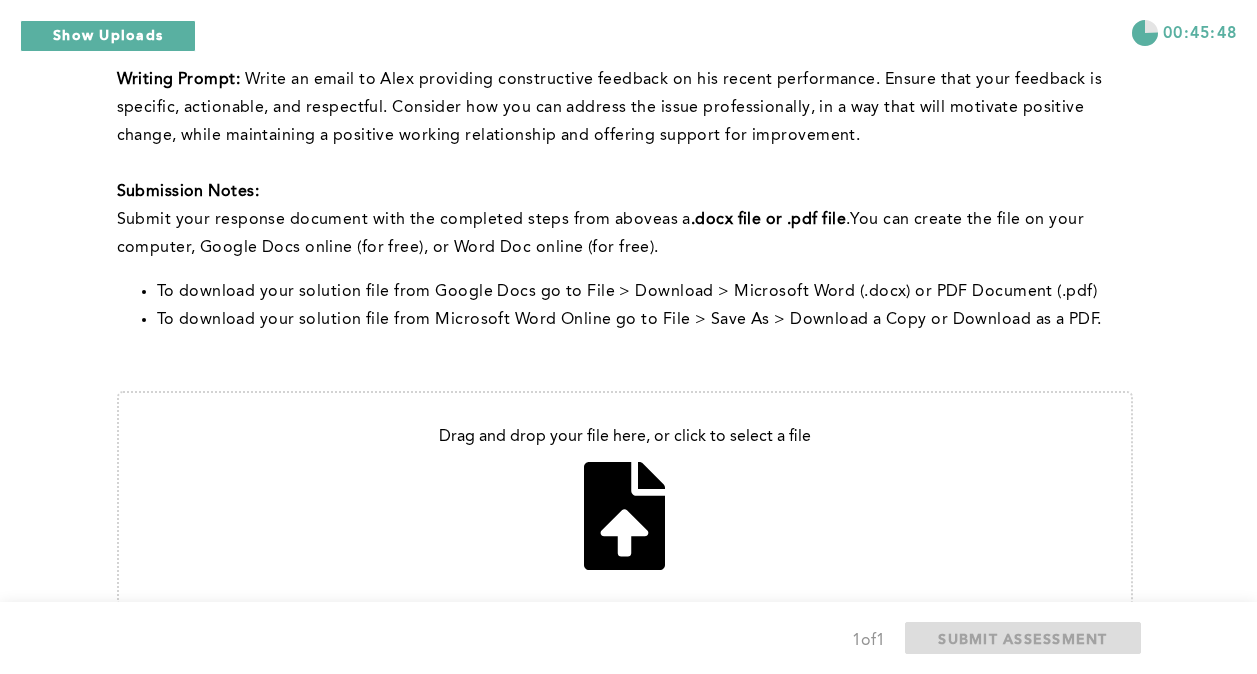 type on "C:\fakepath\OPL ASSESSMENT.docx" 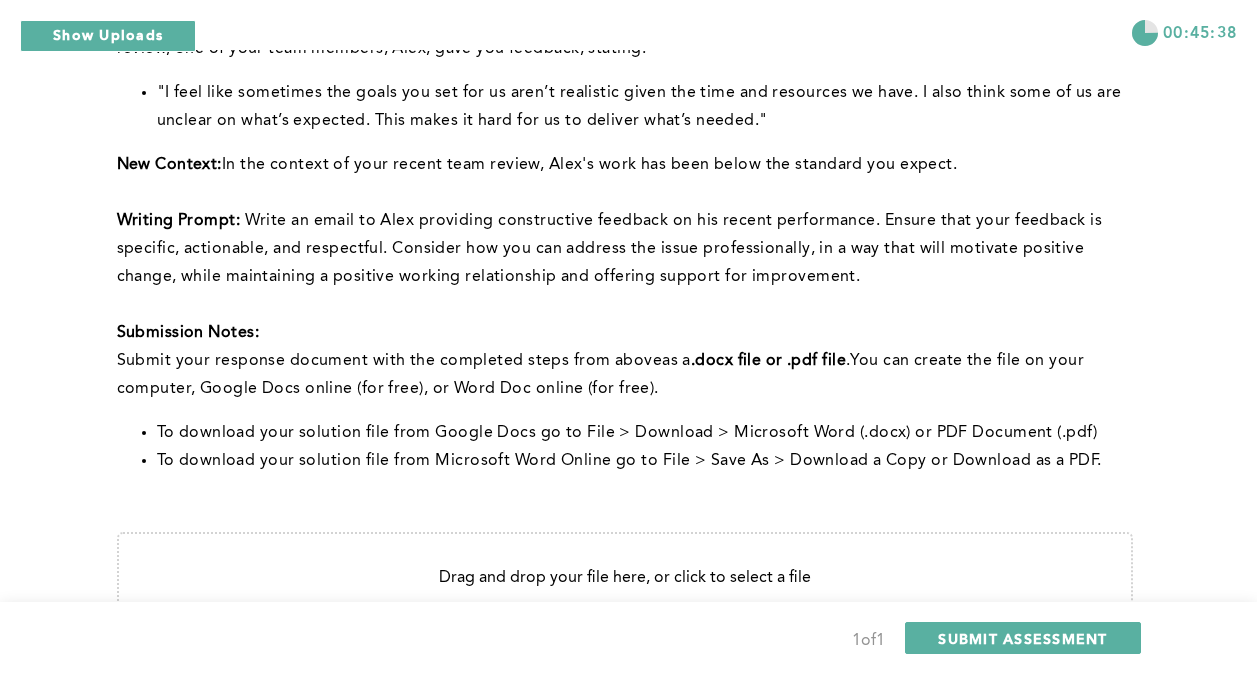 scroll, scrollTop: 278, scrollLeft: 0, axis: vertical 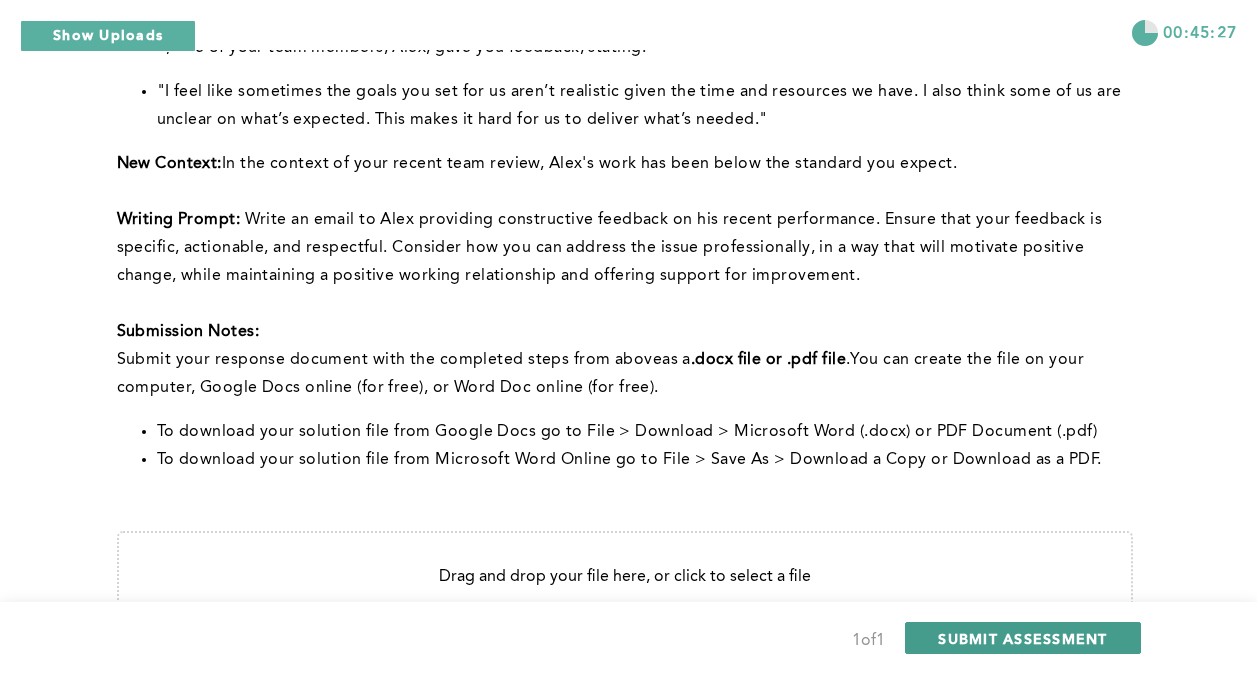 click on "SUBMIT ASSESSMENT" at bounding box center [1022, 638] 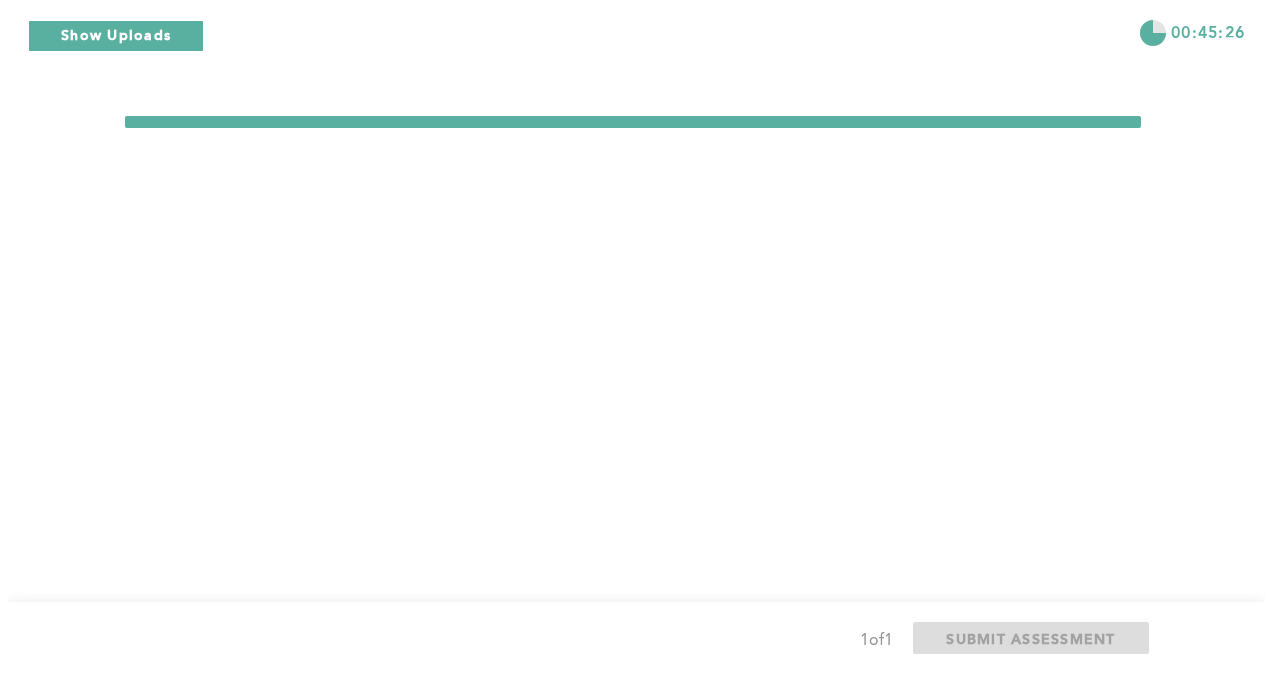scroll, scrollTop: 0, scrollLeft: 0, axis: both 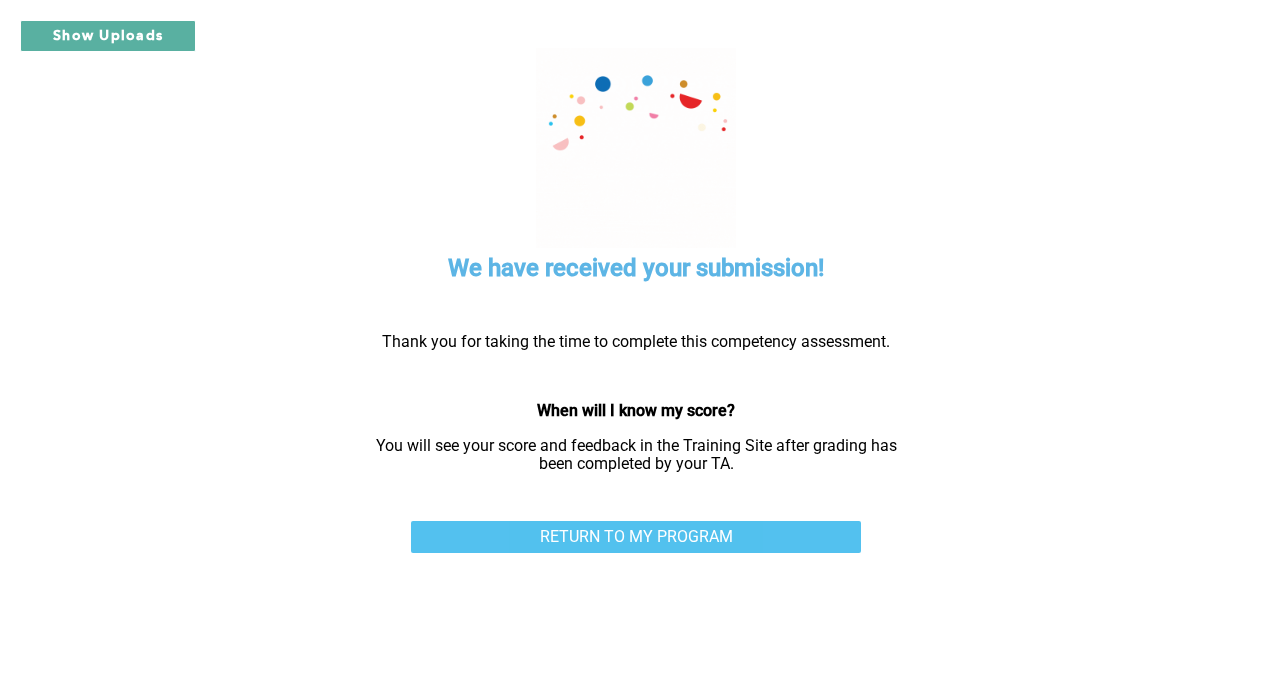 click on "RETURN TO MY PROGRAM" at bounding box center [636, 537] 